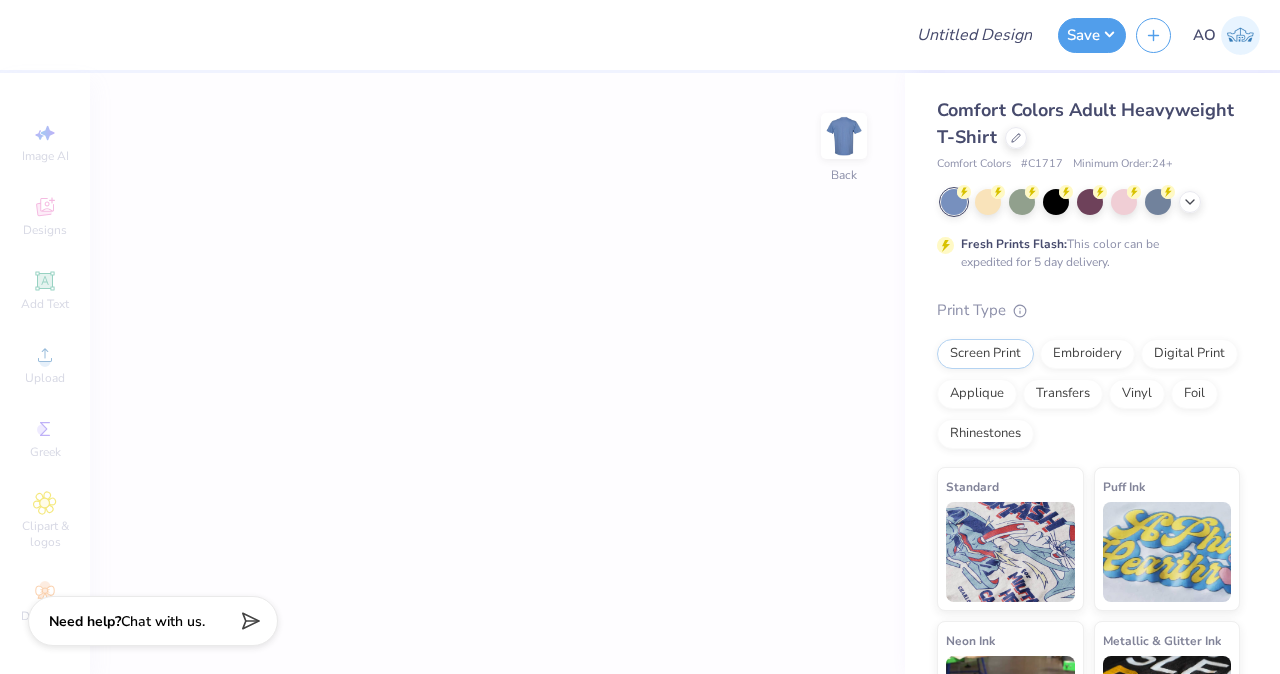scroll, scrollTop: 0, scrollLeft: 0, axis: both 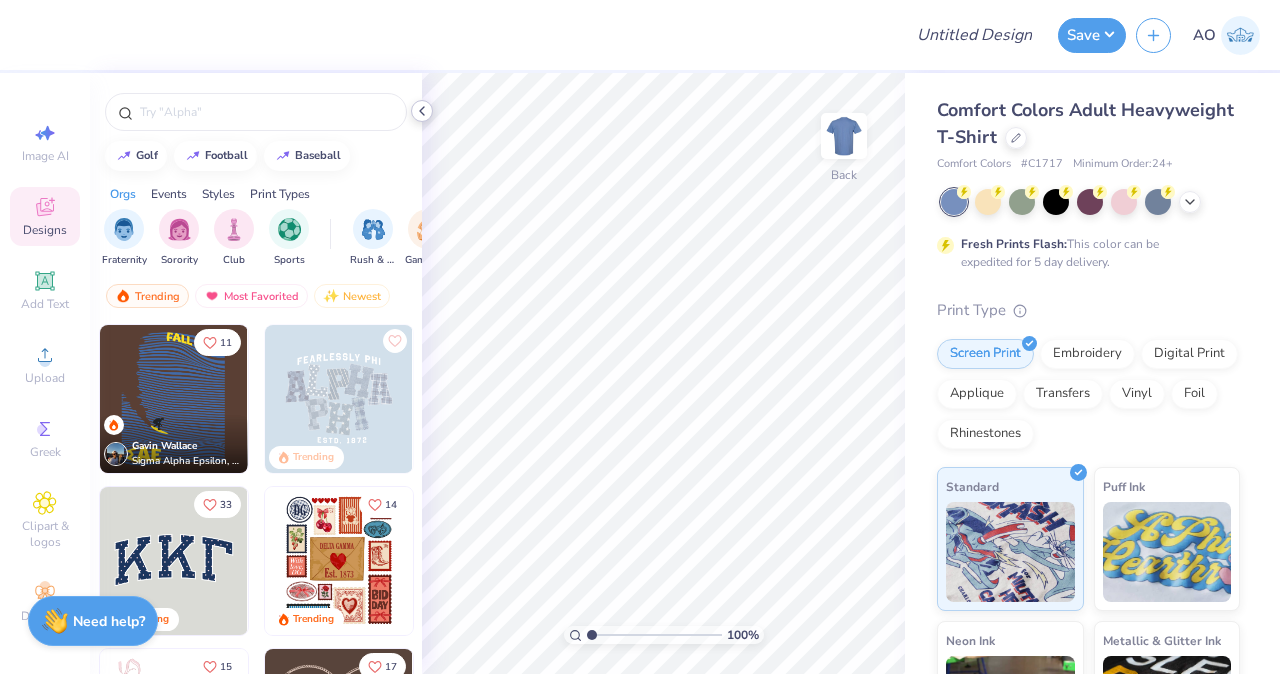 click 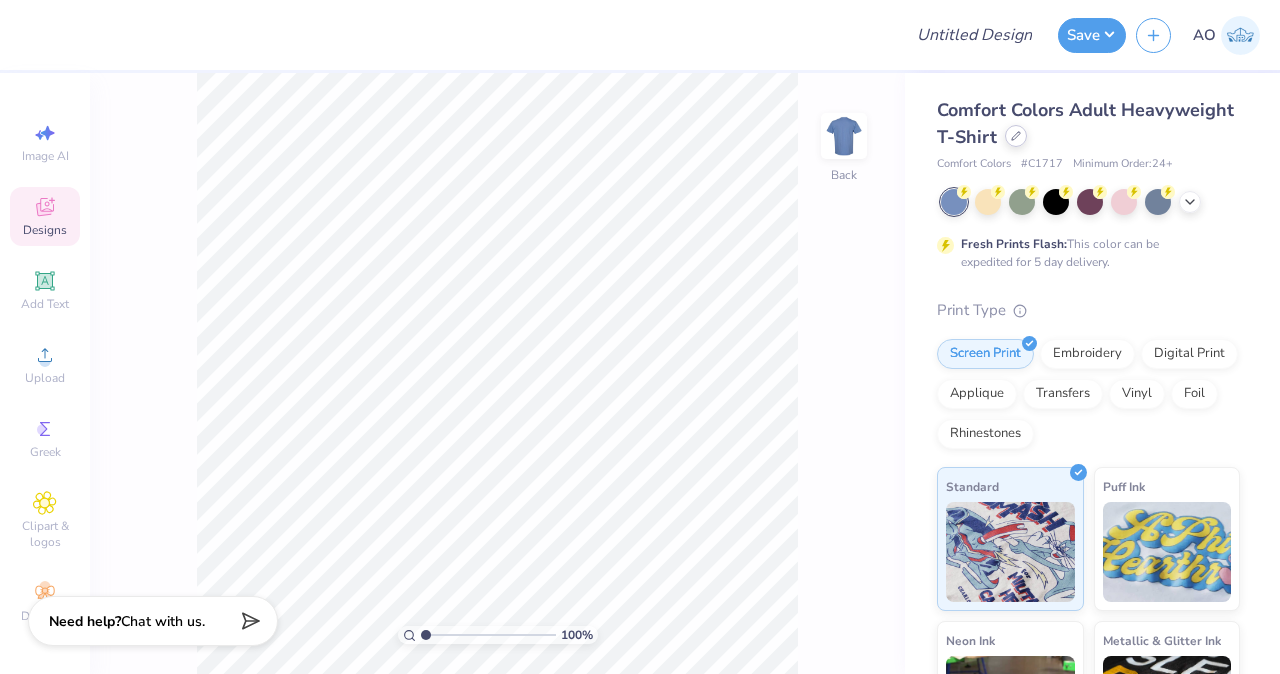 click at bounding box center (1016, 136) 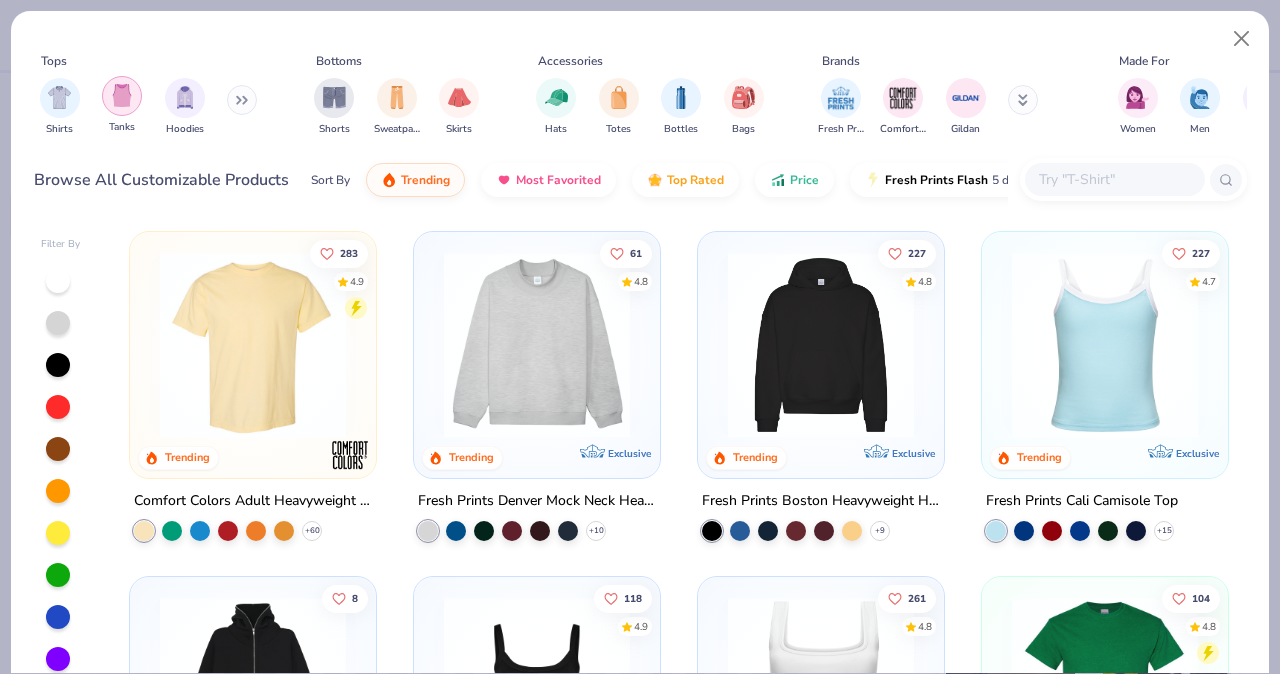 click at bounding box center (122, 95) 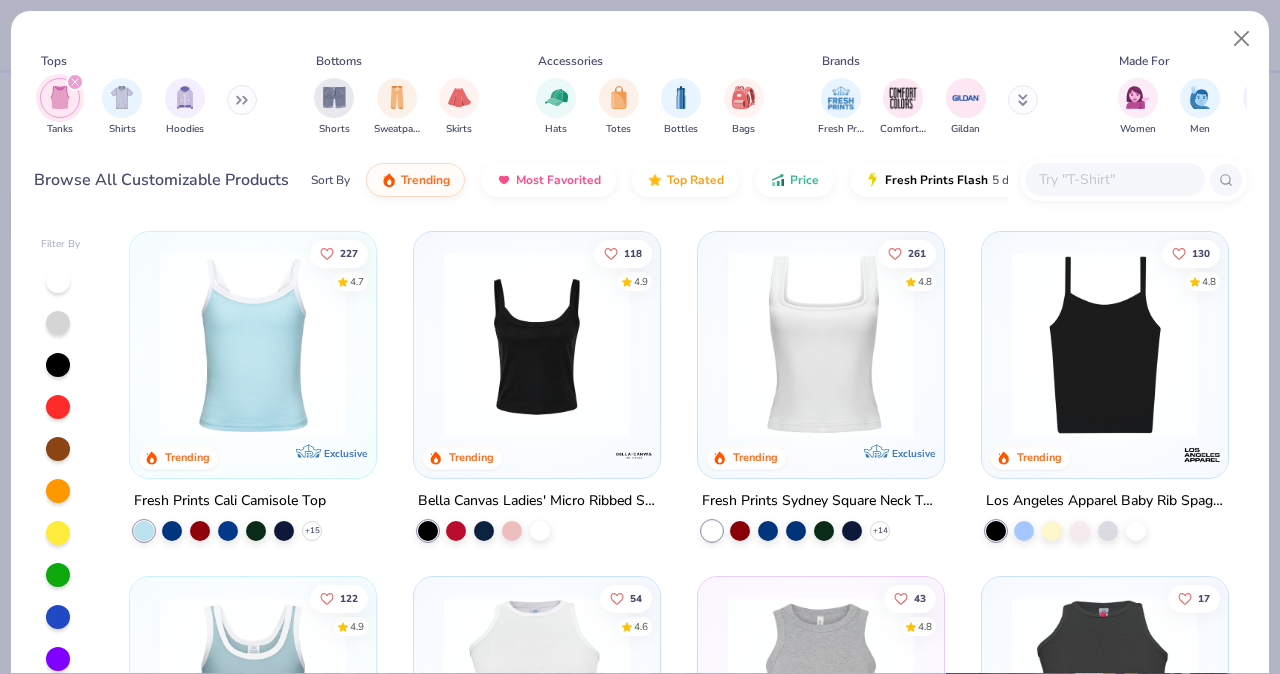 click at bounding box center (253, 345) 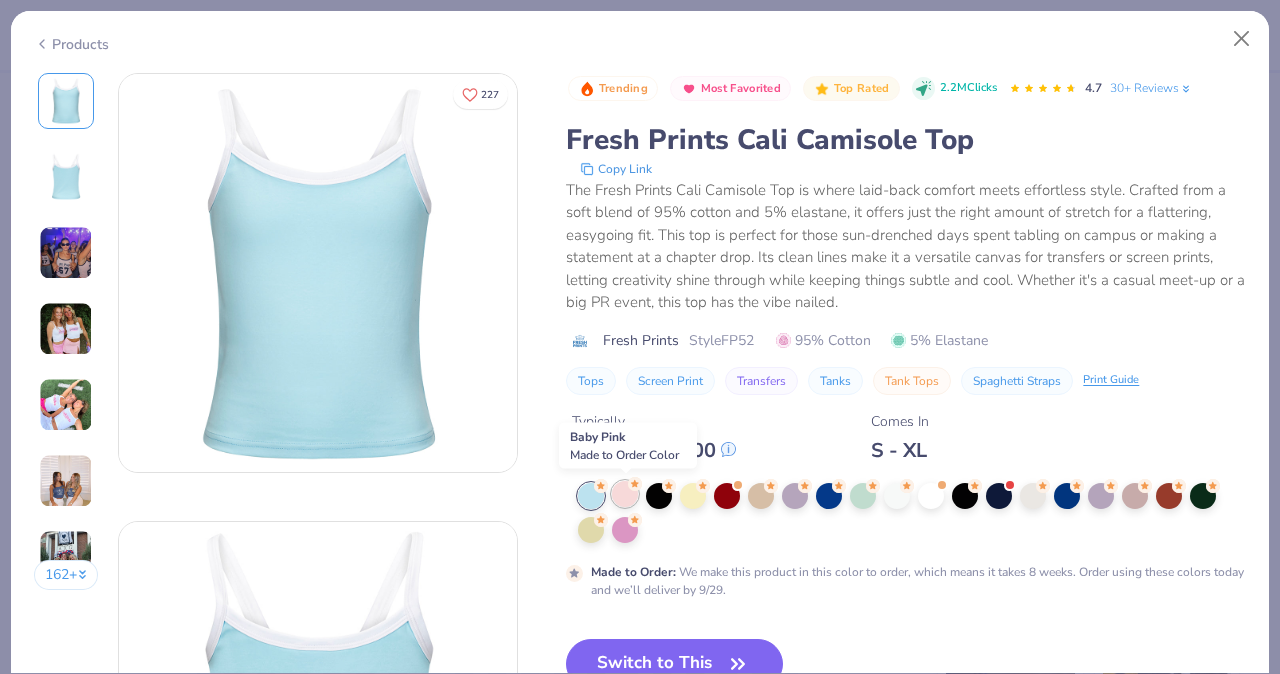 click at bounding box center (625, 494) 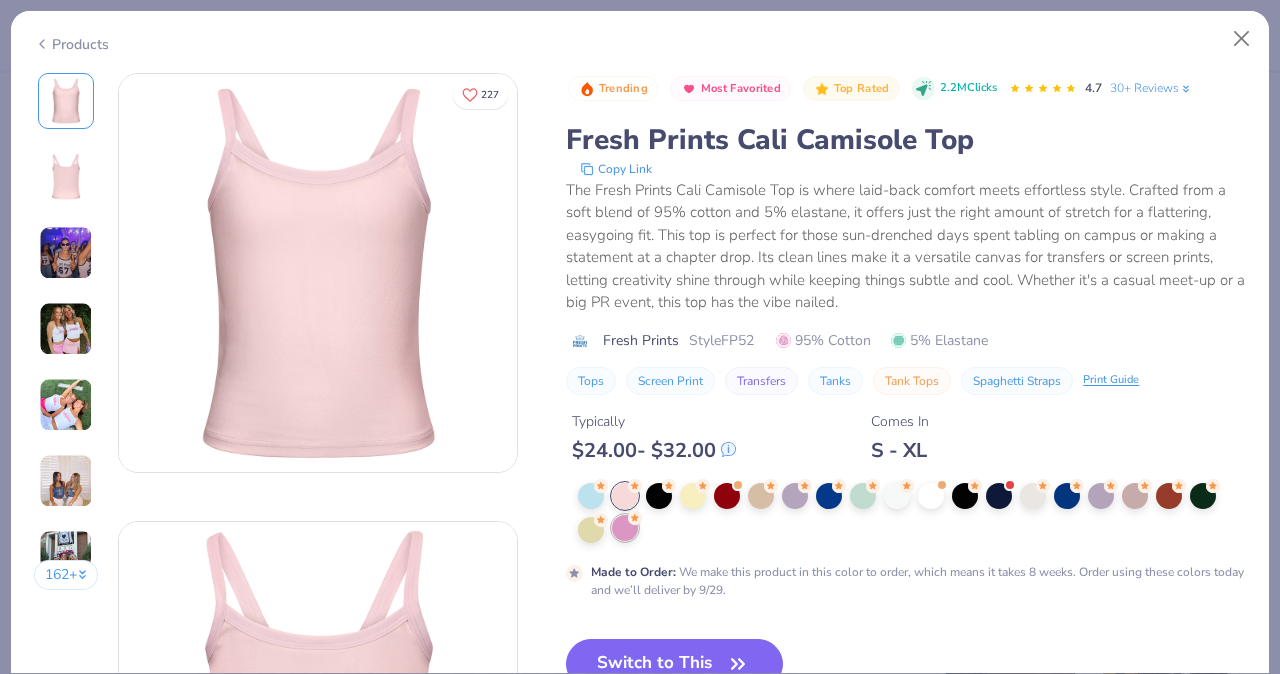 click at bounding box center (625, 528) 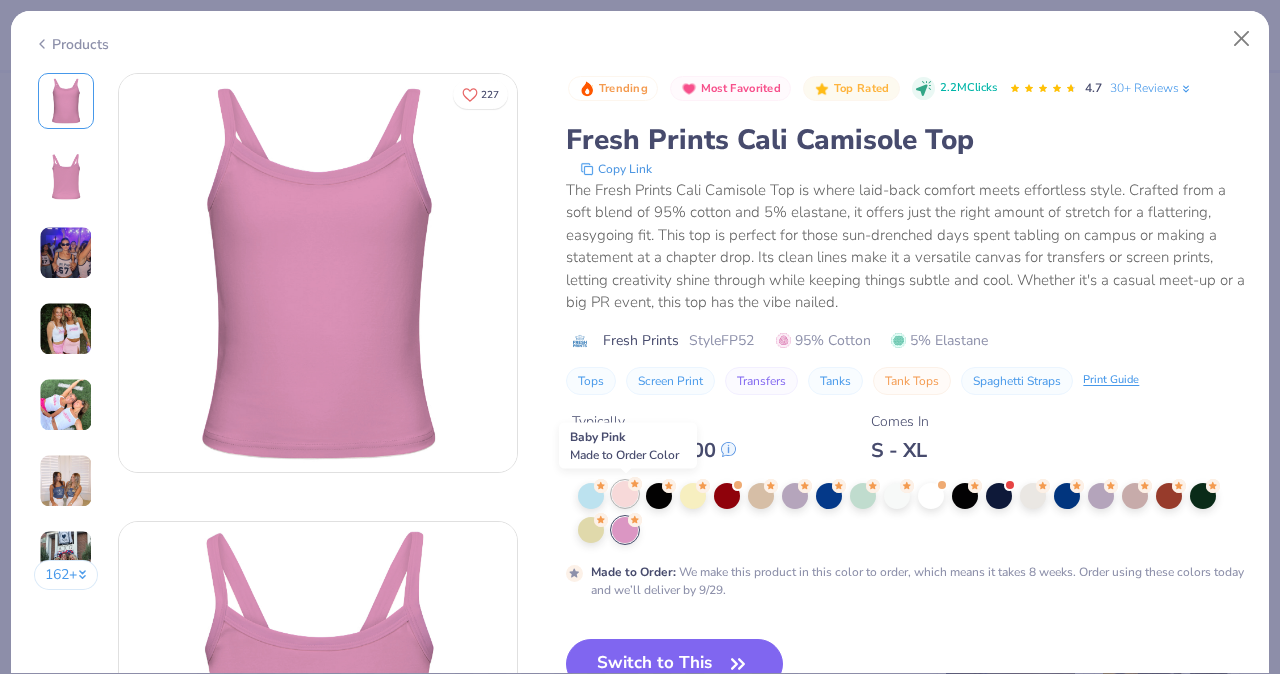 click at bounding box center [625, 494] 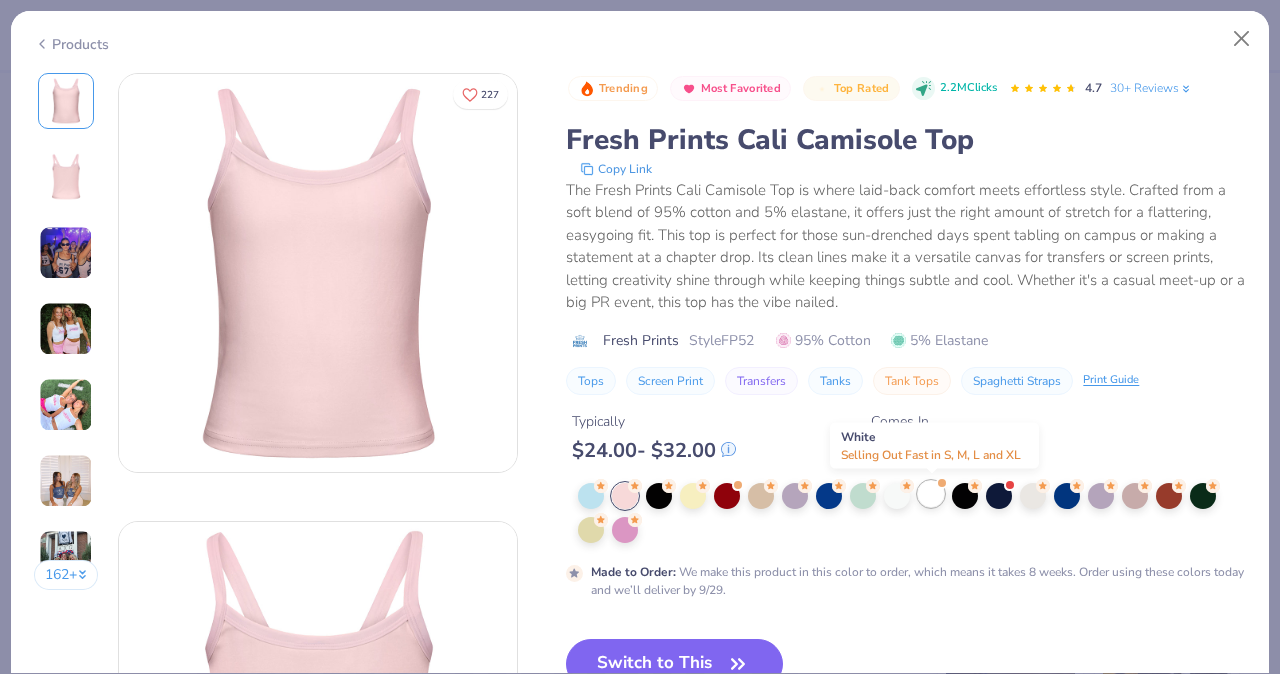 click at bounding box center [931, 494] 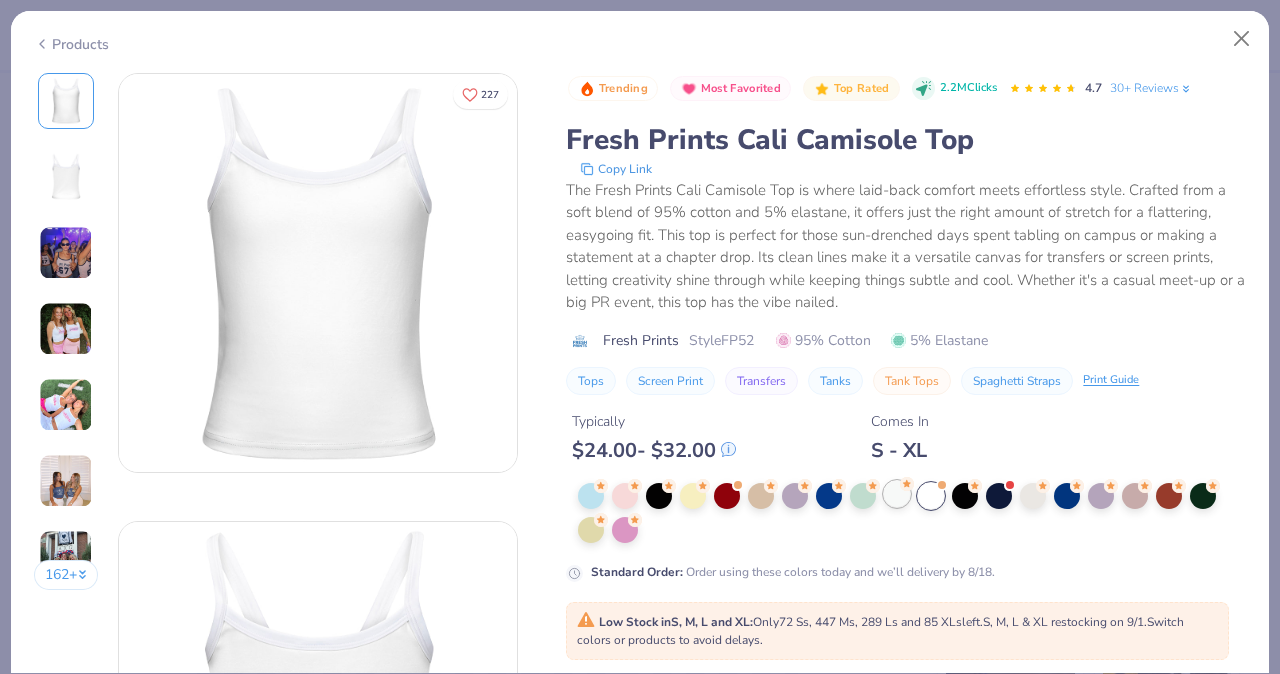 click at bounding box center [897, 494] 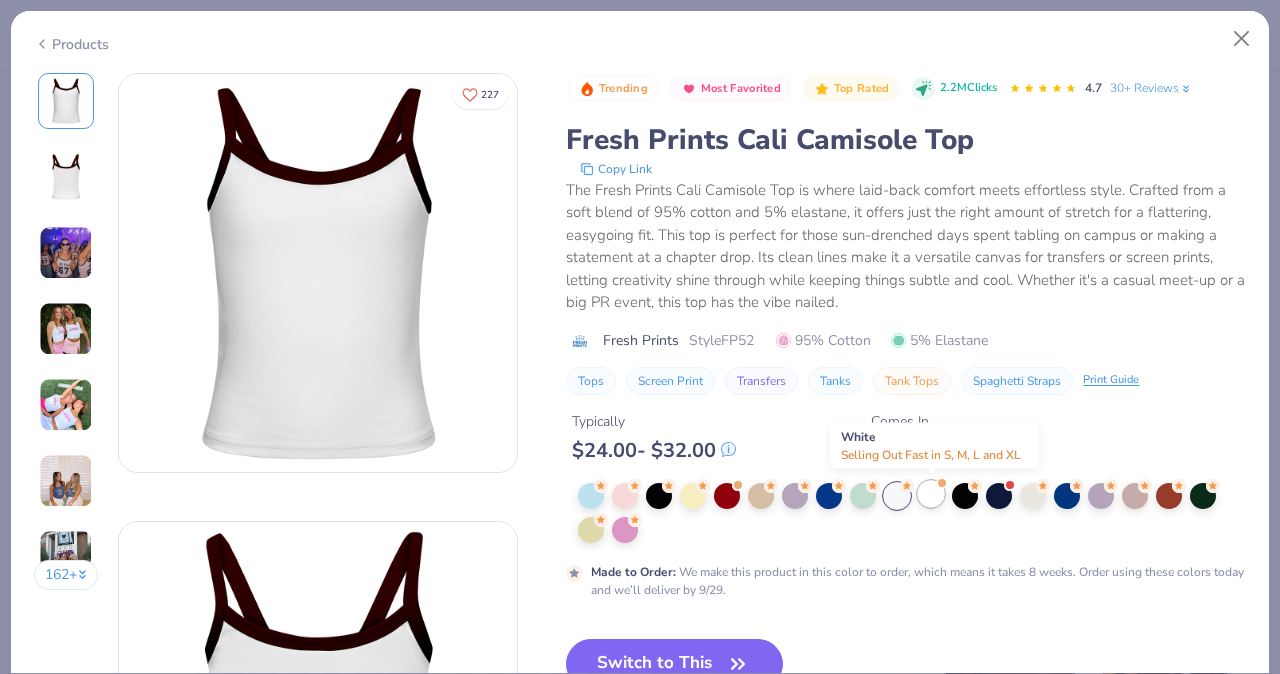 click at bounding box center (931, 494) 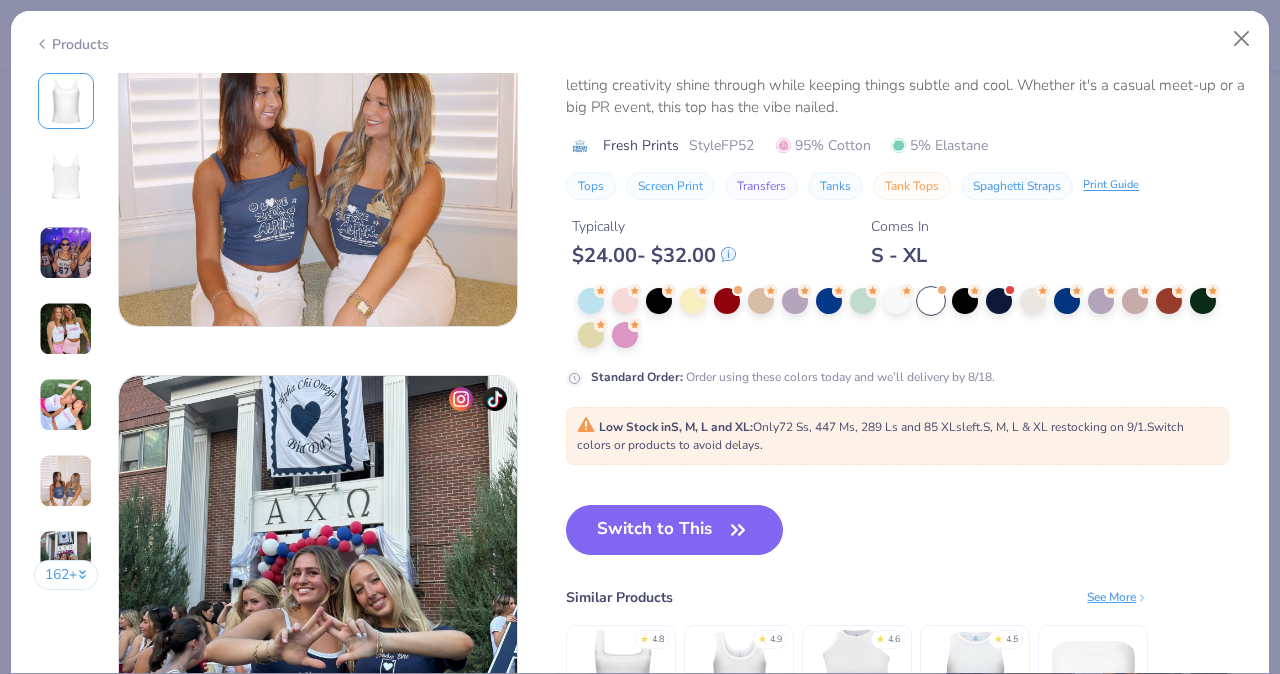 scroll, scrollTop: 2391, scrollLeft: 0, axis: vertical 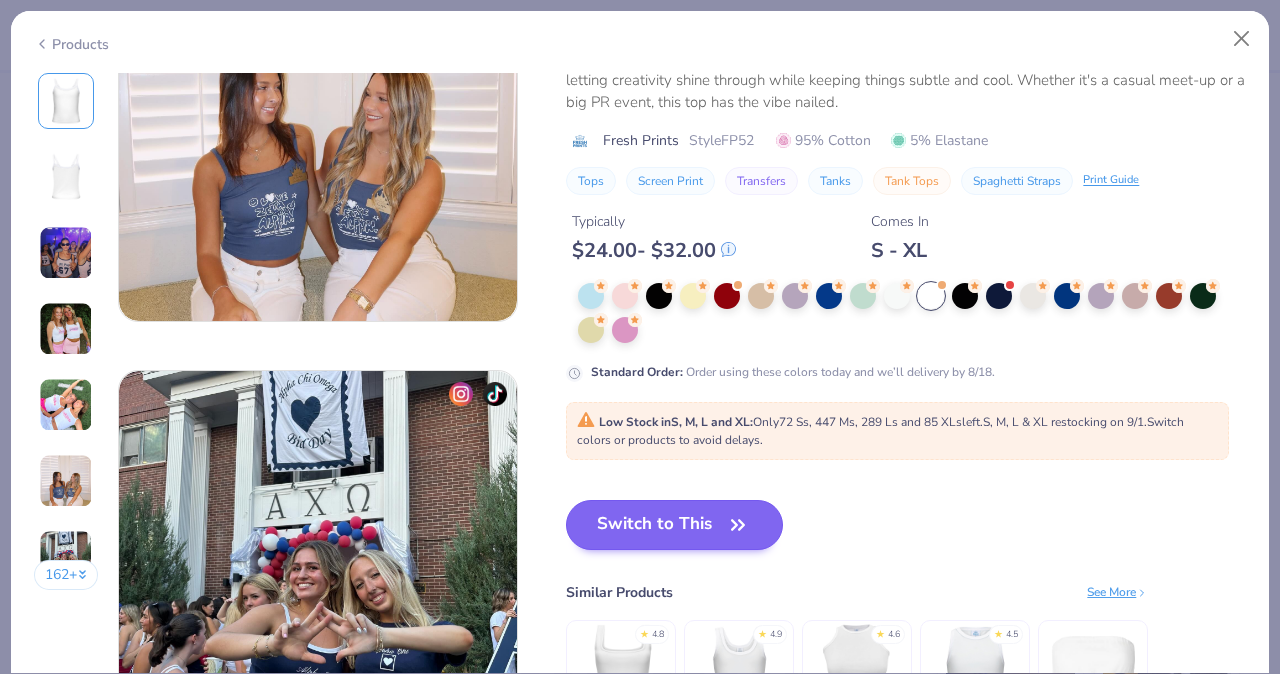 click 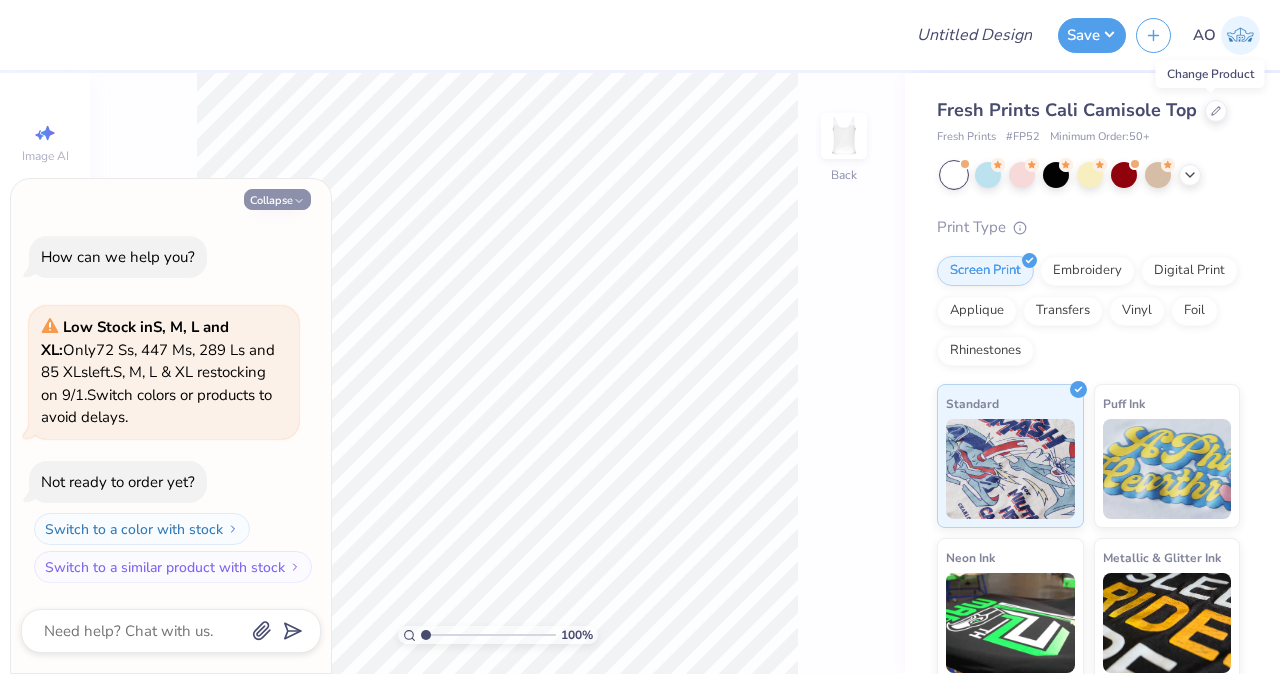 click on "Collapse" at bounding box center (277, 199) 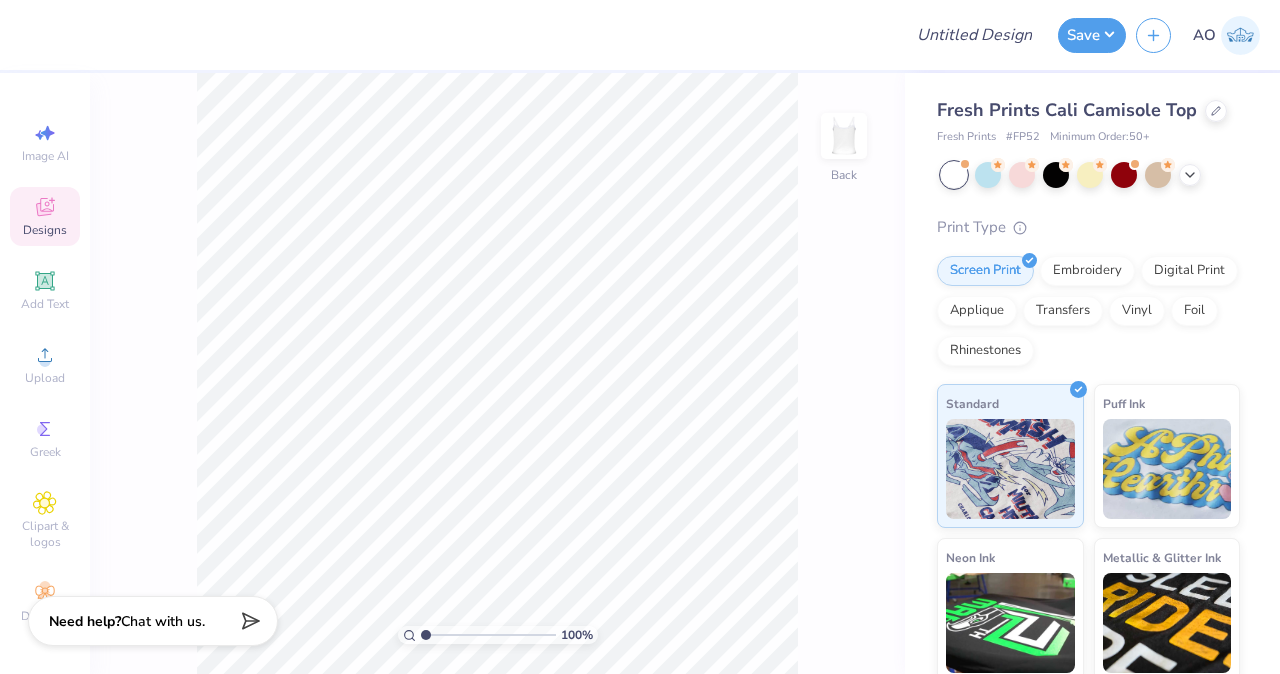 click 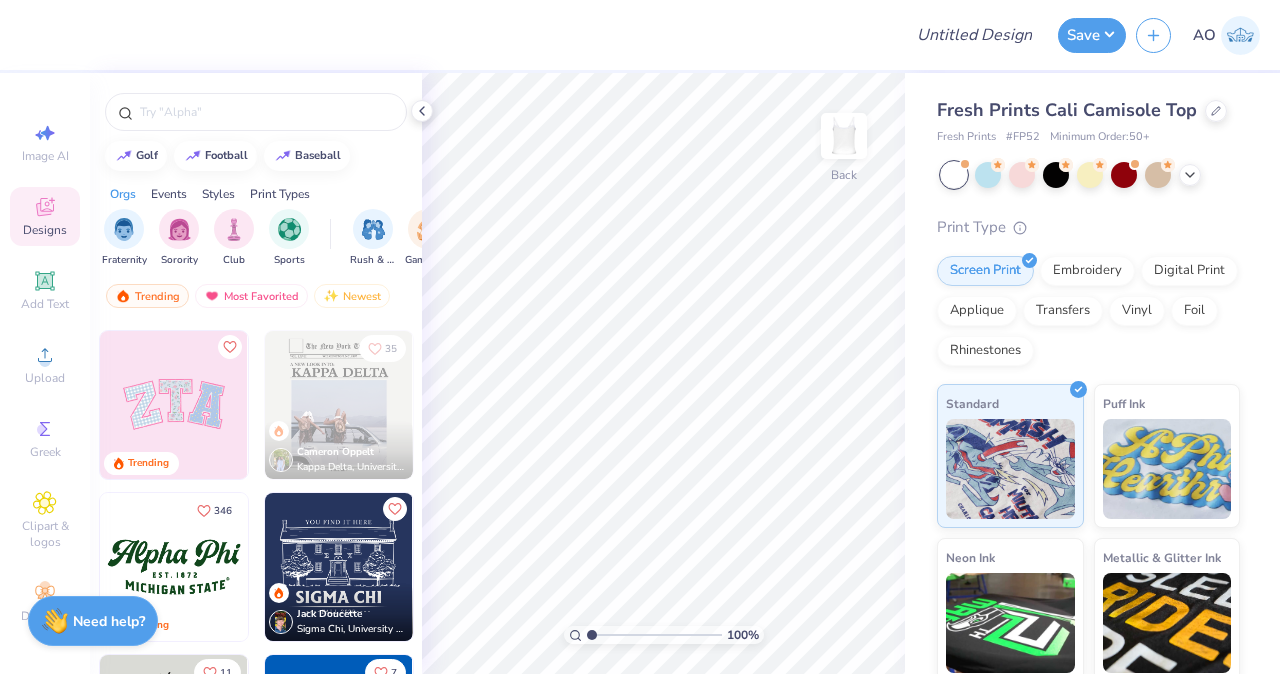 scroll, scrollTop: 802, scrollLeft: 0, axis: vertical 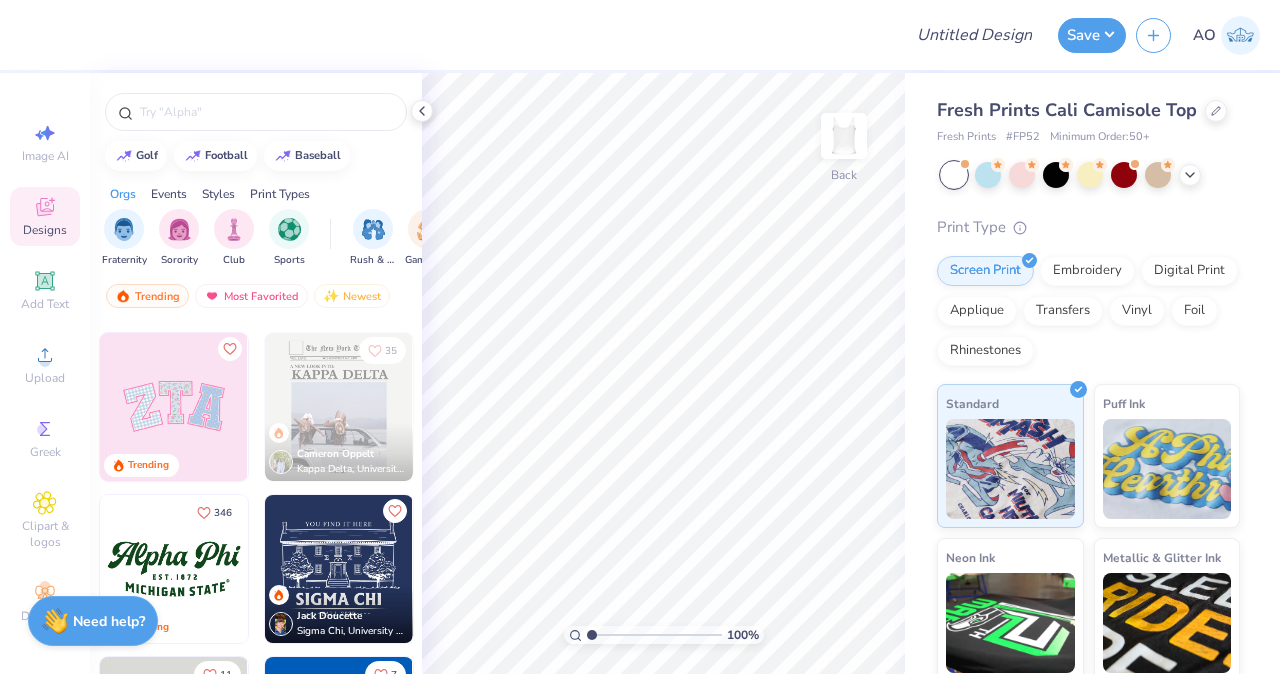 click at bounding box center (174, 407) 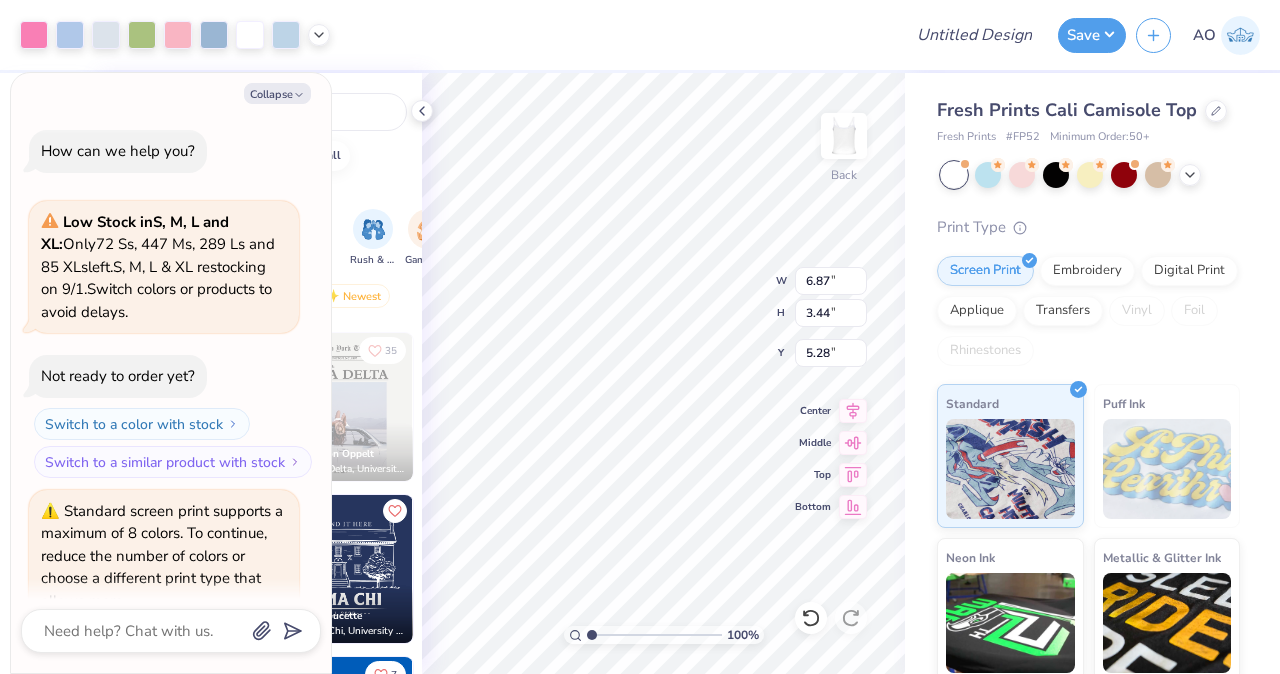 scroll, scrollTop: 87, scrollLeft: 0, axis: vertical 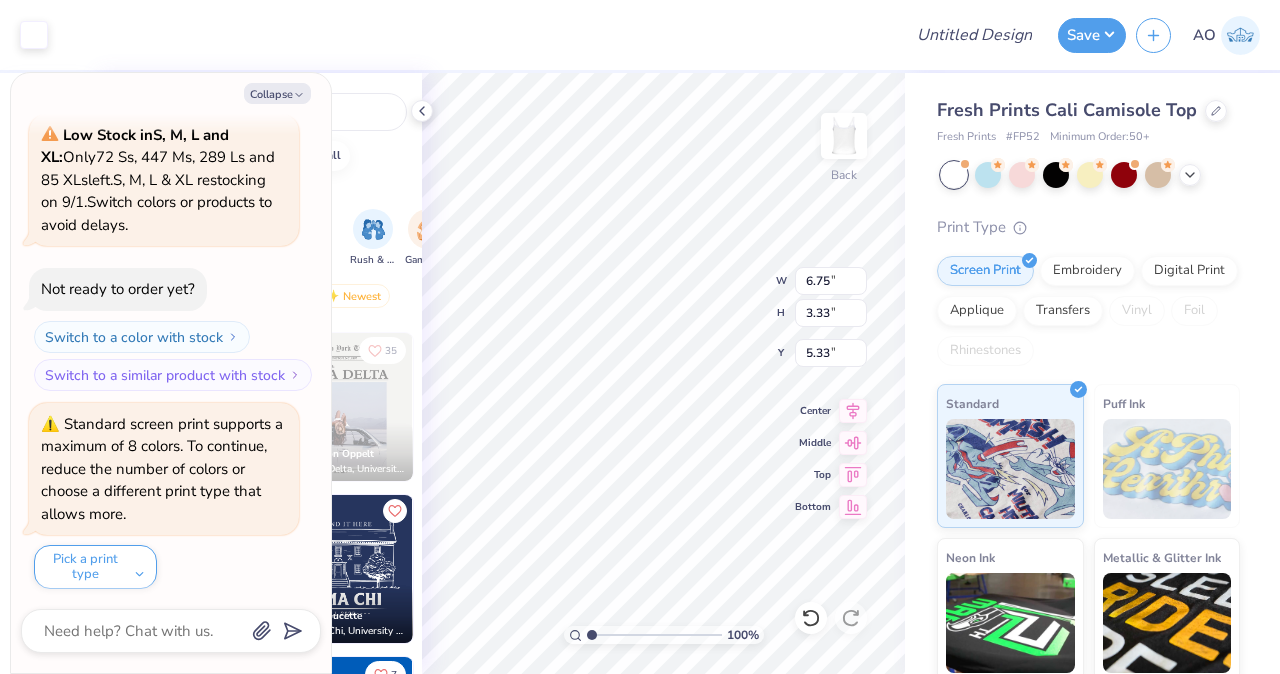 type on "x" 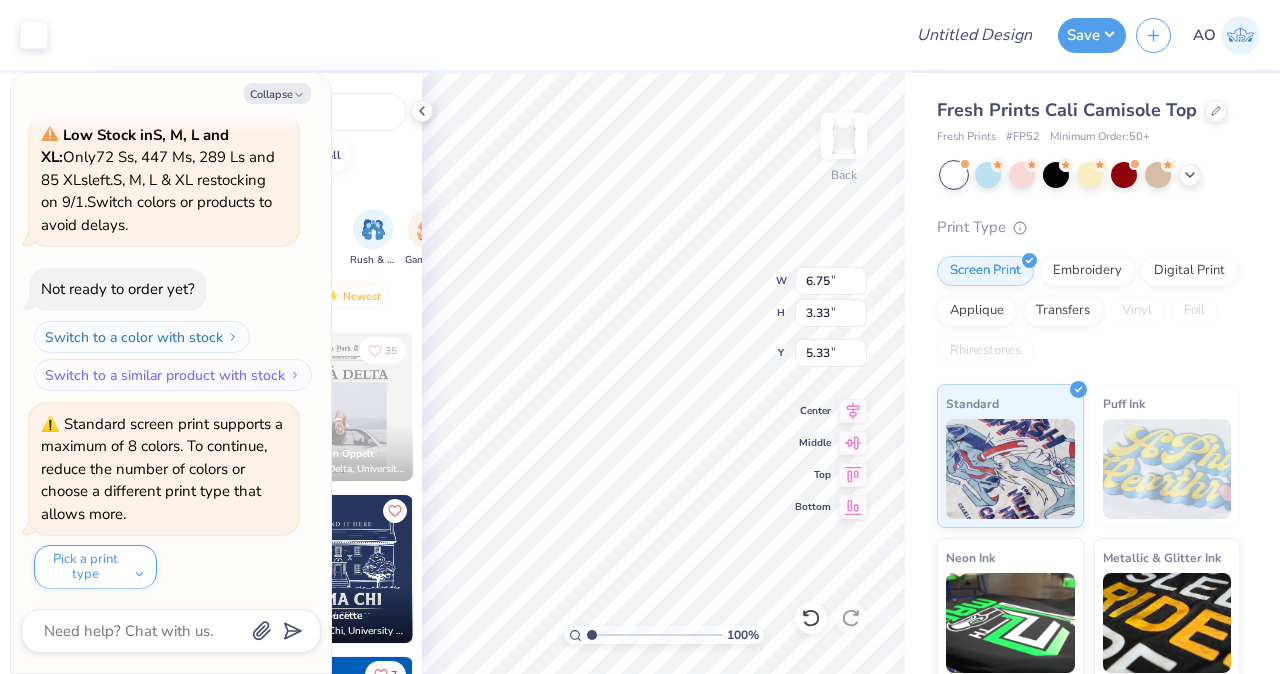 type on "2.32" 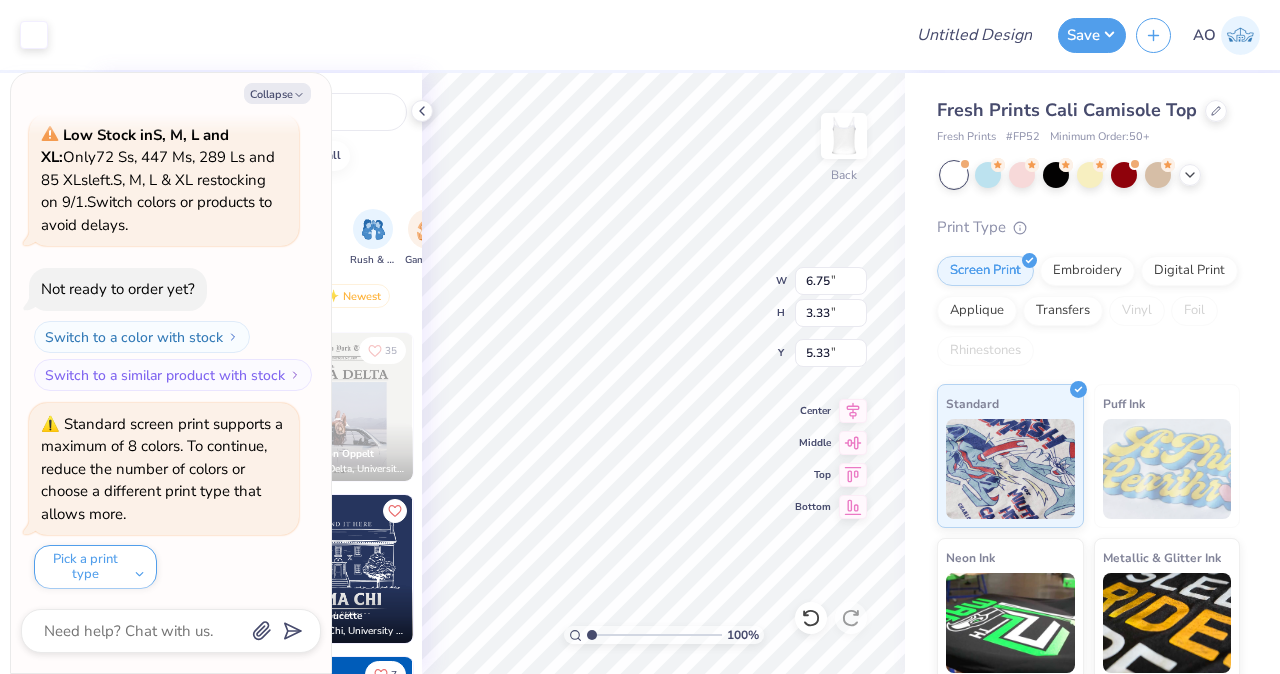 type on "3.05" 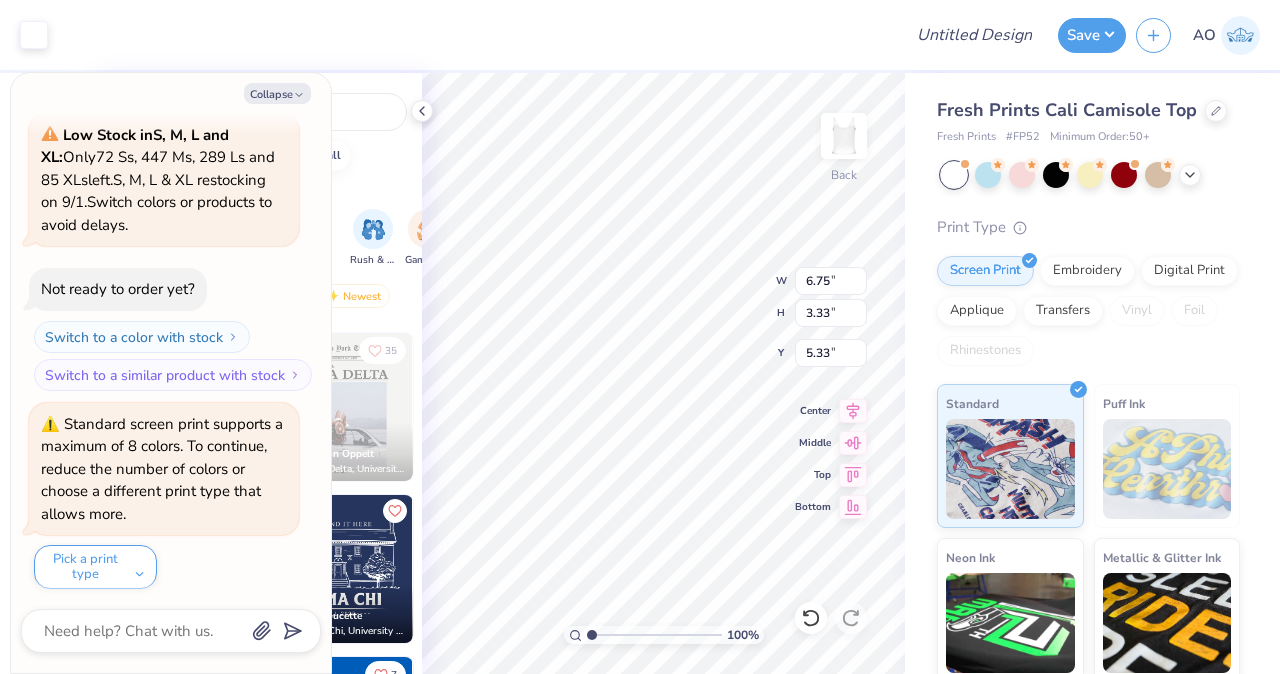 type on "5.53" 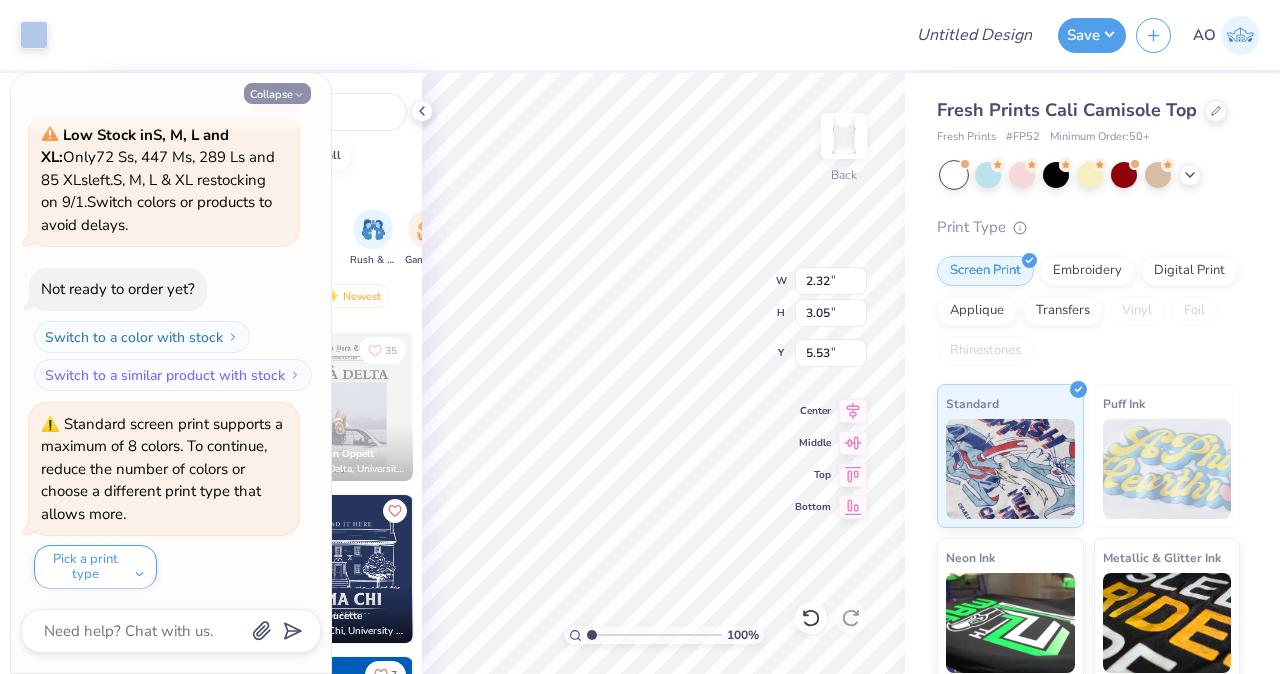 click on "Collapse" at bounding box center (277, 93) 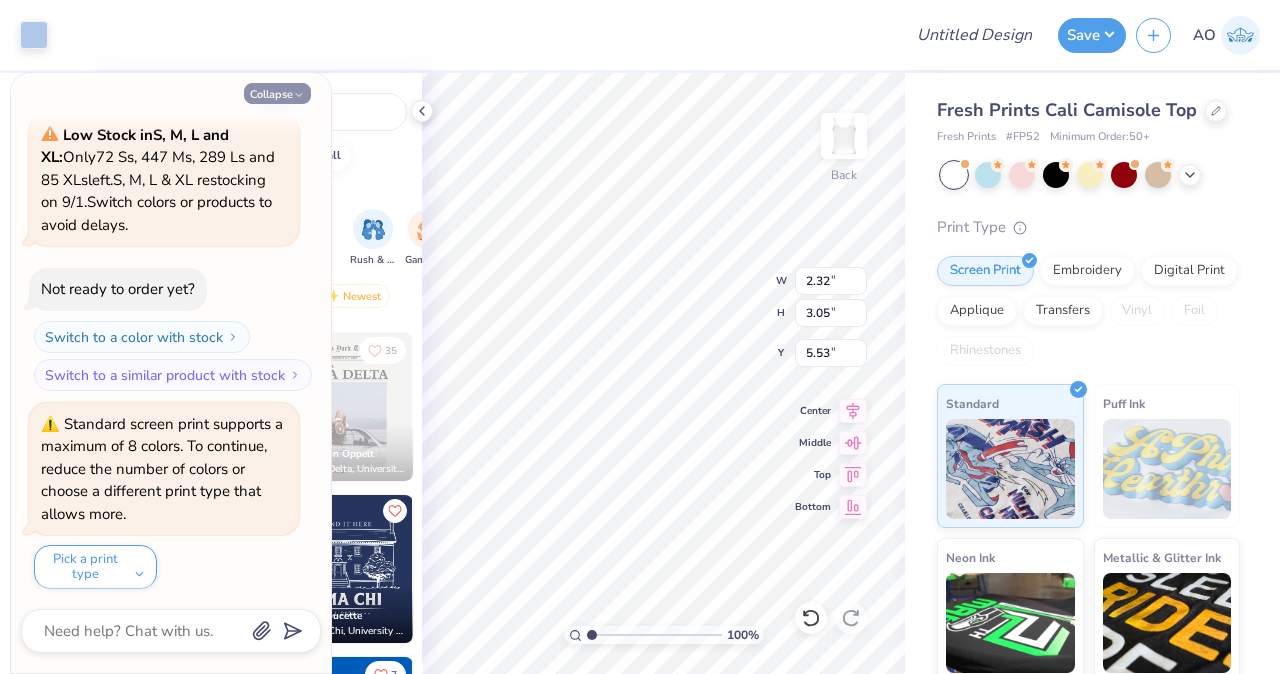 type on "x" 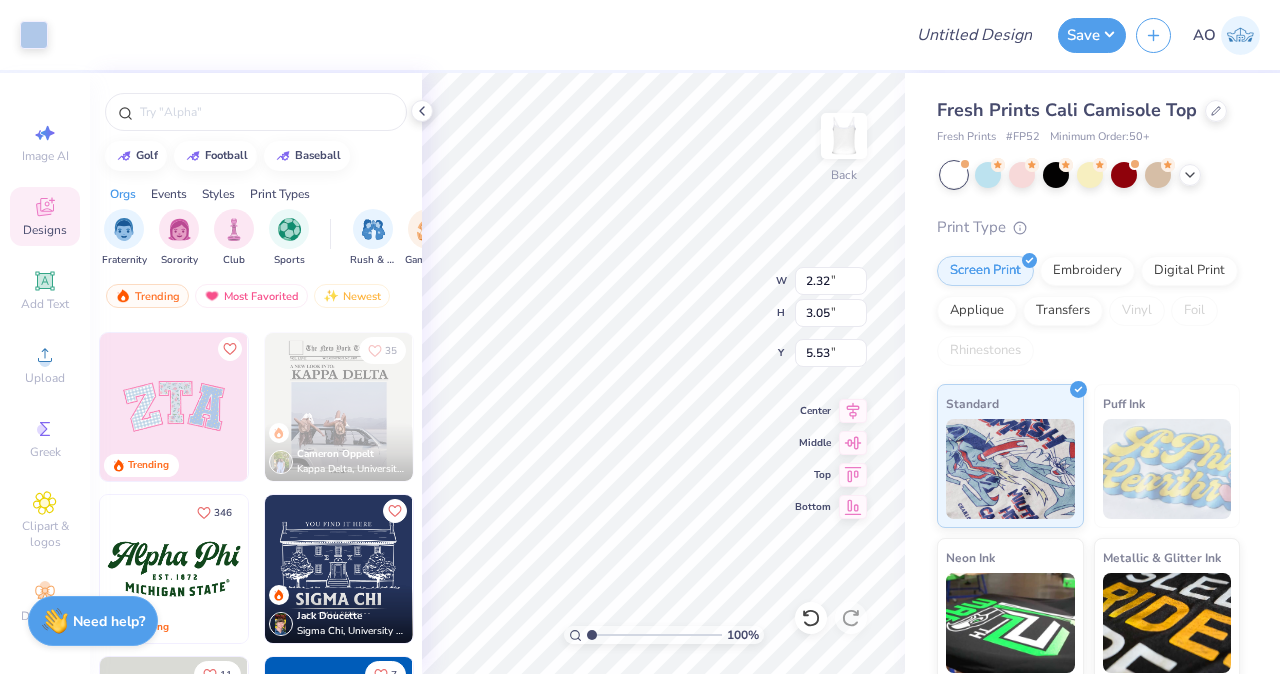 type on "6.75" 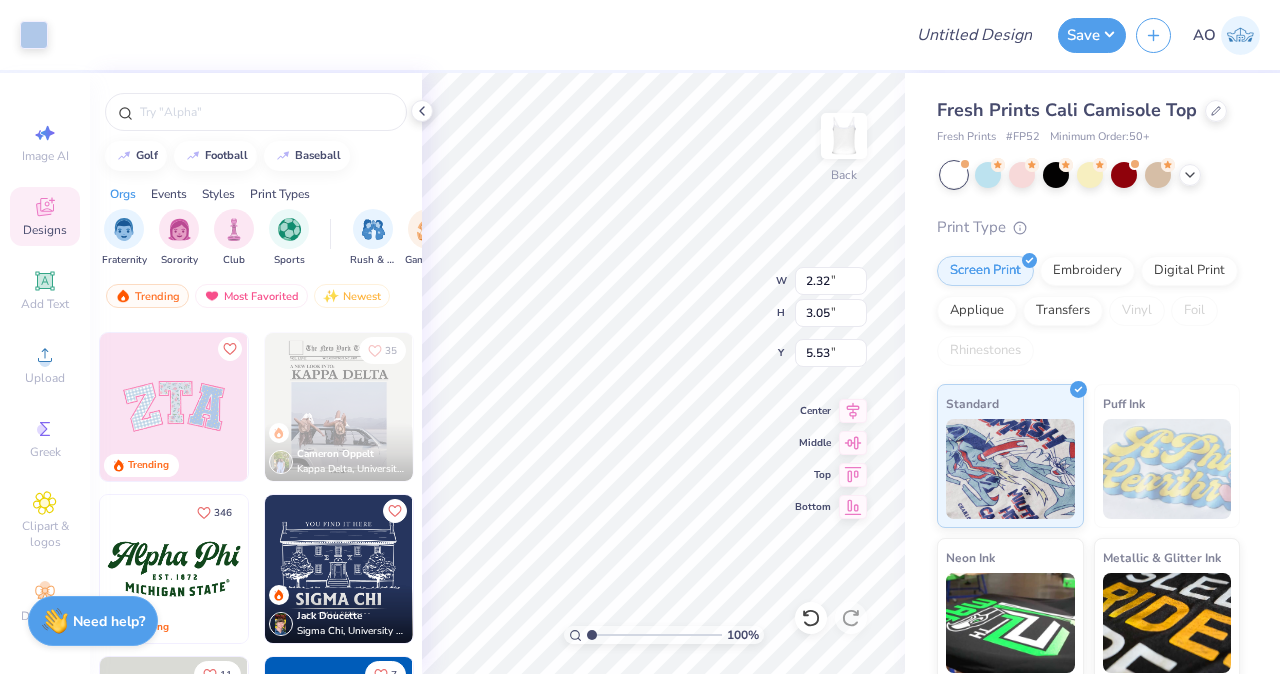 type on "3.33" 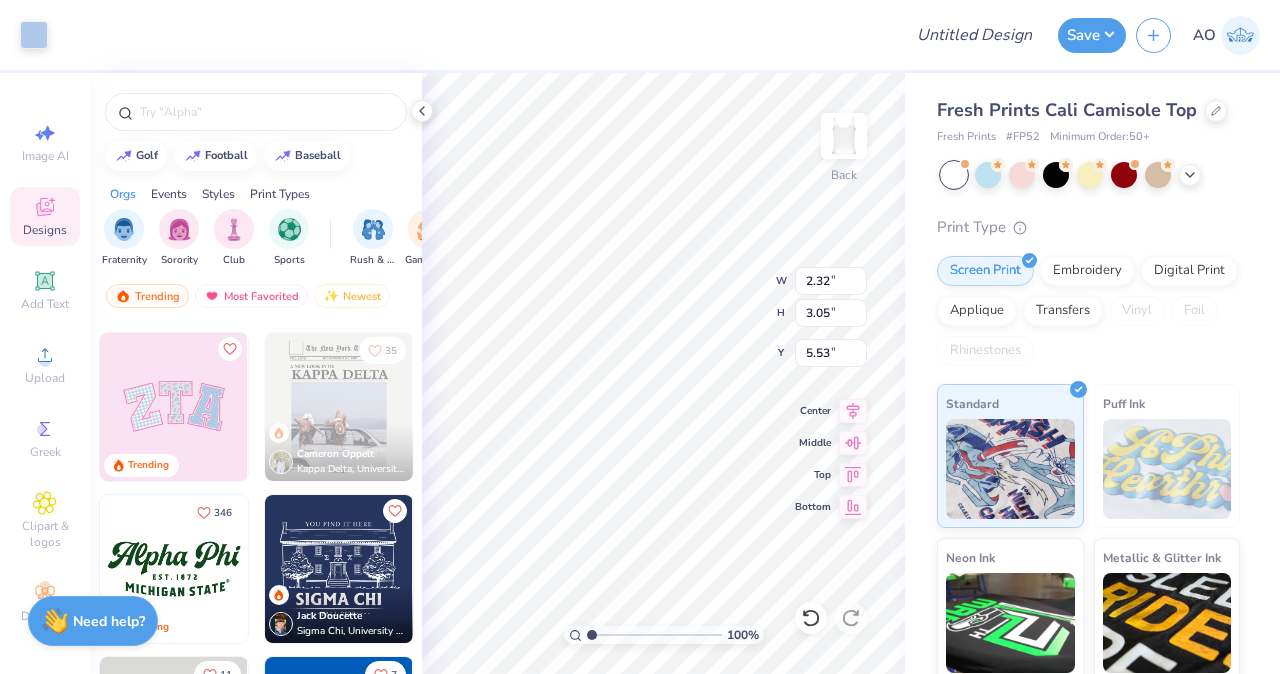 type on "5.33" 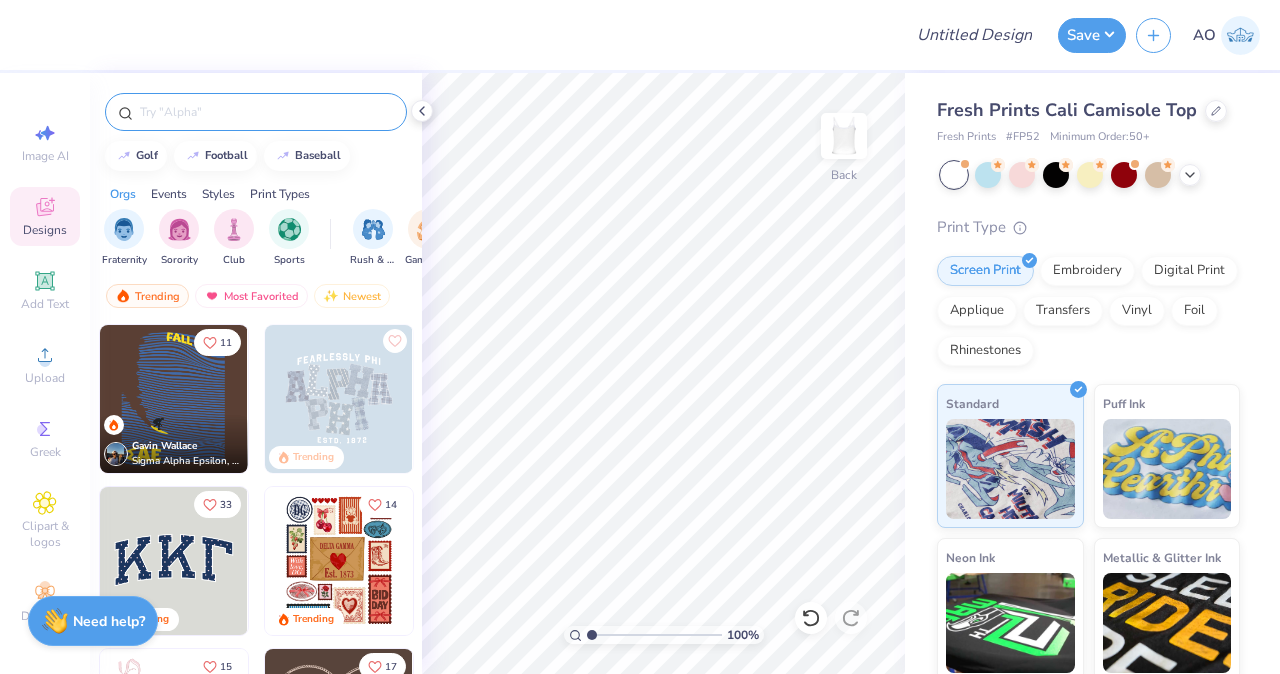 scroll, scrollTop: 0, scrollLeft: 0, axis: both 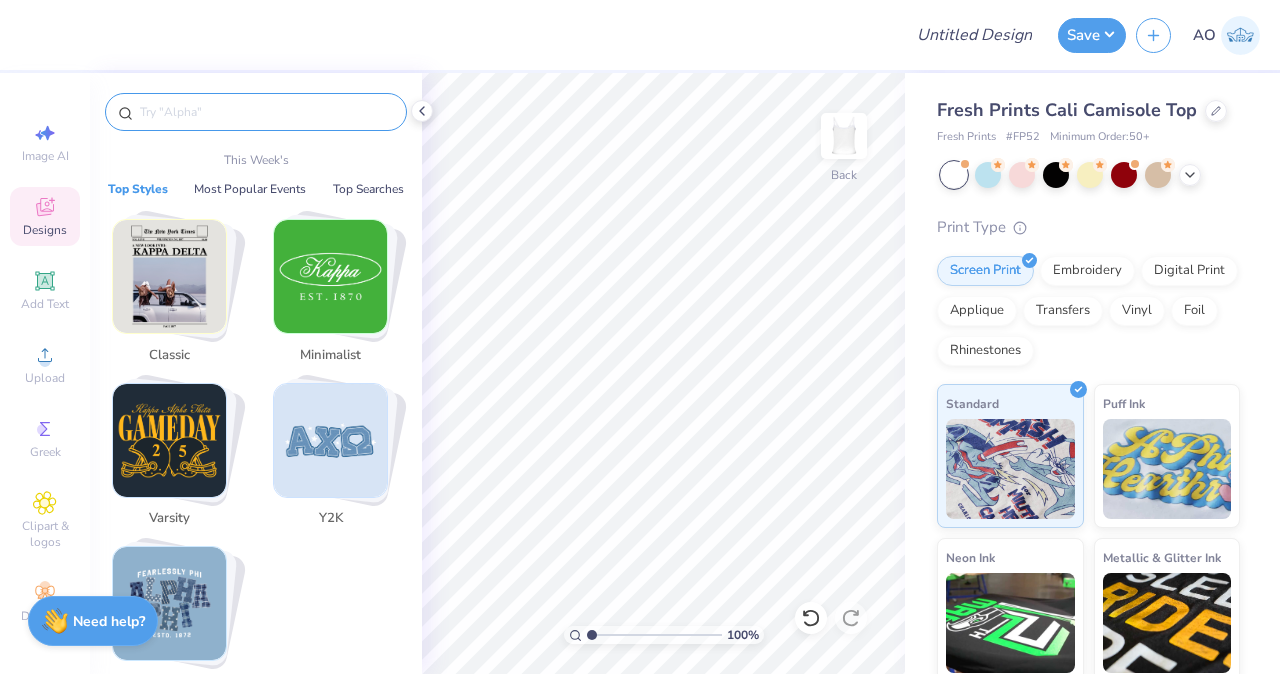 click at bounding box center (266, 112) 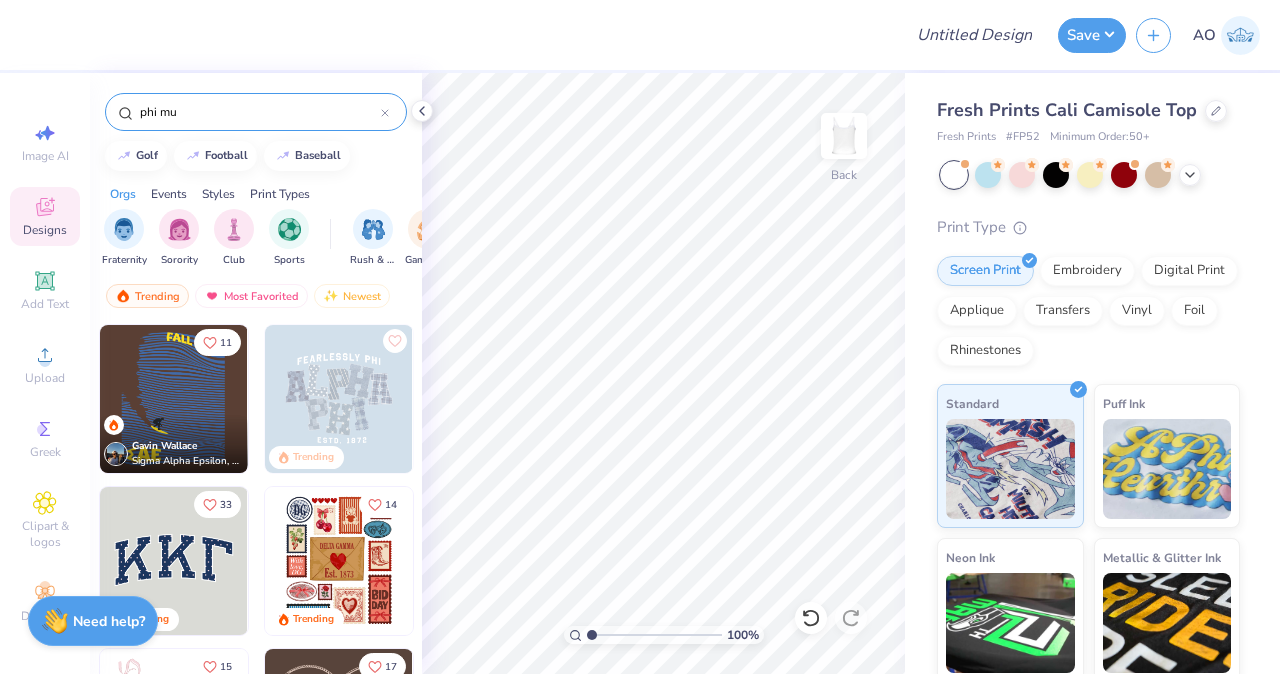 type on "phi mu" 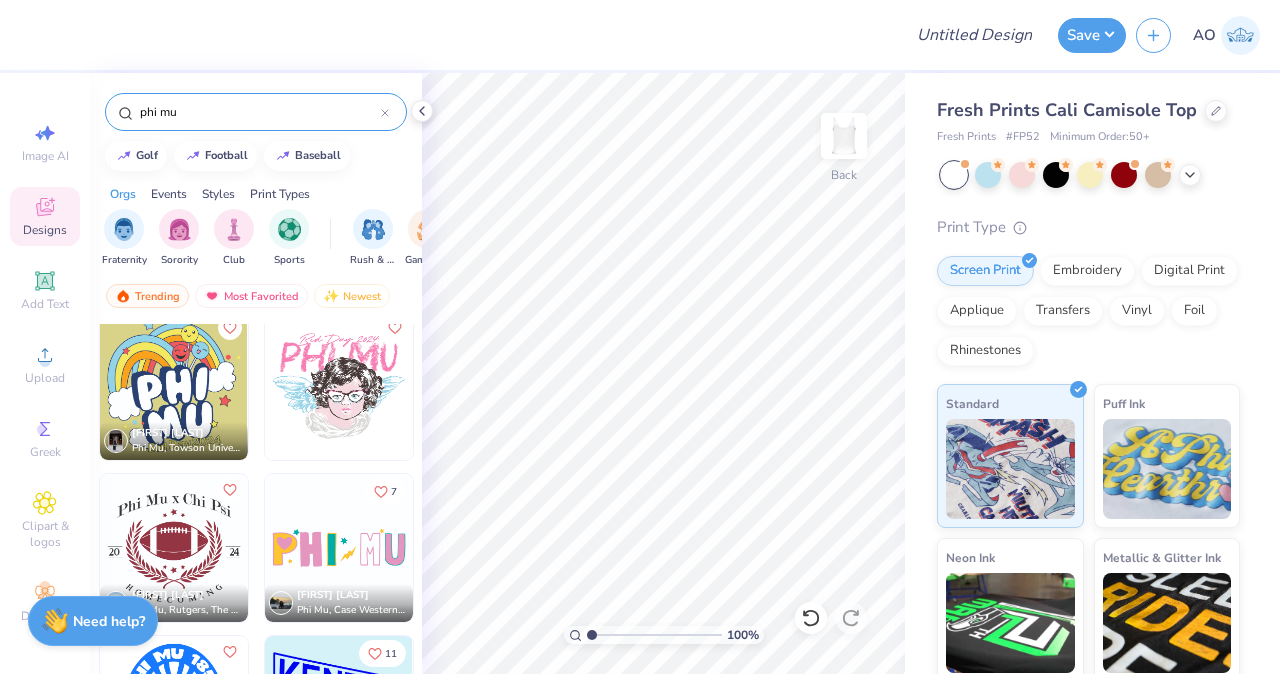 scroll, scrollTop: 4226, scrollLeft: 0, axis: vertical 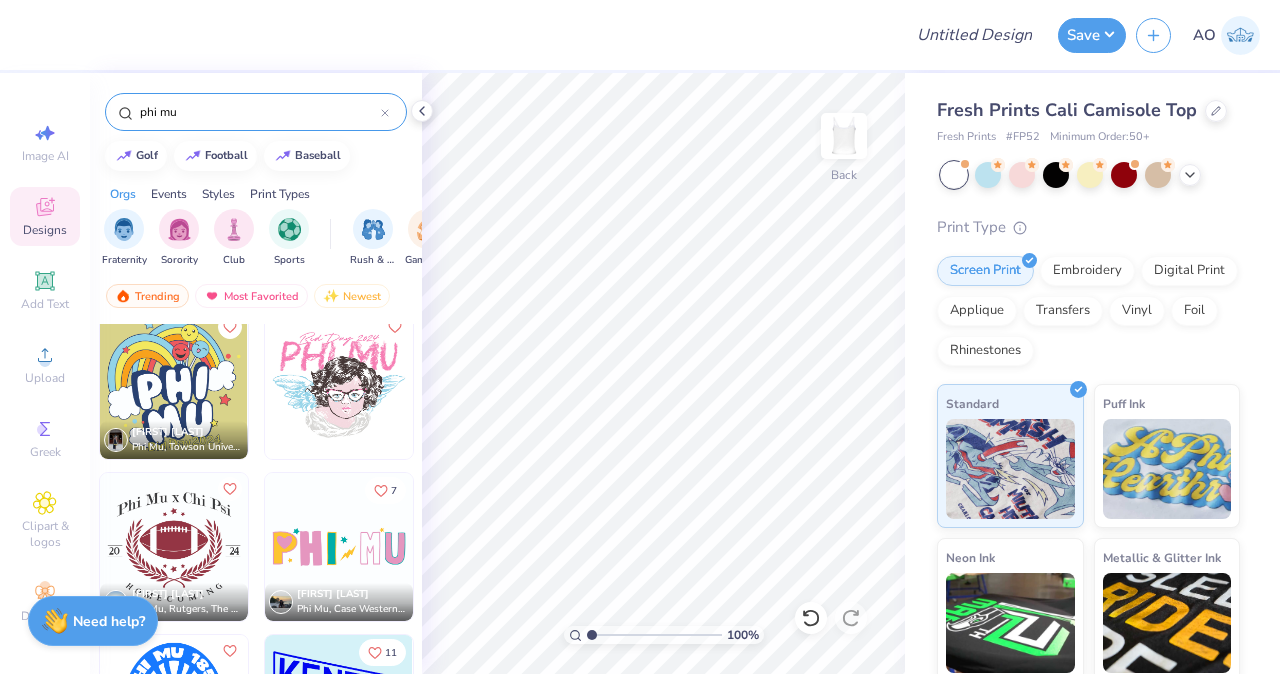 click on "phi mu" at bounding box center [256, 112] 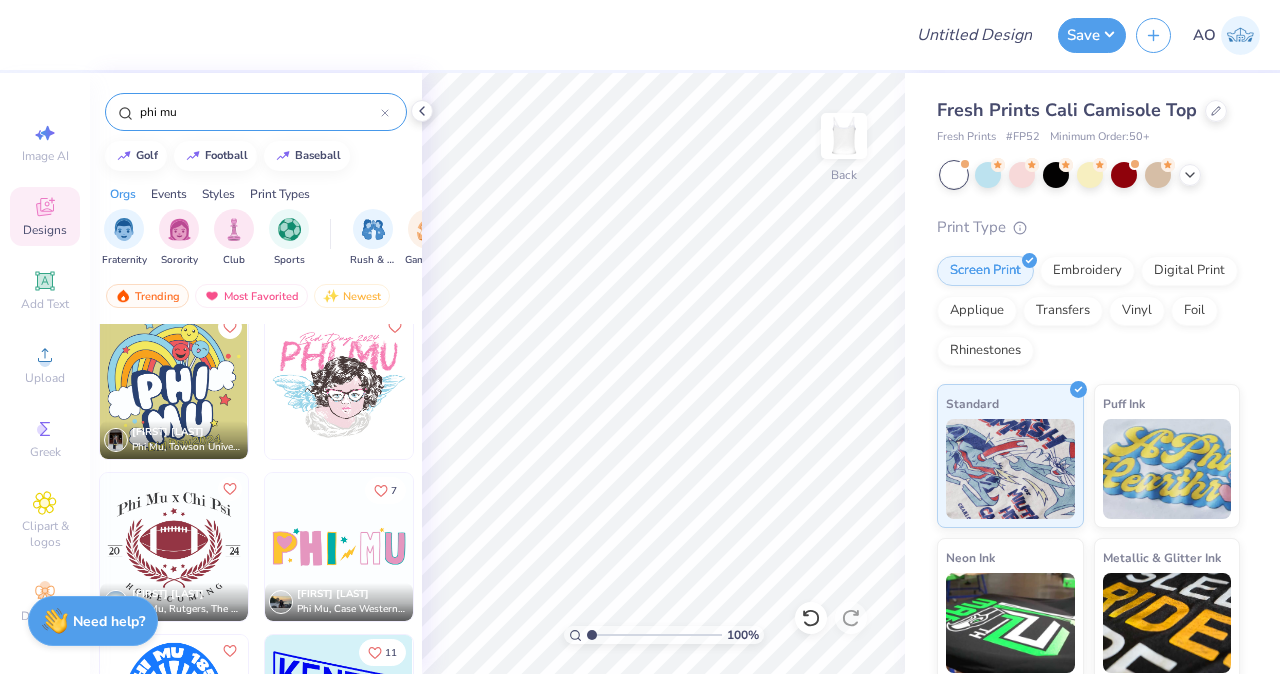 click 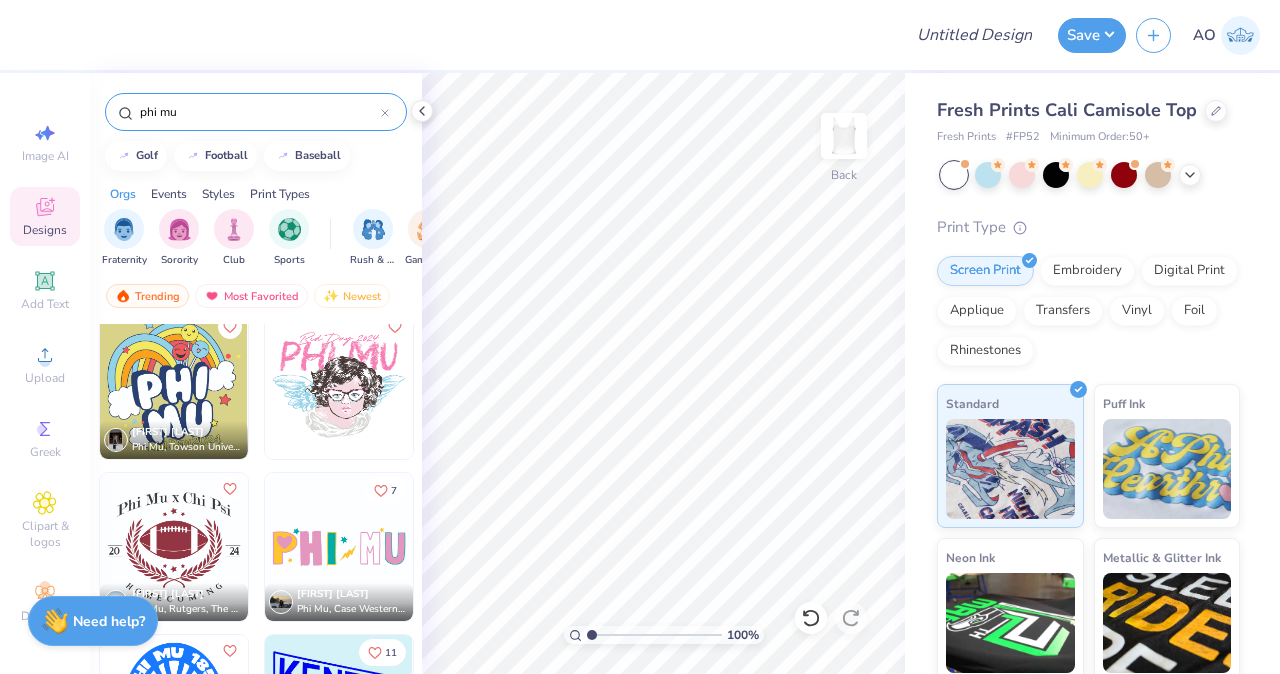 type 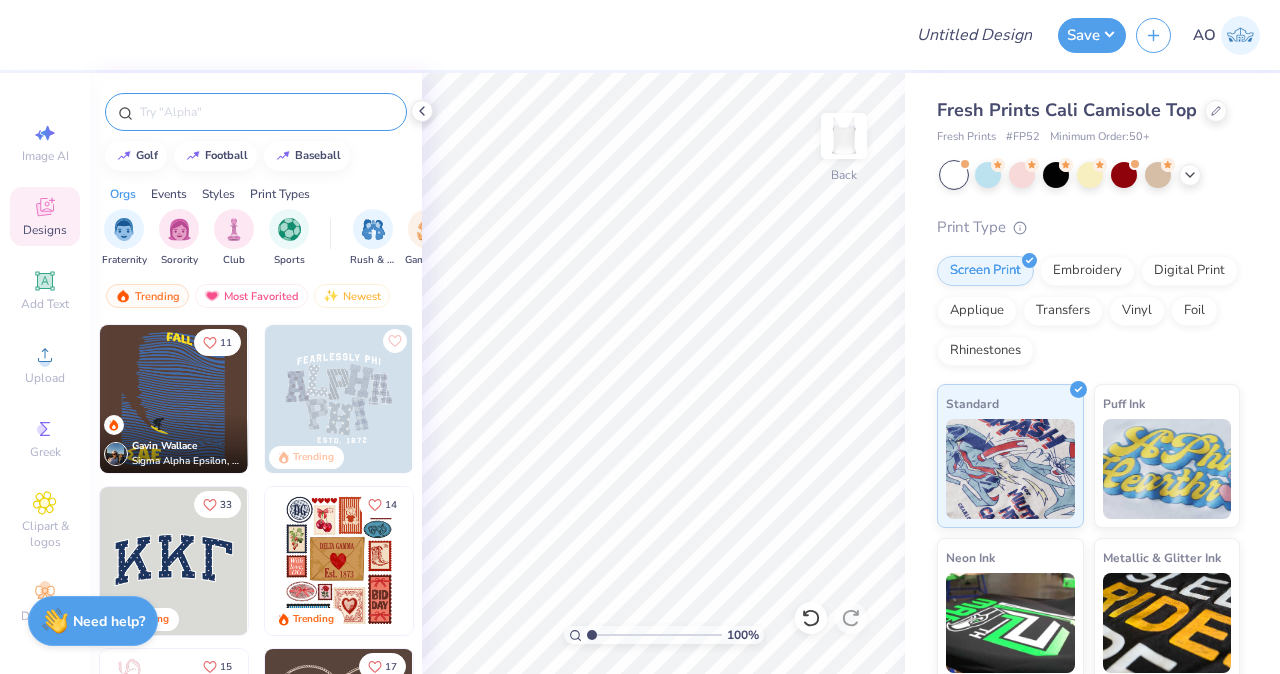 scroll, scrollTop: 0, scrollLeft: 0, axis: both 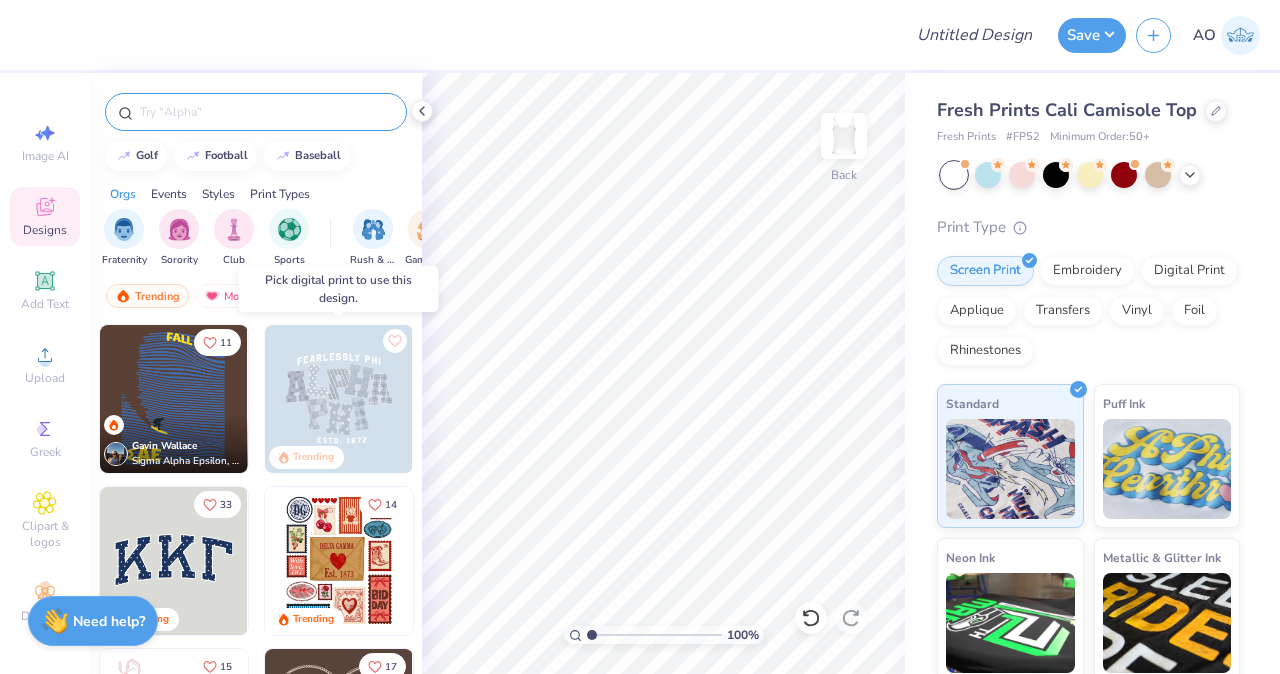 click at bounding box center [339, 399] 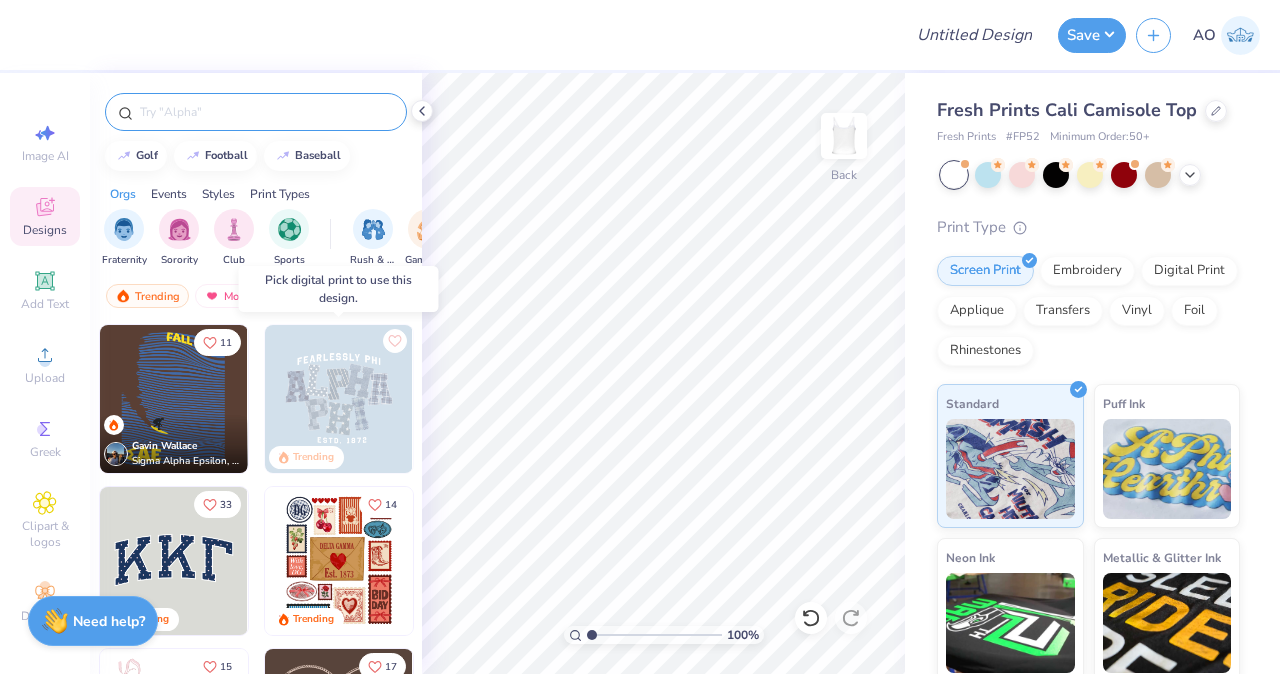 click at bounding box center [339, 399] 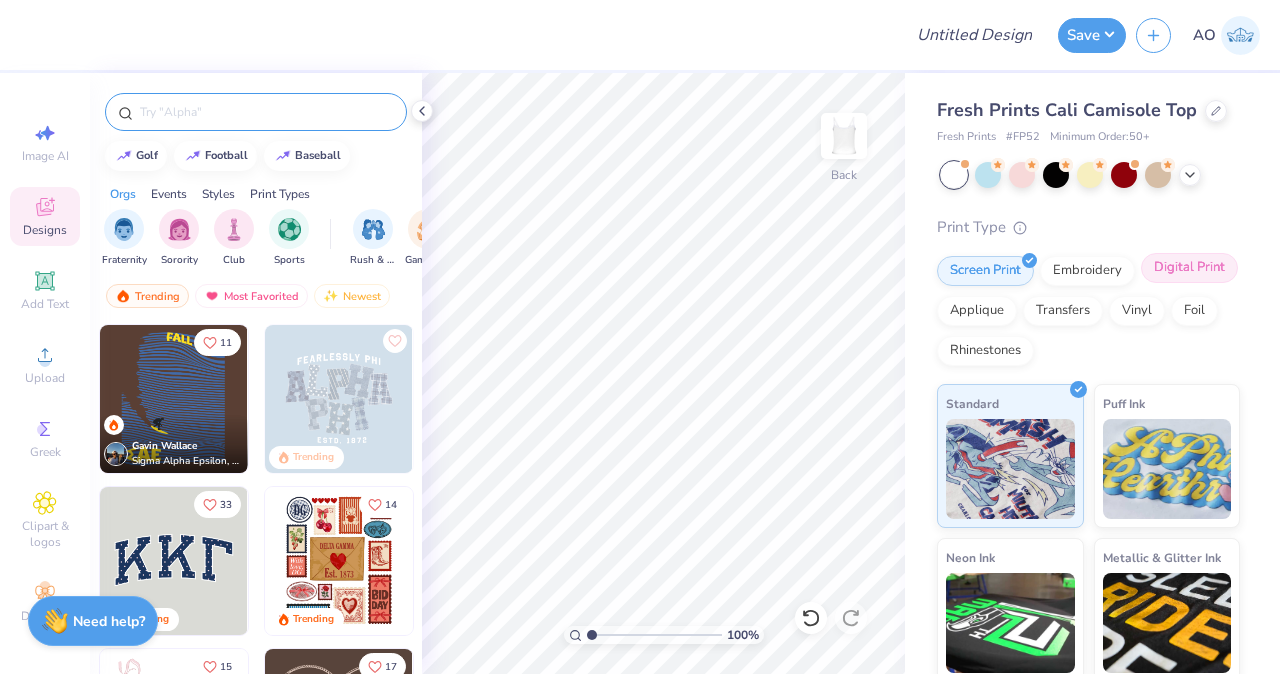click on "Digital Print" at bounding box center (1189, 268) 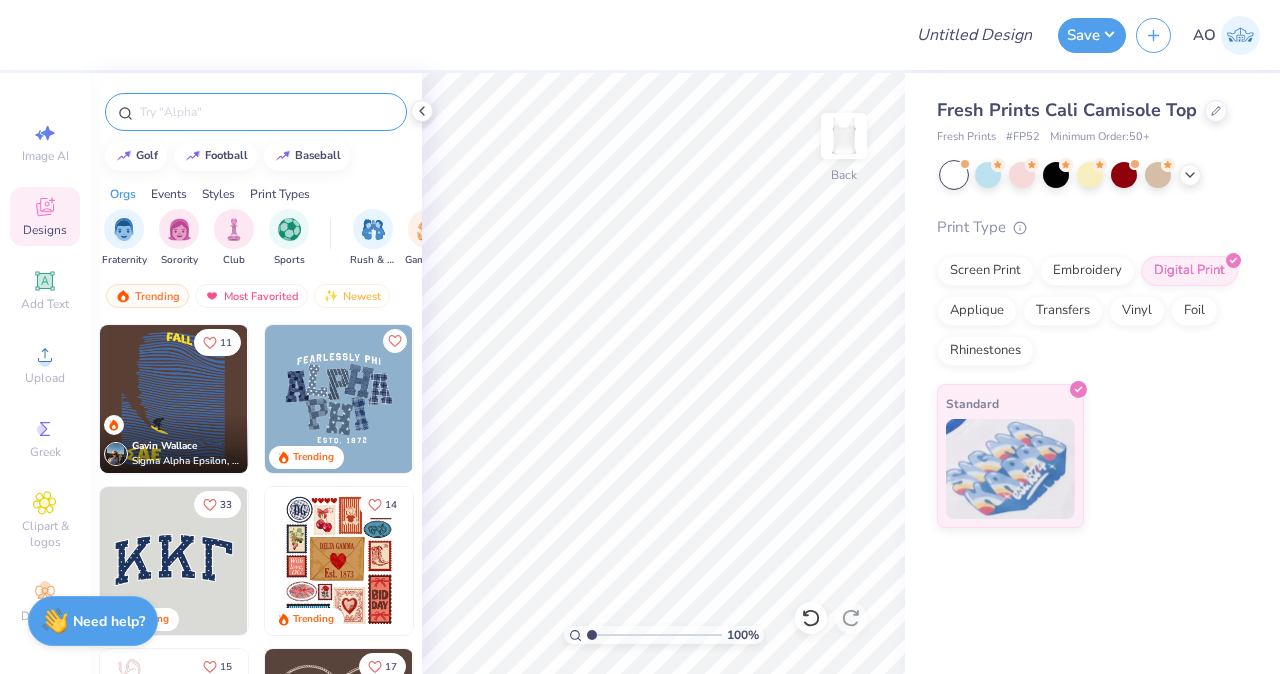 click at bounding box center (339, 399) 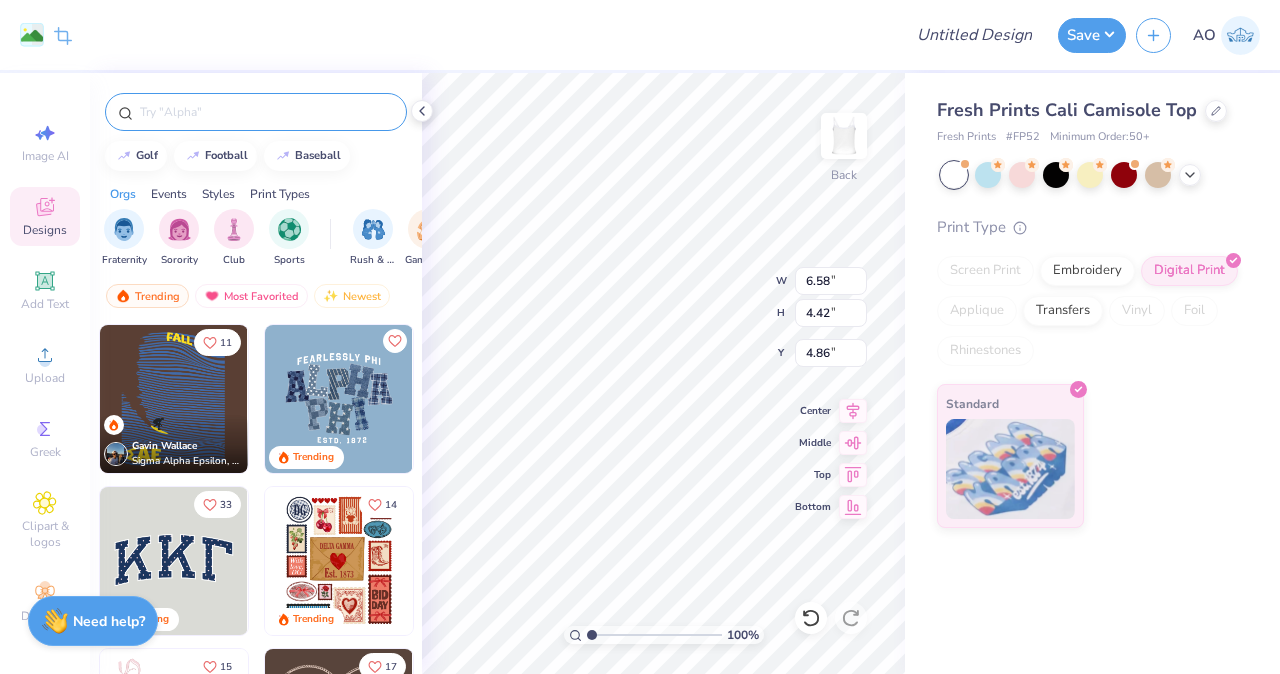 type on "4.79" 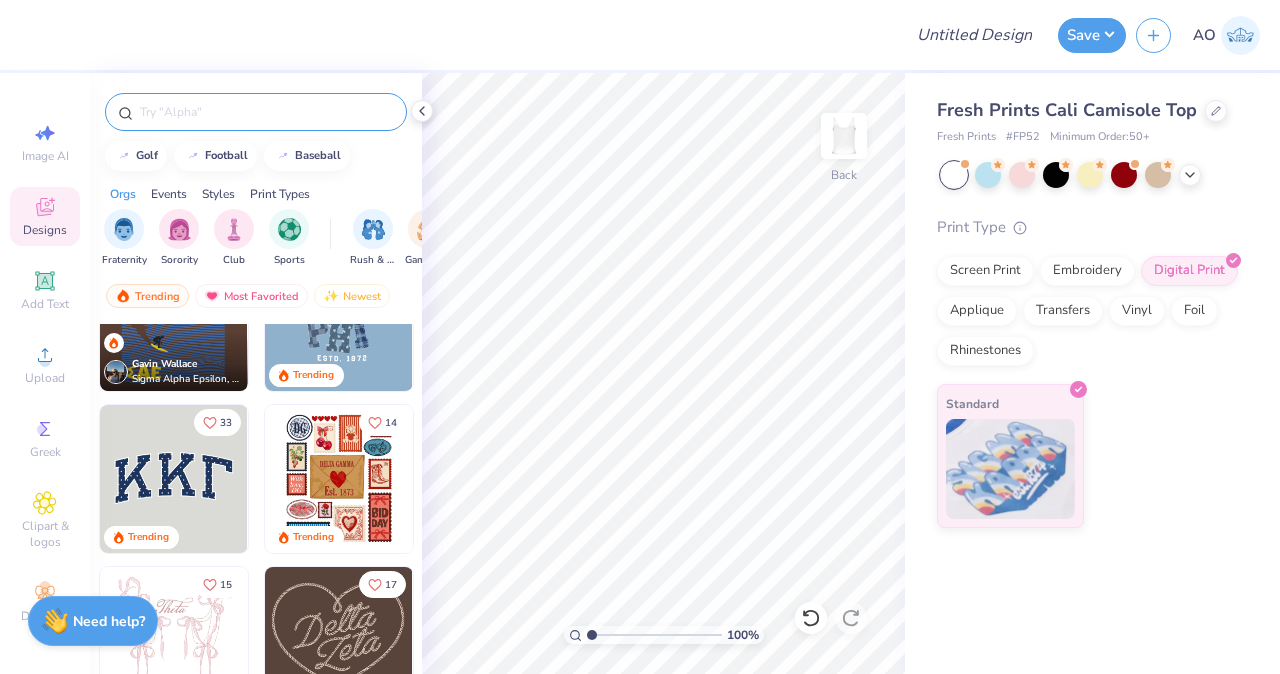 scroll, scrollTop: 81, scrollLeft: 0, axis: vertical 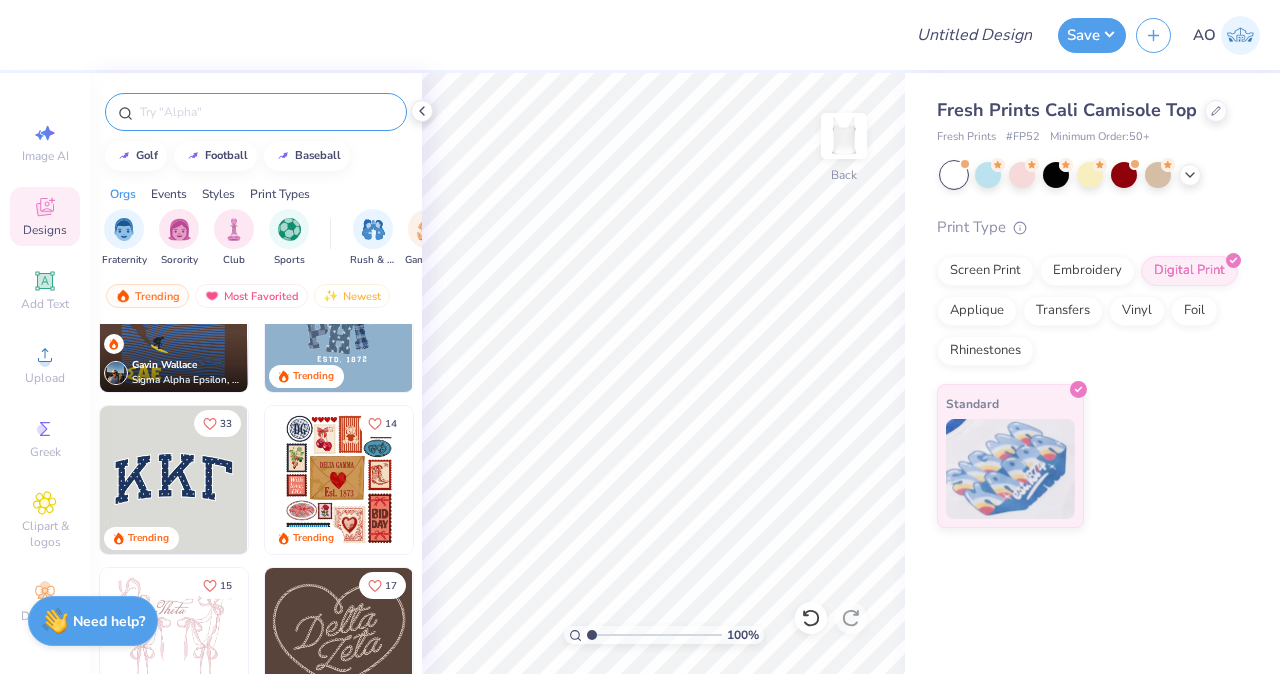 click at bounding box center [174, 480] 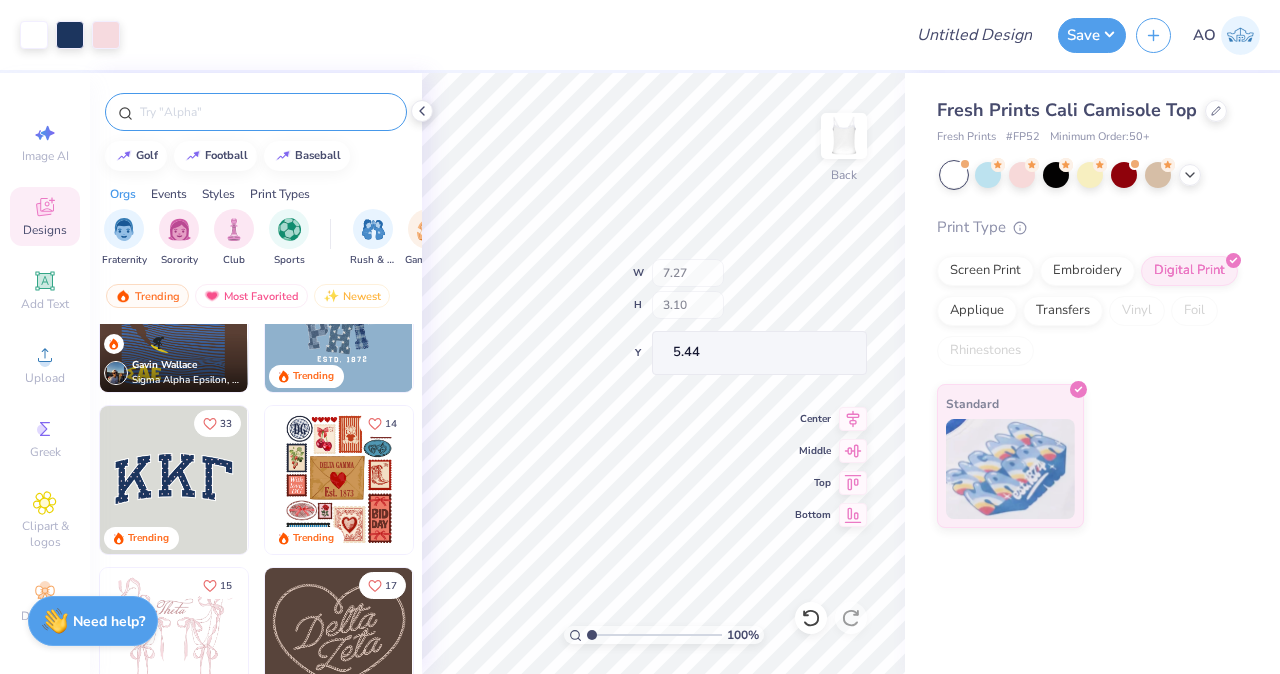 type on "7.20" 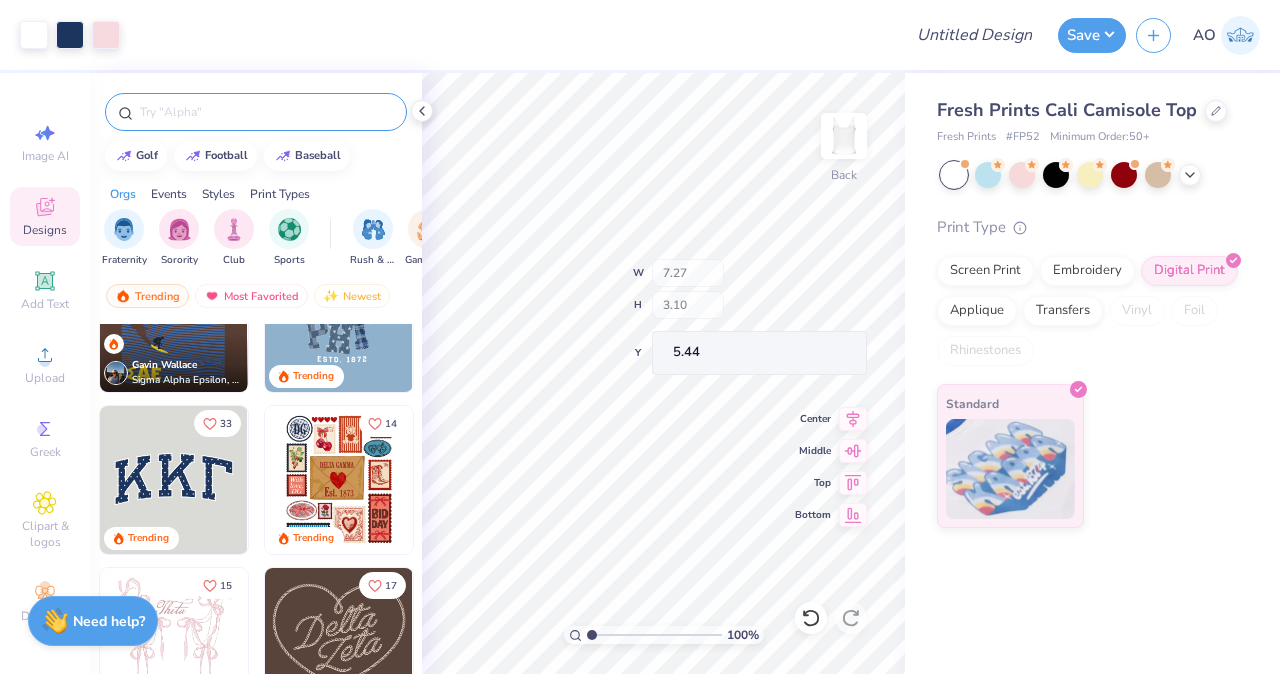 type on "3.01" 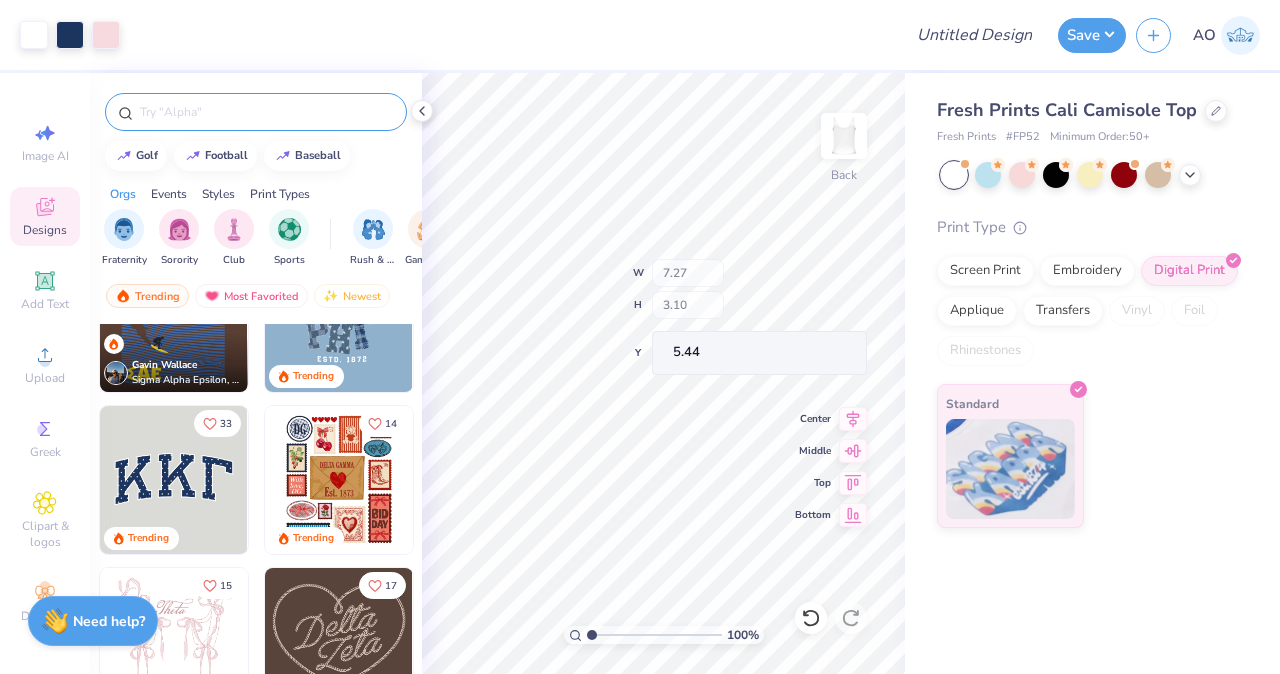 type on "5.46" 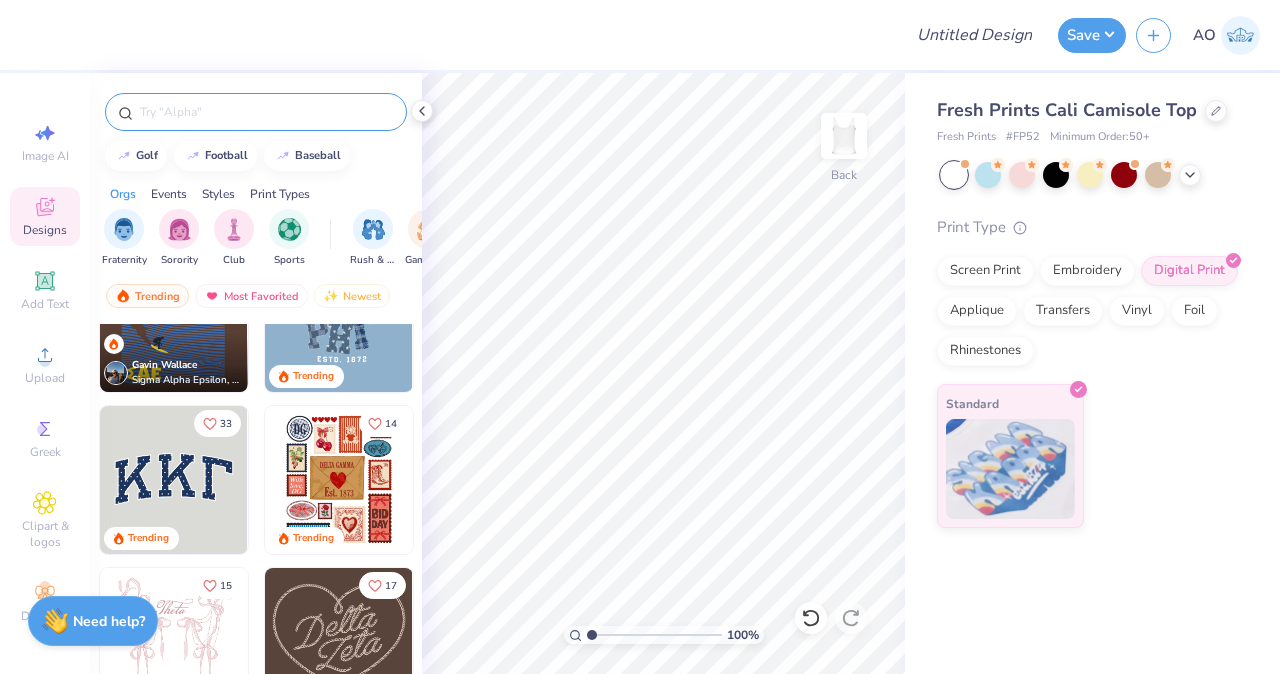 scroll, scrollTop: 152, scrollLeft: 0, axis: vertical 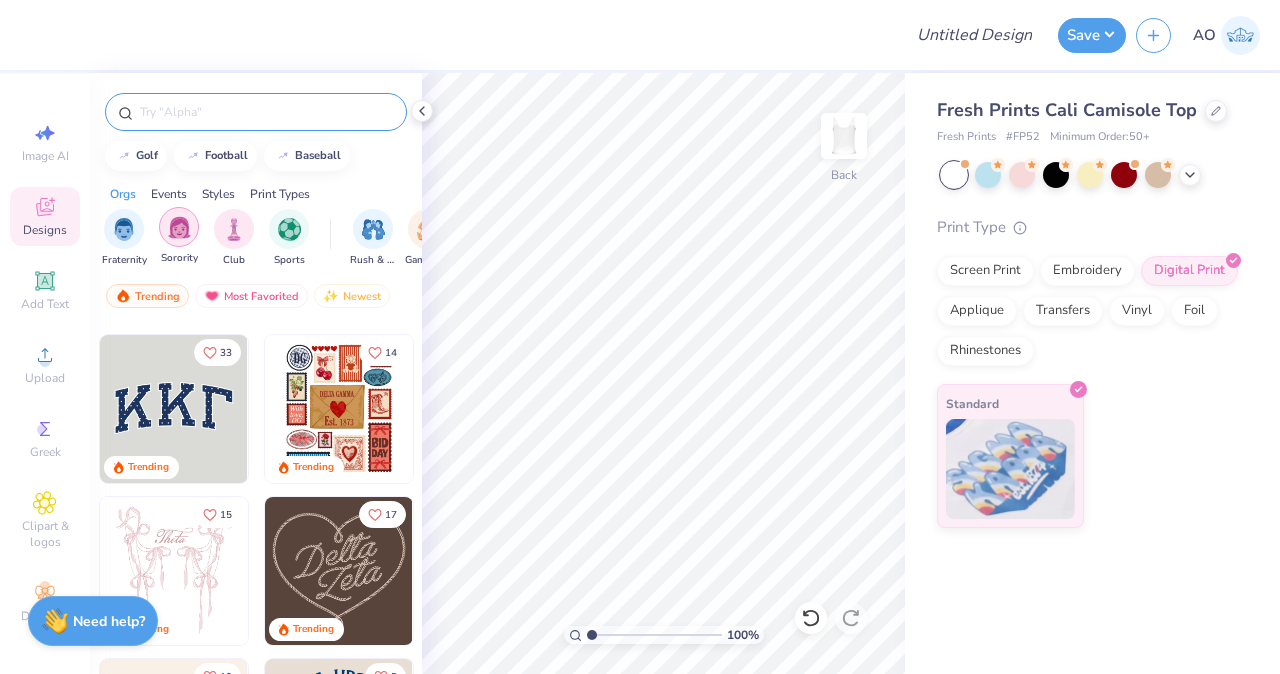 click at bounding box center (179, 227) 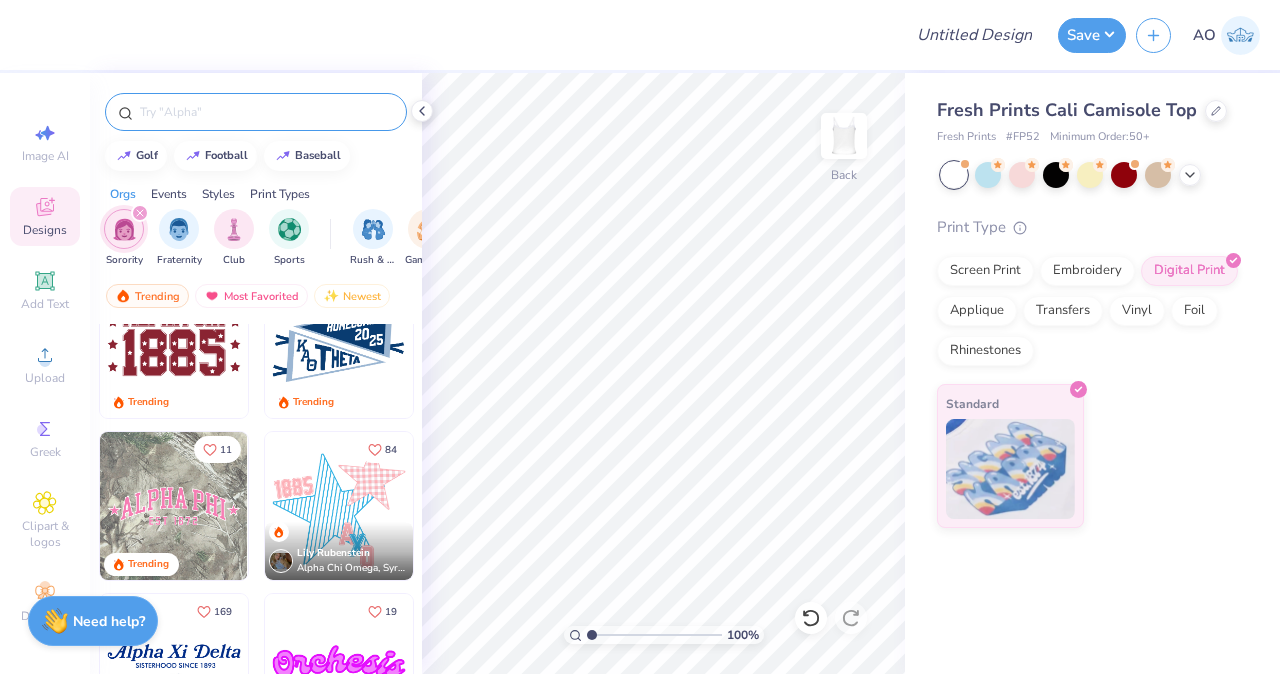 scroll, scrollTop: 3456, scrollLeft: 0, axis: vertical 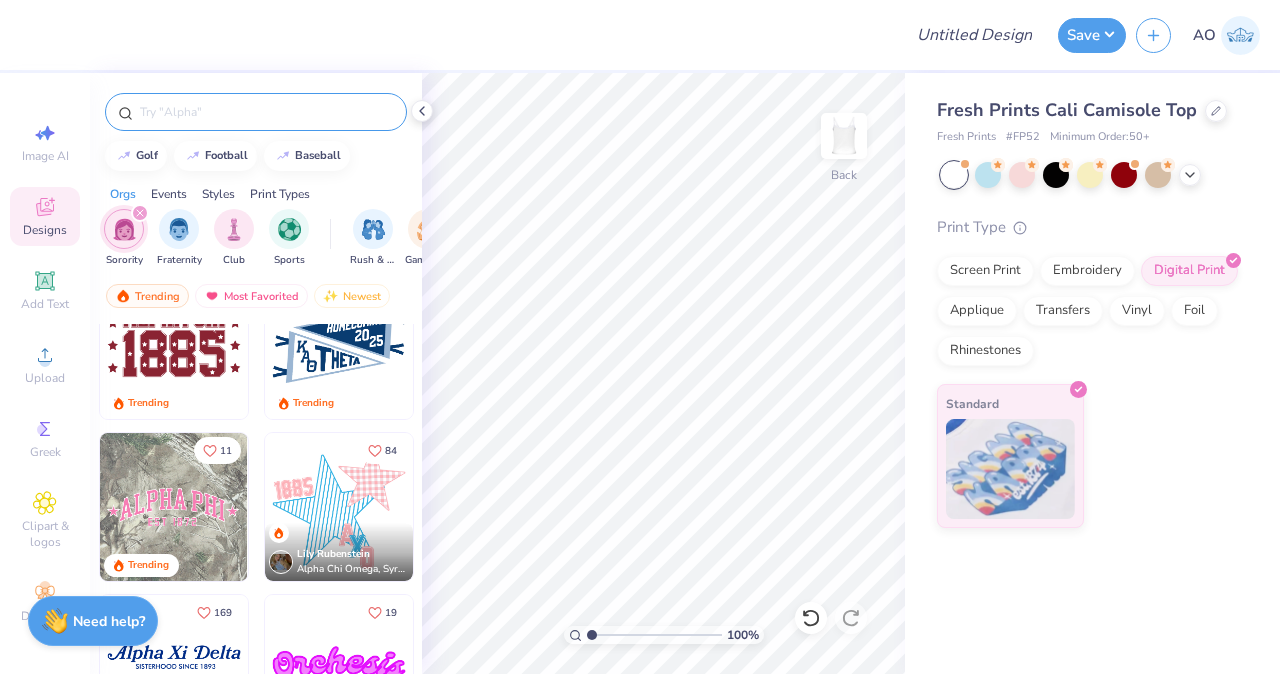 click at bounding box center (26, 507) 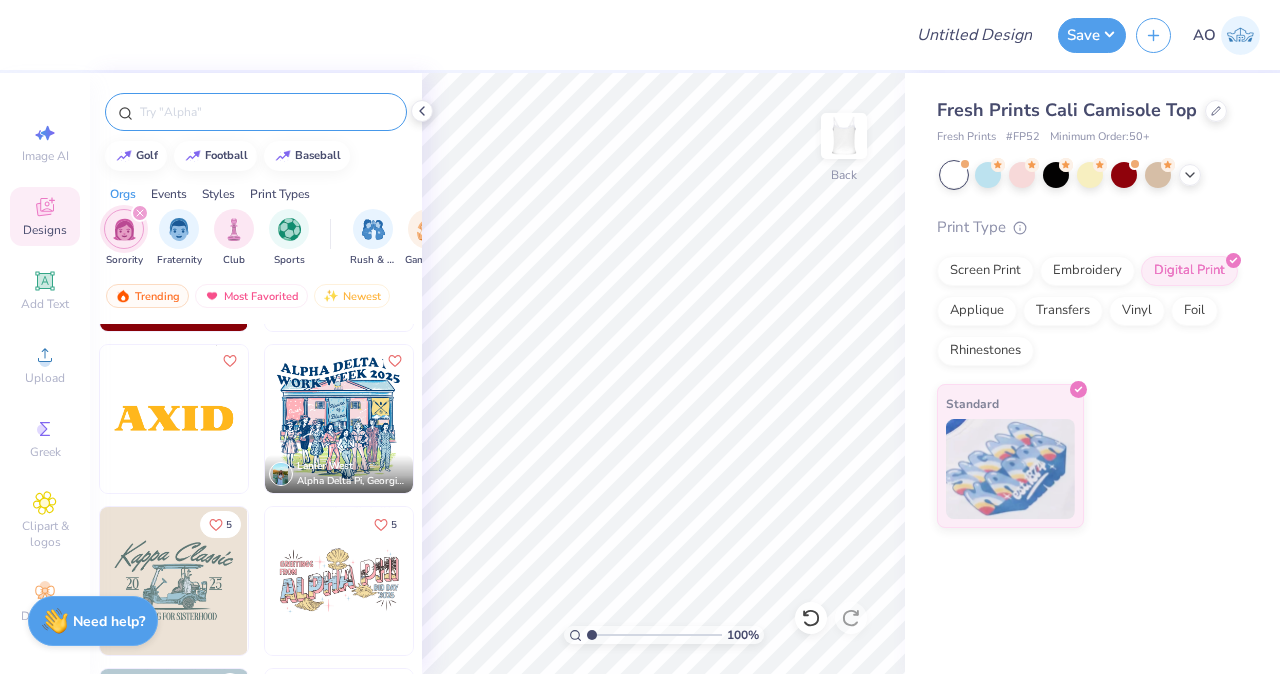 scroll, scrollTop: 18470, scrollLeft: 0, axis: vertical 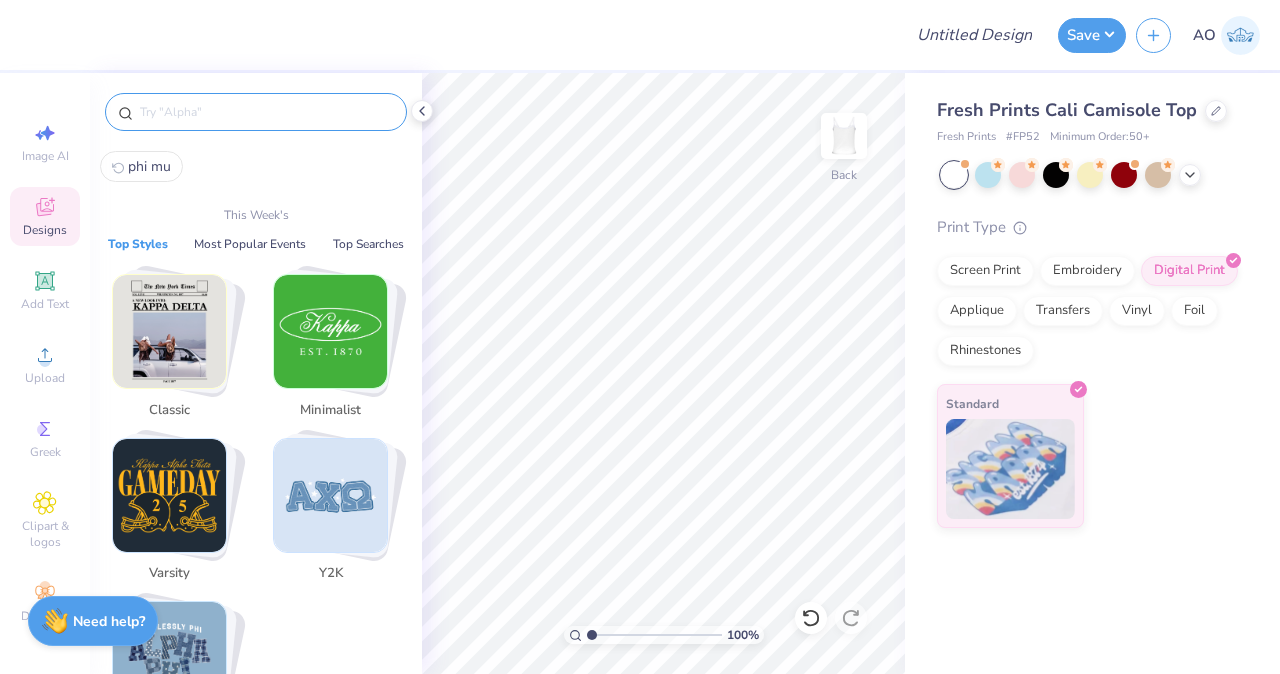 click at bounding box center (266, 112) 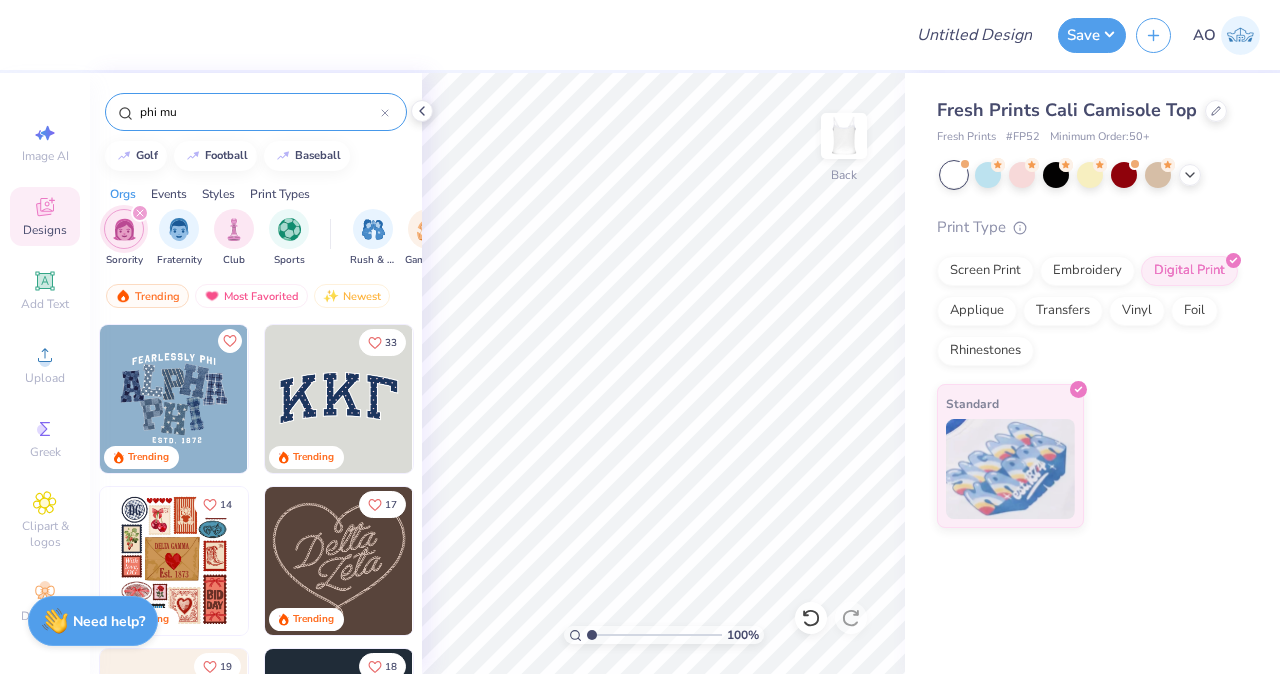 type on "phi mu" 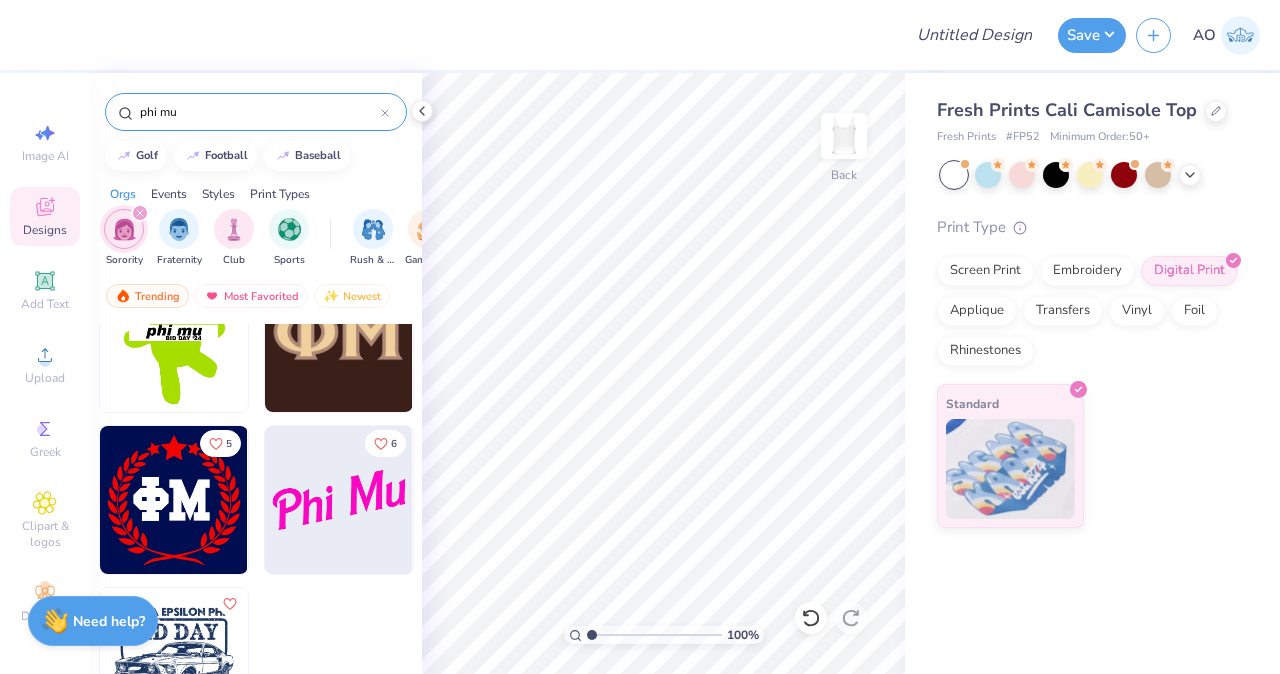 scroll, scrollTop: 6541, scrollLeft: 0, axis: vertical 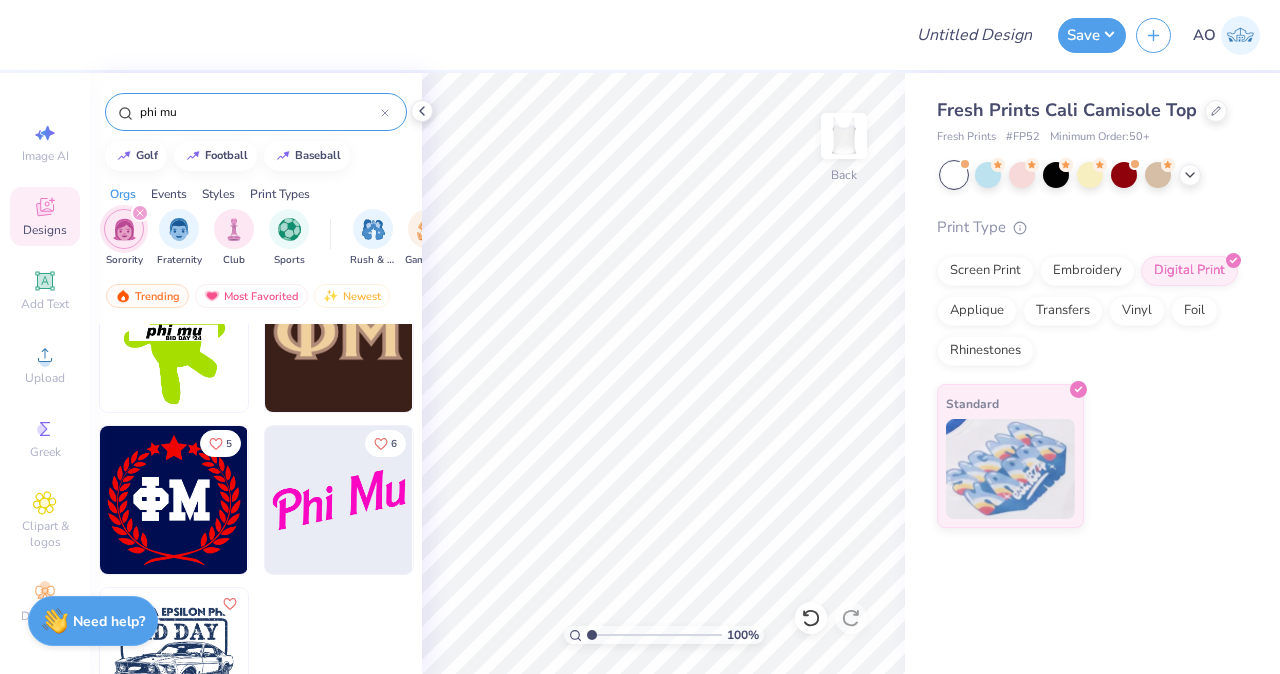 drag, startPoint x: 215, startPoint y: 106, endPoint x: 74, endPoint y: 104, distance: 141.01419 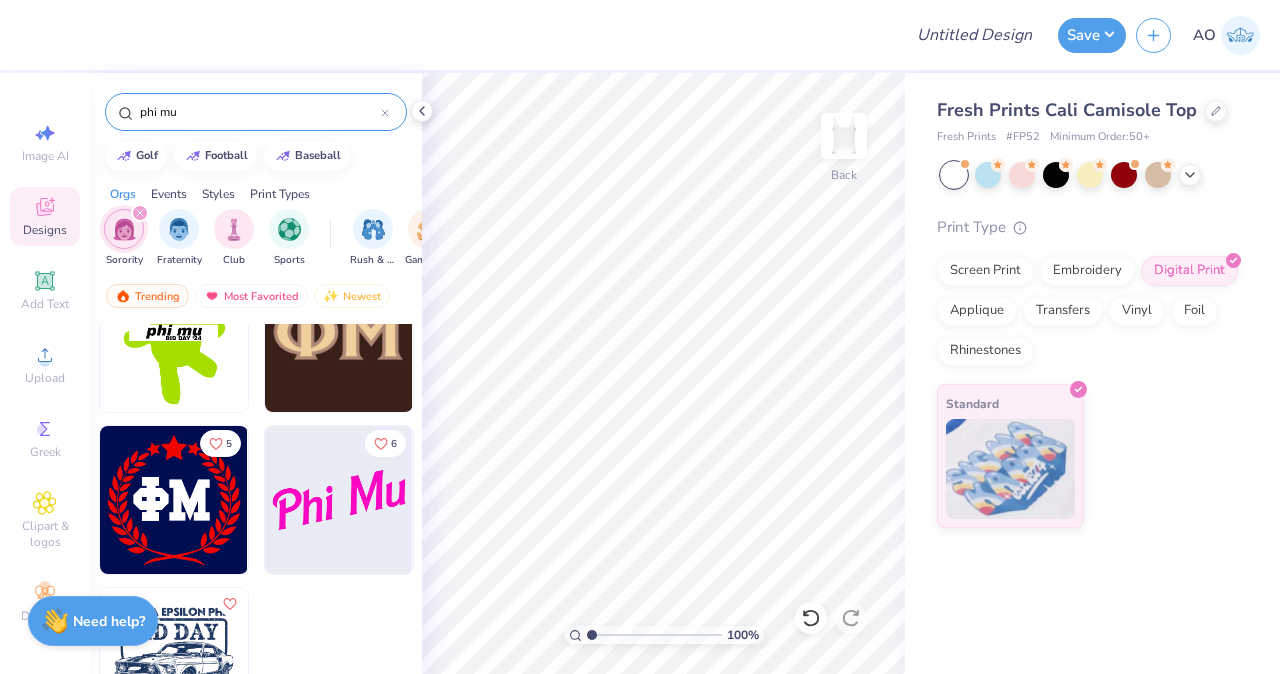 click on "Design Title Save AO Image AI Designs Add Text Upload Greek Clipart & logos Decorate phi mu golf football baseball Orgs Events Styles Print Types Sorority Fraternity Club Sports Rush & Bid Game Day Parent's Weekend PR & General Big Little Reveal Philanthropy Date Parties & Socials Retreat Greek Week Holidays Formal & Semi Spring Break Graduation Founder’s Day Classic Minimalist Varsity Y2K Typography Cartoons Handdrawn 80s & 90s Grunge 60s & 70s Embroidery Screen Print Patches Digital Print Vinyl Transfers Applique Trending Most Favorited Newest Leah Lynch Phi Mu, Towson University Jennifer Camilo National Panhellenic Conference, Georgia State University 11 5 6 100  % Back Fresh Prints Cali Camisole Top Fresh Prints # FP52 Minimum Order:  50 +   Print Type Screen Print Embroidery Digital Print Applique Transfers Vinyl Foil Rhinestones Standard Need help?  Chat with us." at bounding box center [640, 337] 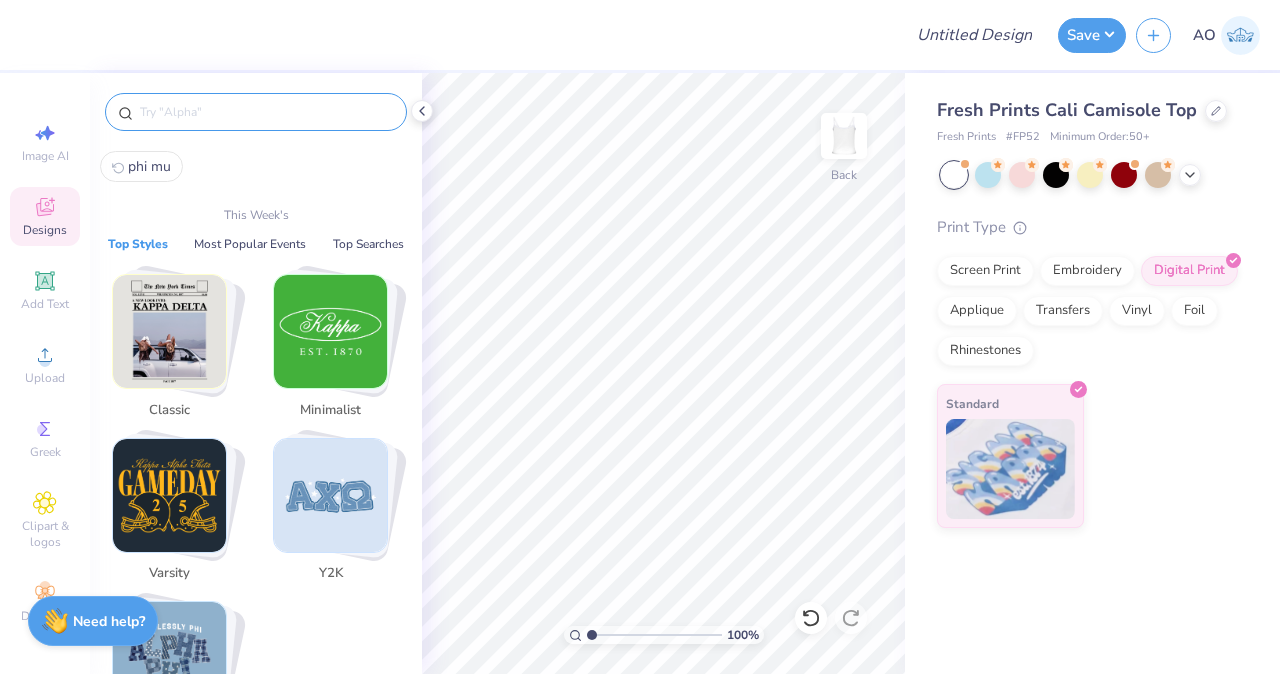 type 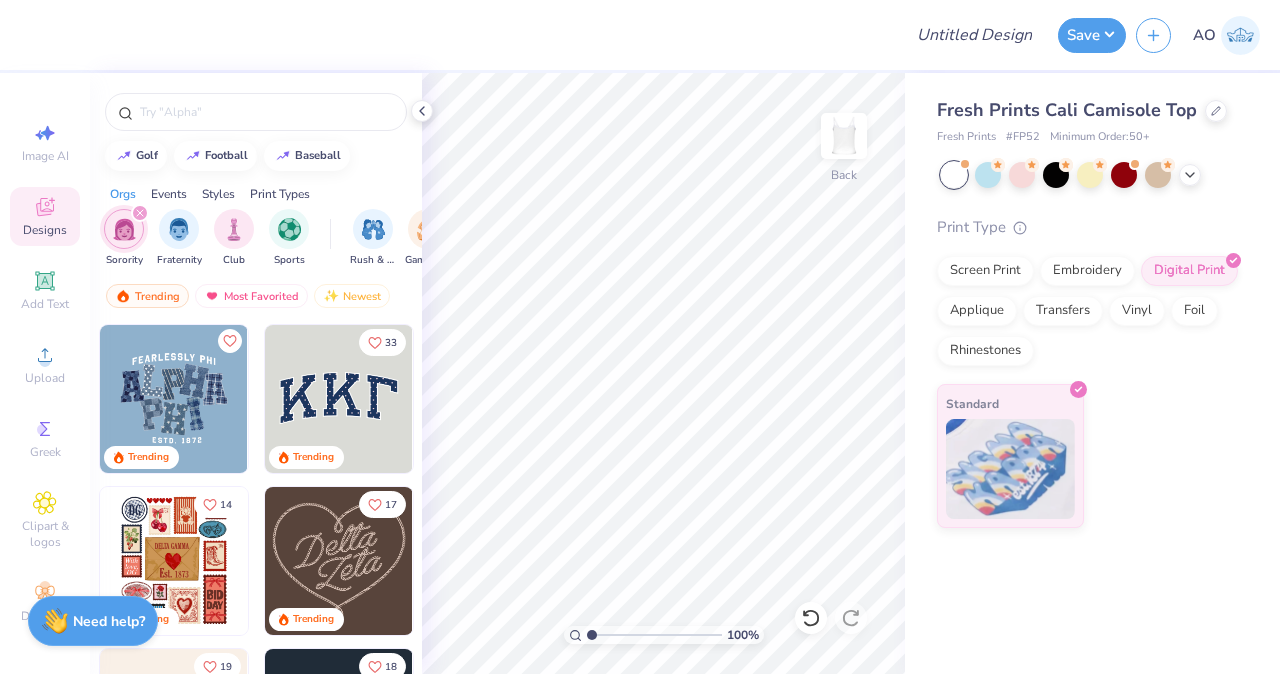 scroll, scrollTop: 0, scrollLeft: 0, axis: both 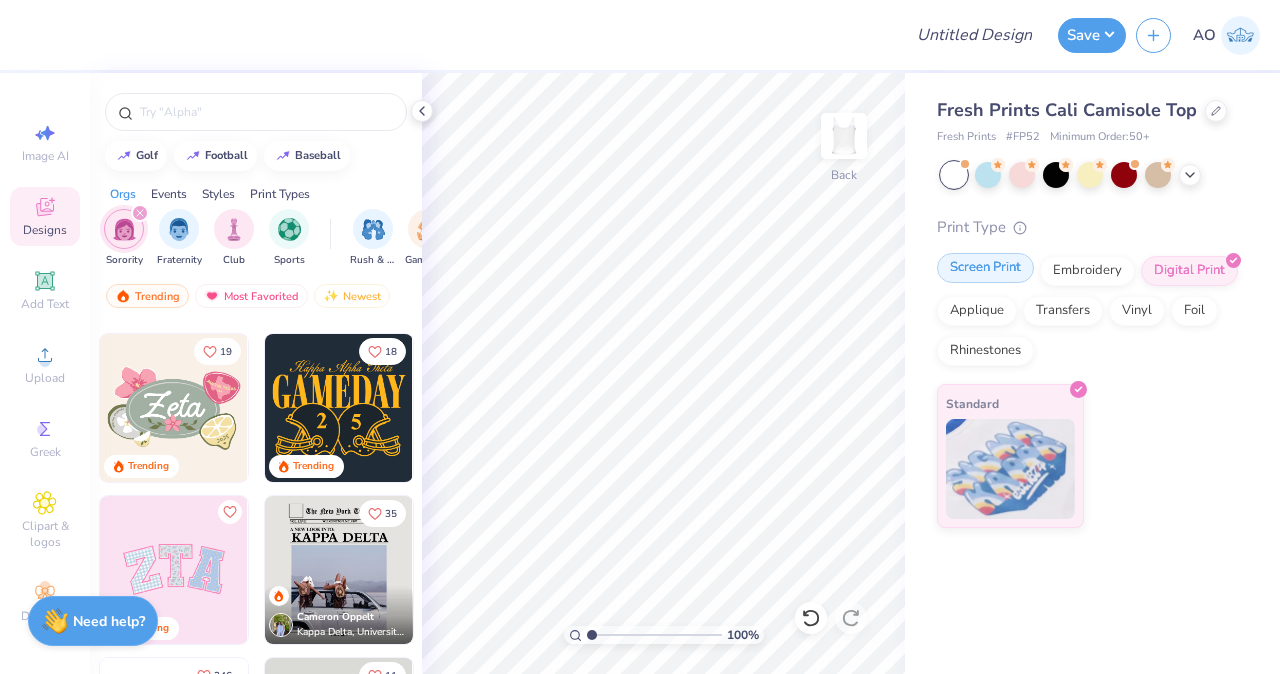 click on "Screen Print" at bounding box center (985, 268) 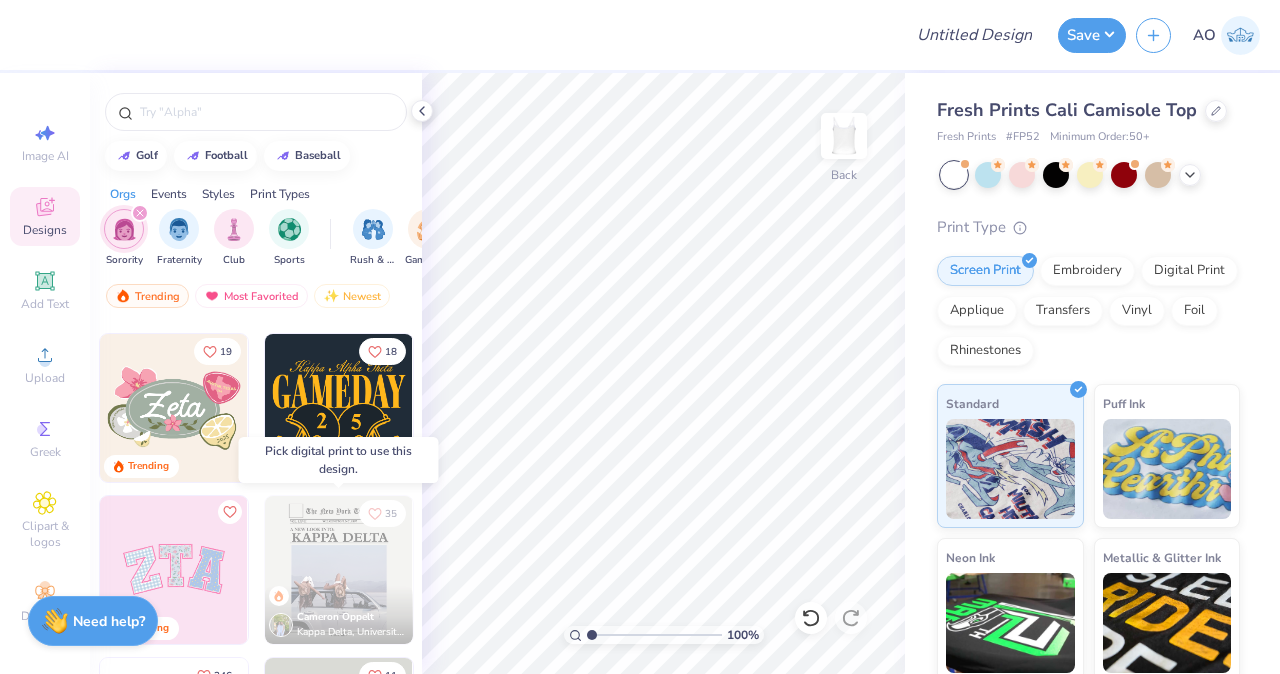 click on "Cameron Oppelt Kappa Delta, University of North Carolina Wilmington" at bounding box center [339, 615] 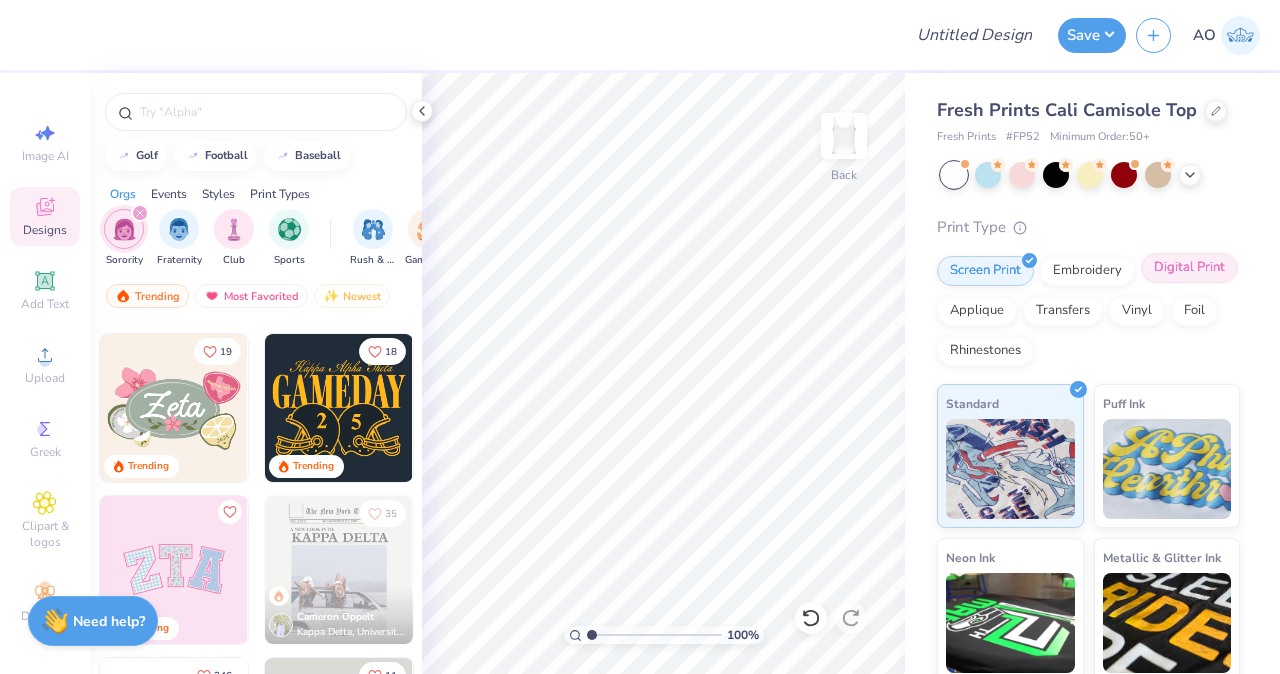 click on "Digital Print" at bounding box center (1189, 268) 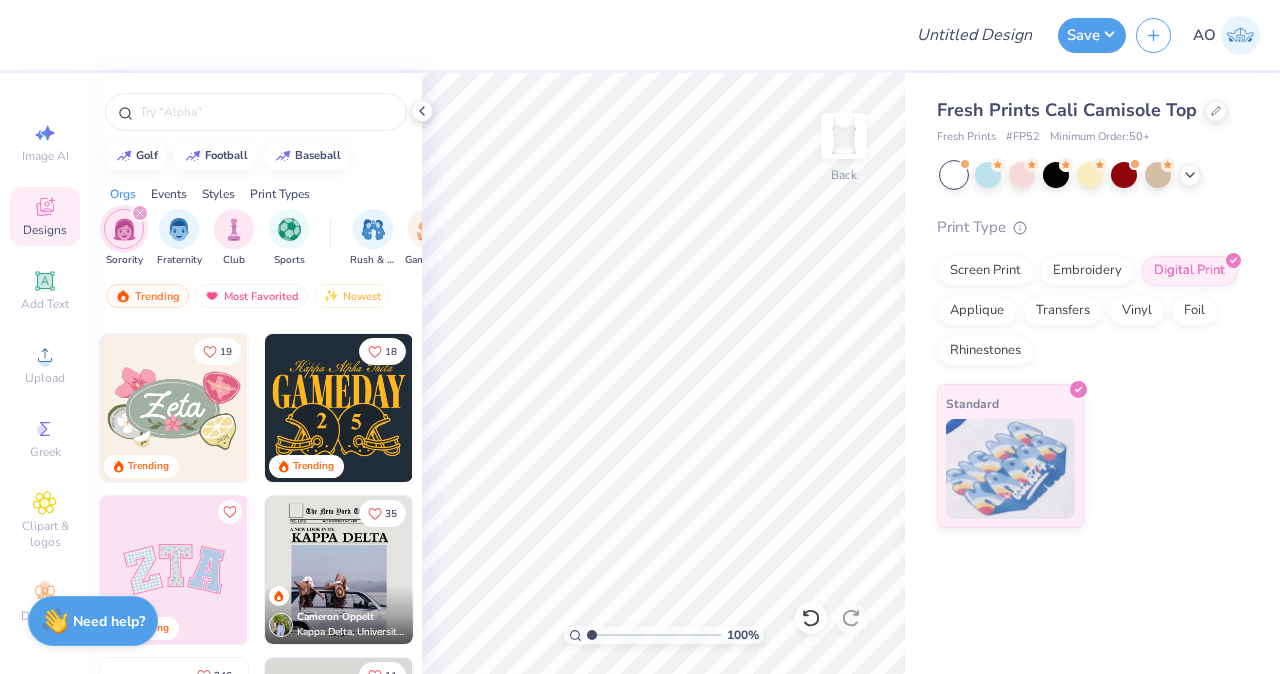 click at bounding box center [339, 570] 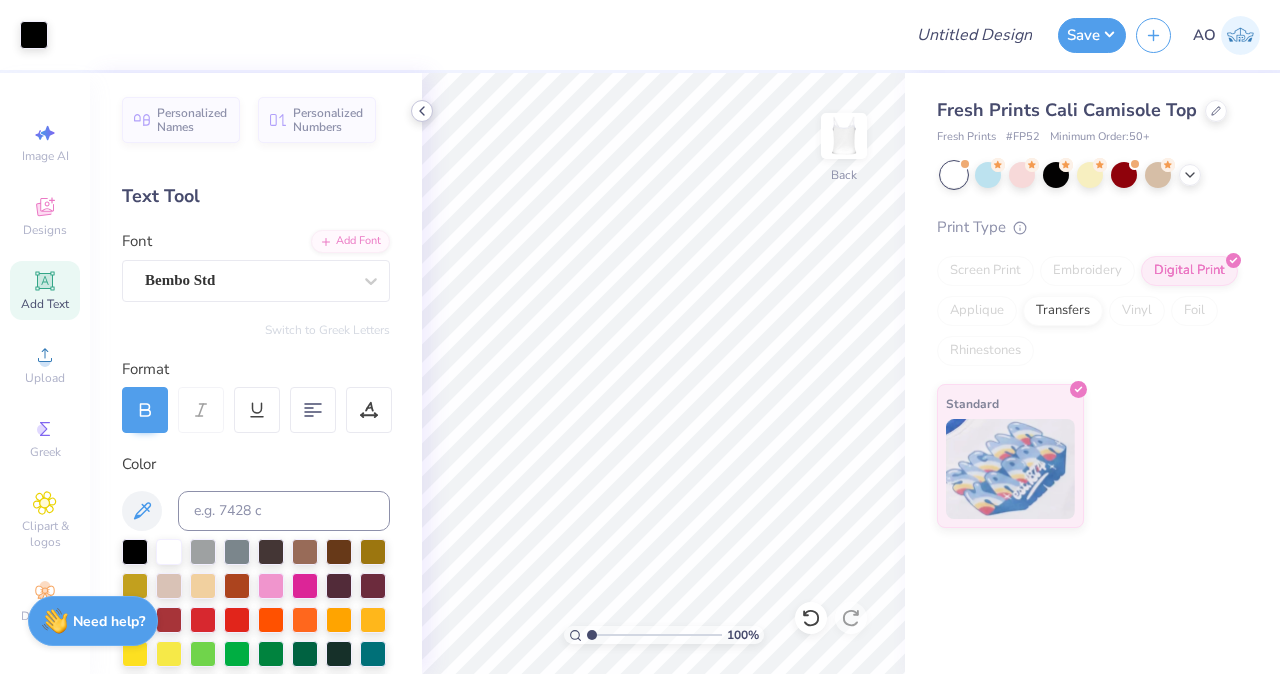 click 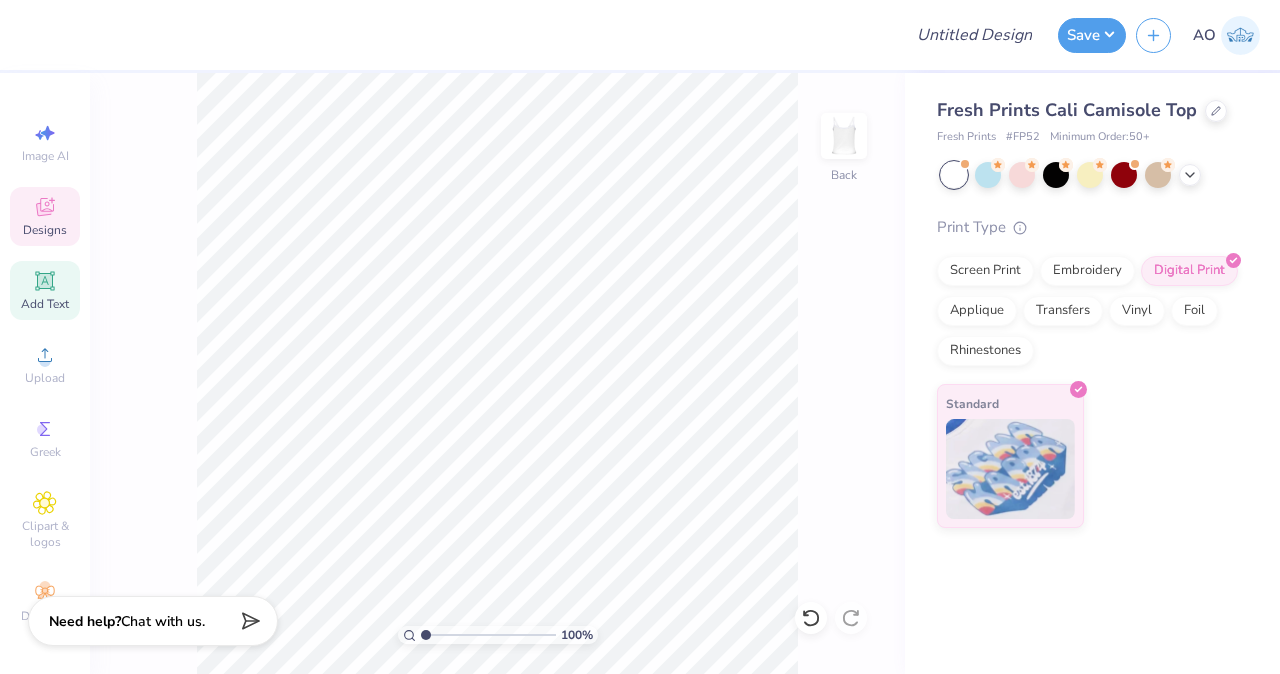 click on "Designs" at bounding box center [45, 216] 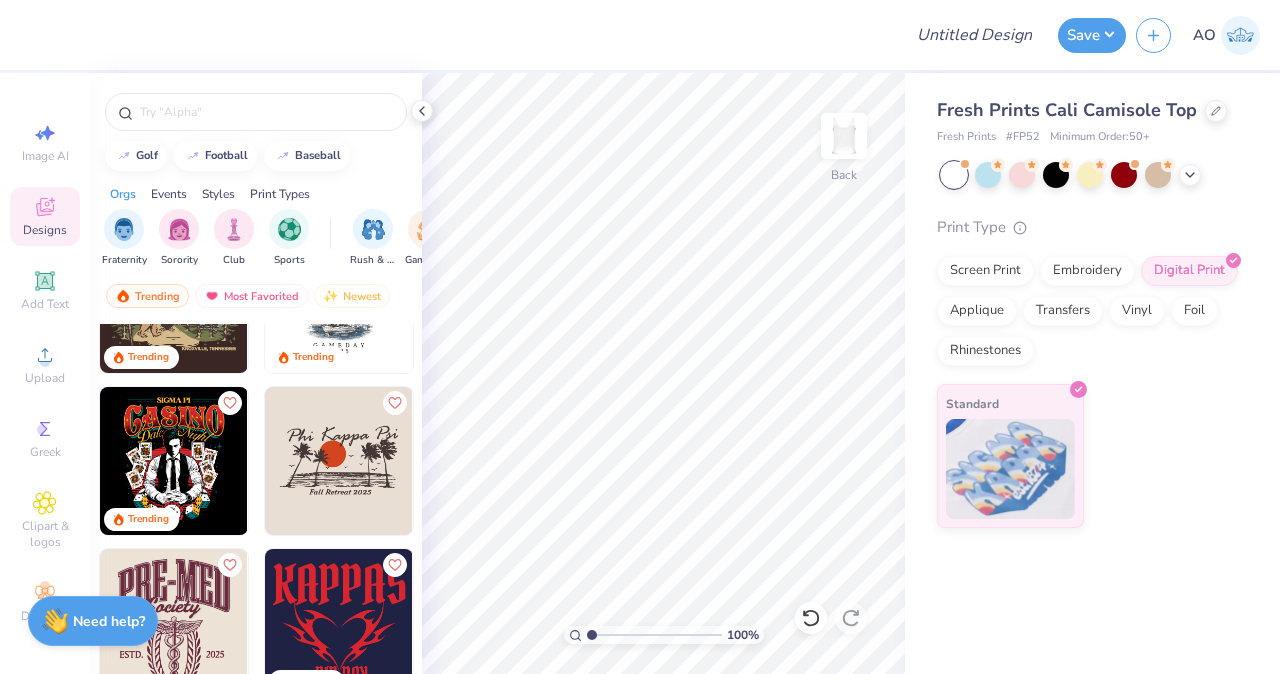 scroll, scrollTop: 3019, scrollLeft: 0, axis: vertical 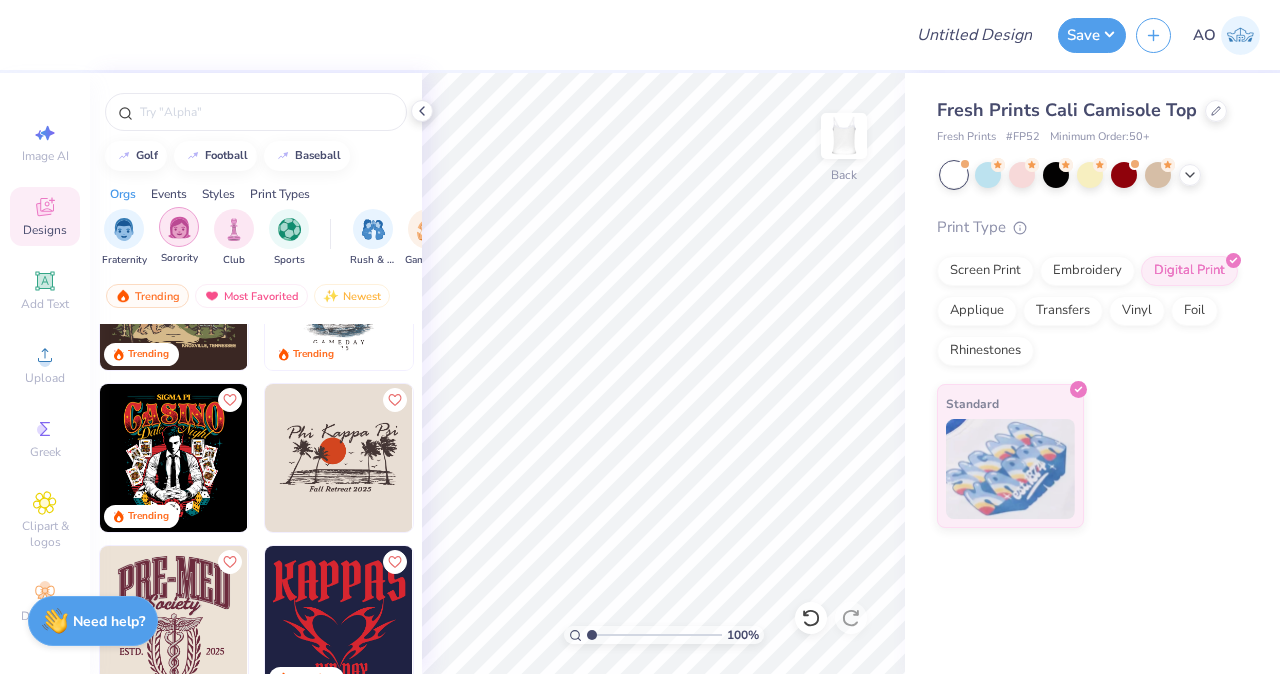 click at bounding box center (179, 227) 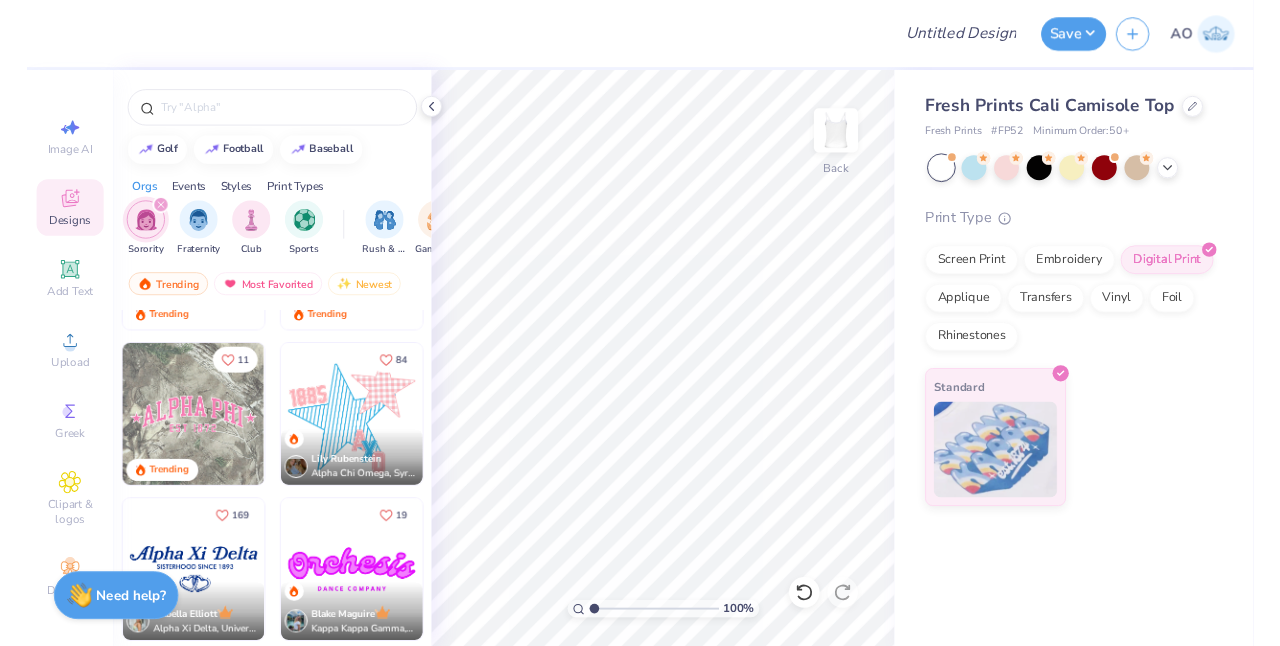 scroll, scrollTop: 3532, scrollLeft: 0, axis: vertical 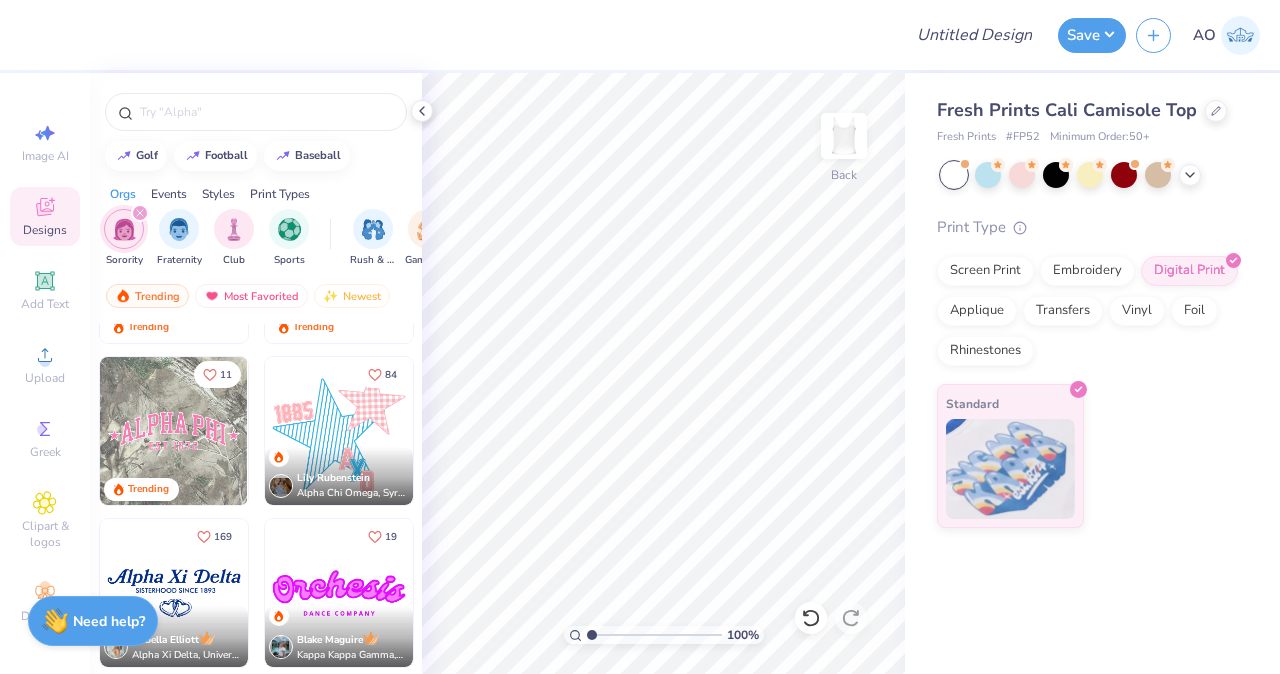 click at bounding box center [339, 431] 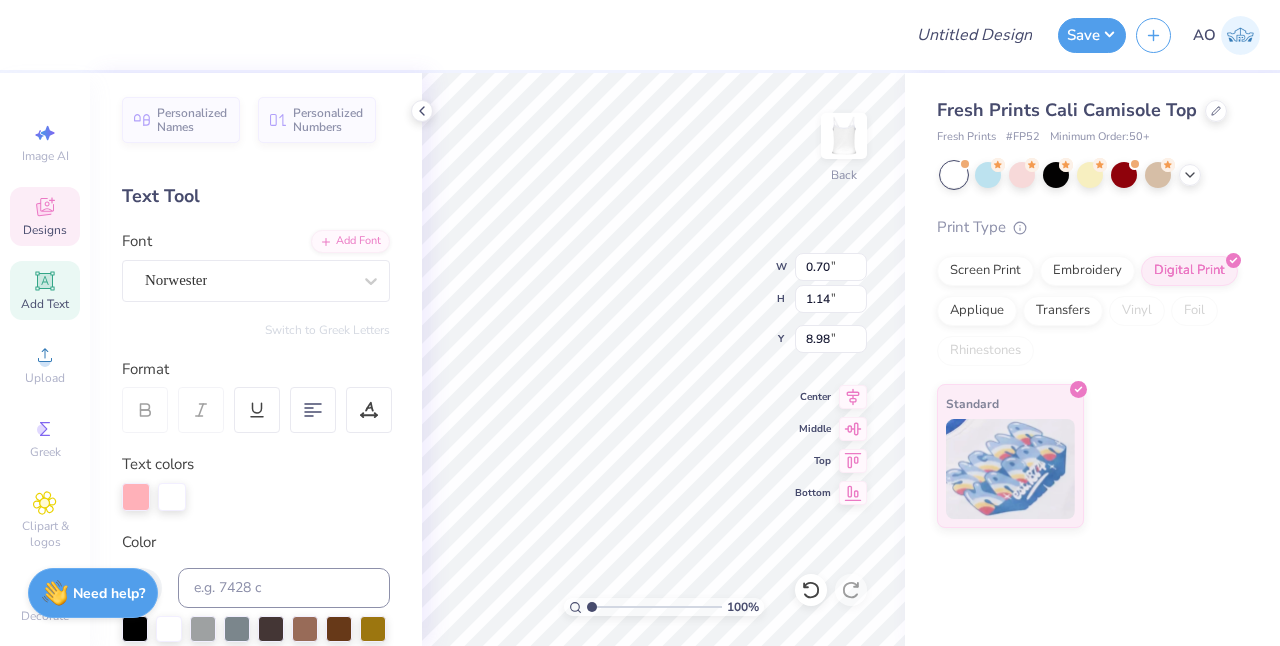 type on "0.86" 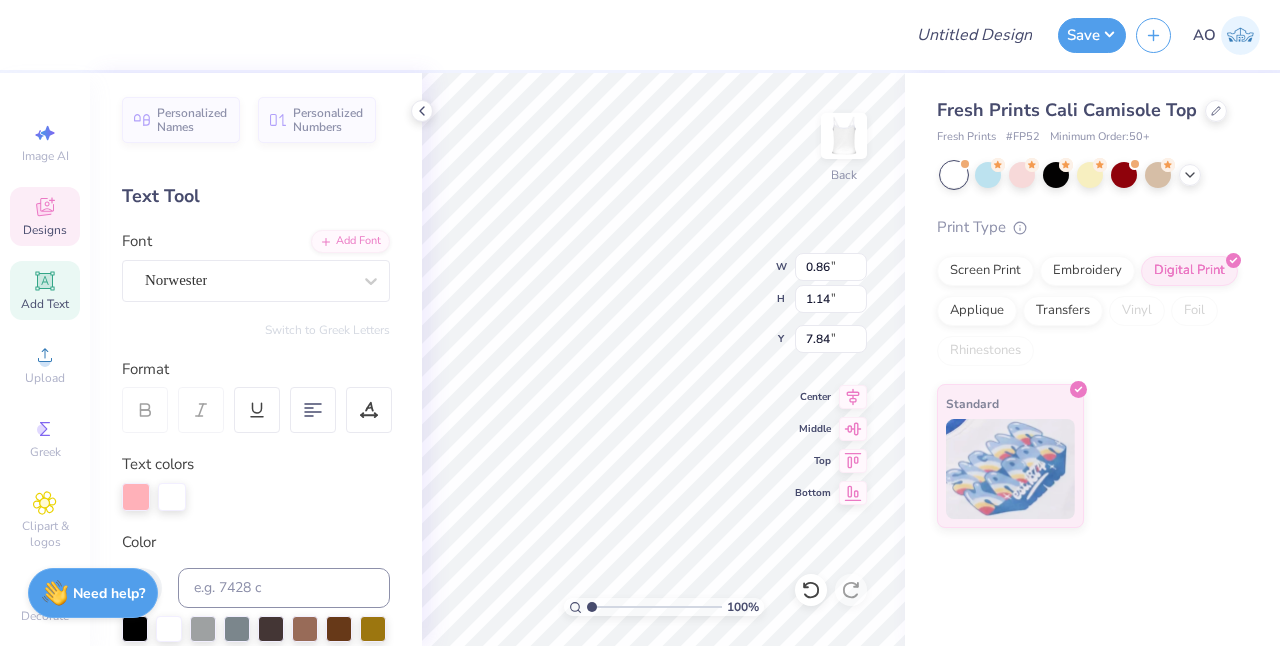 type 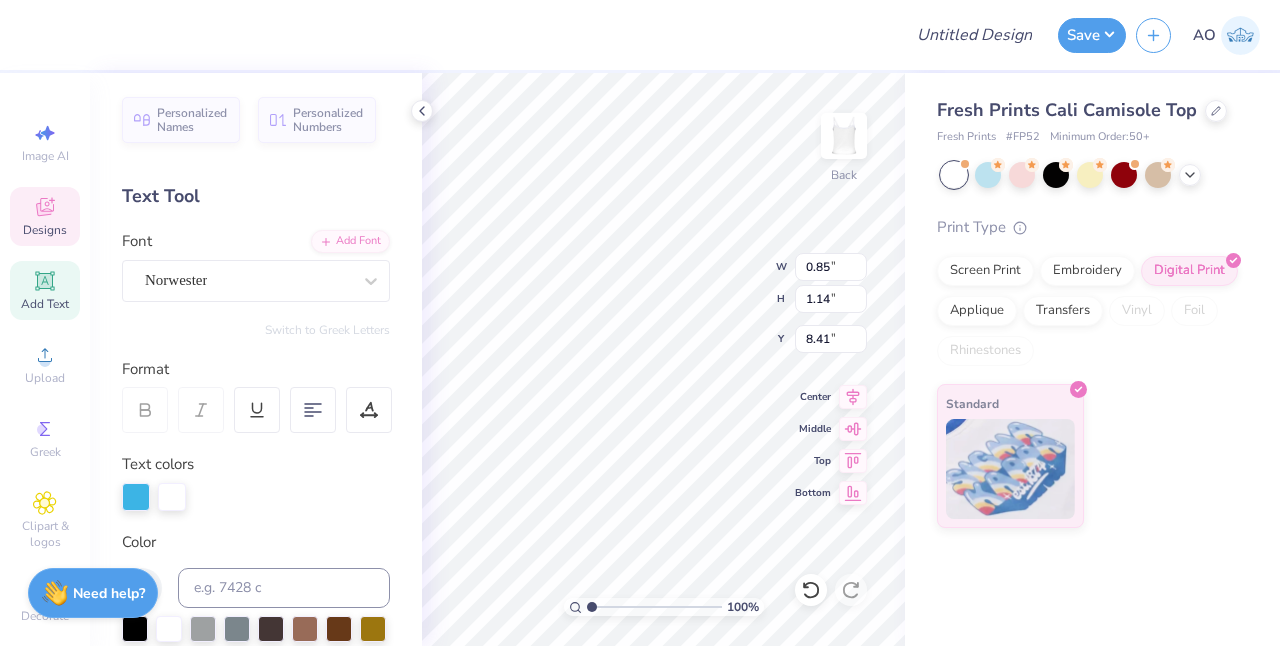 type on "5.67" 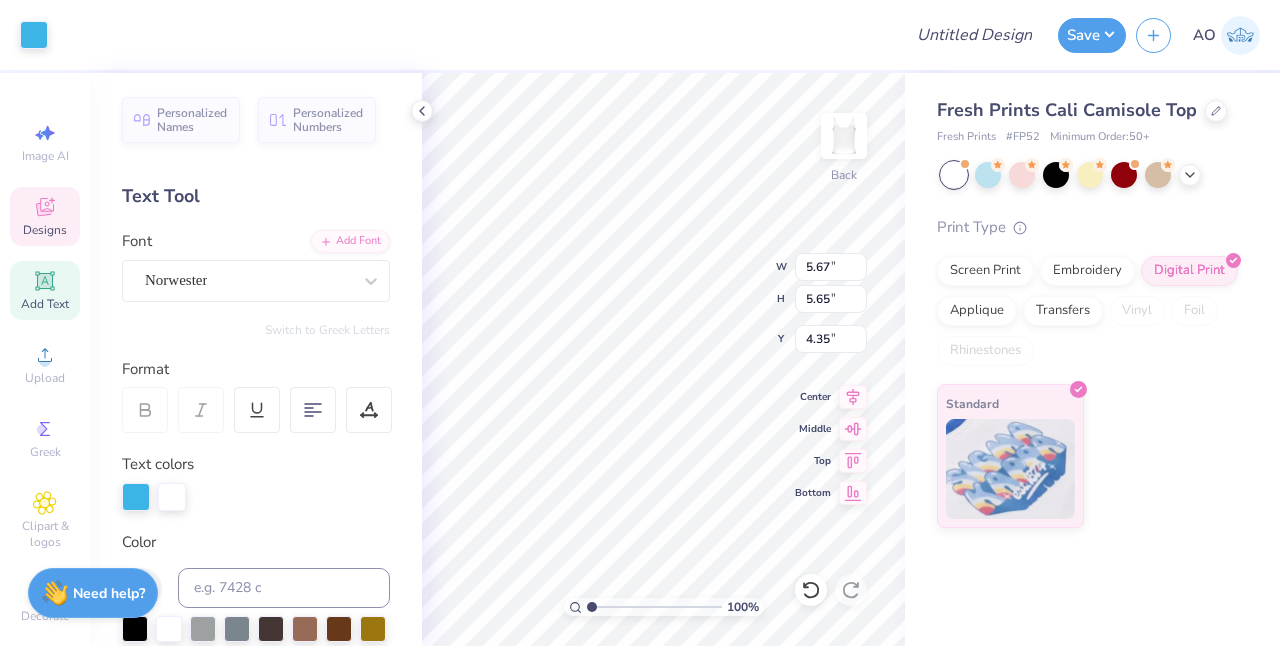 type on "0.85" 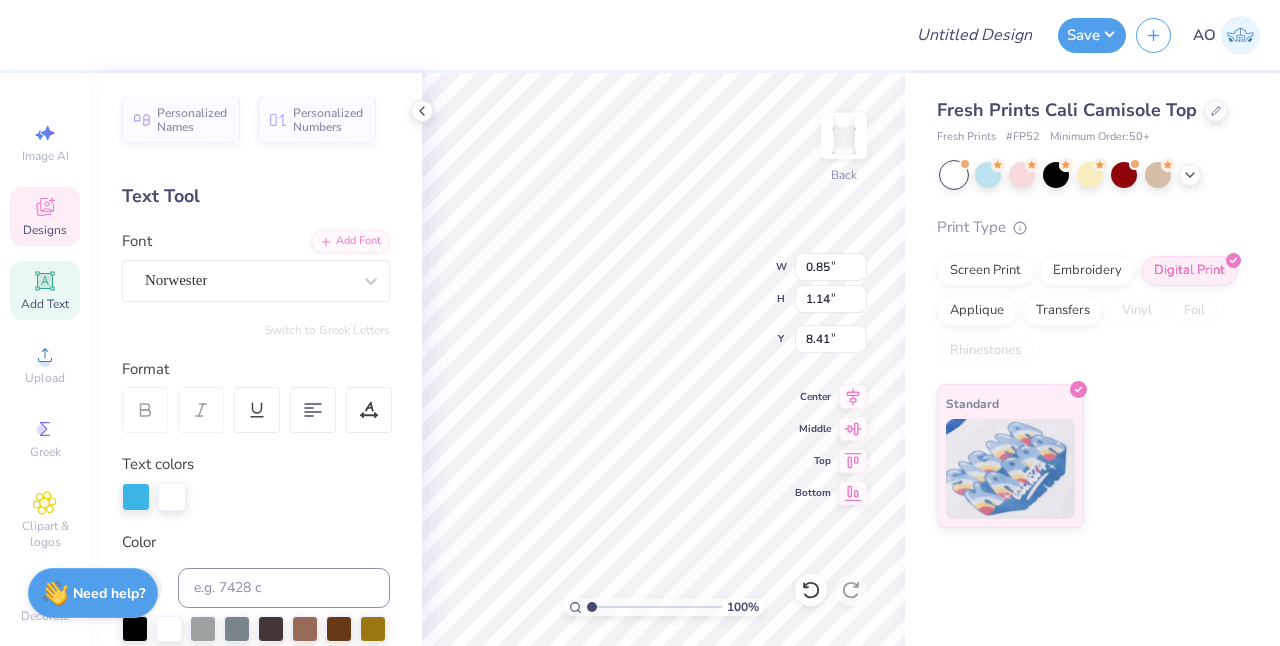 type on "8.15" 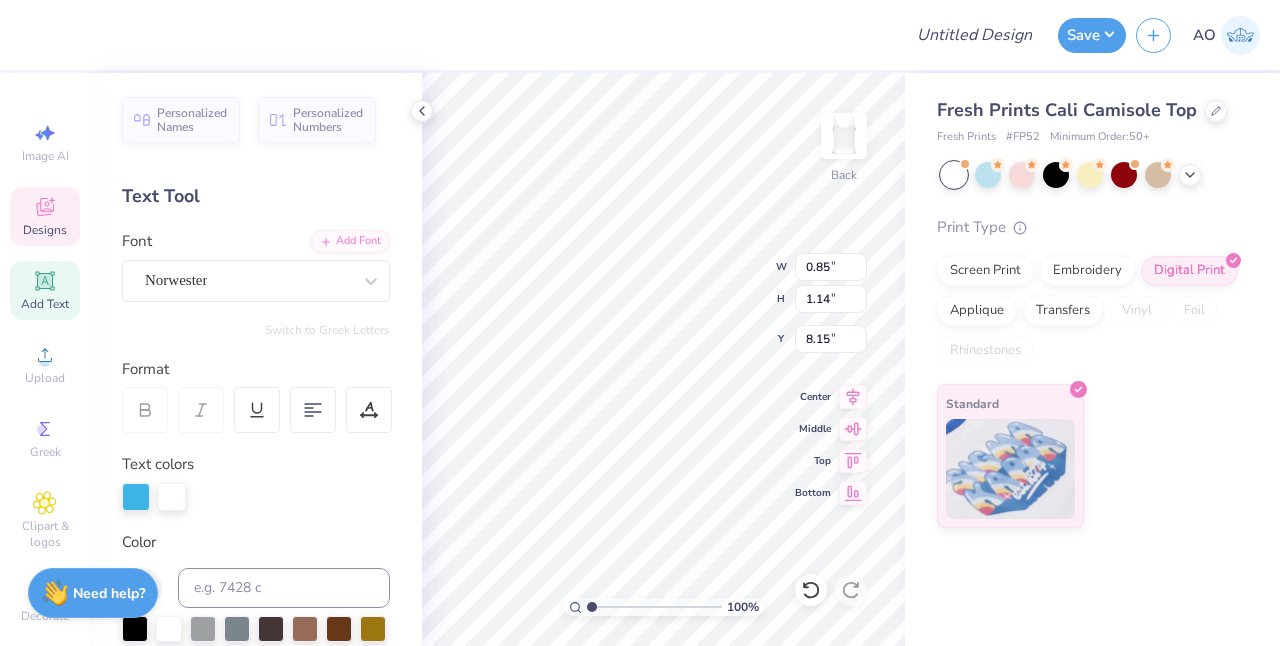 type on "0.70" 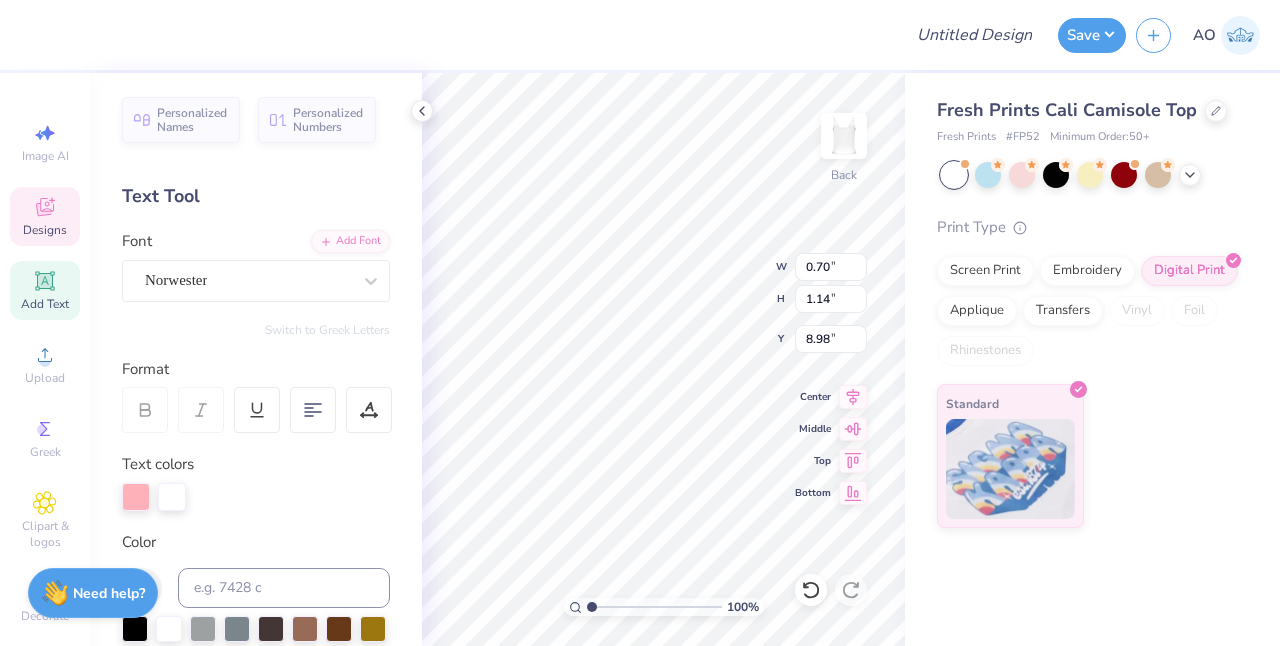 type on "8.85" 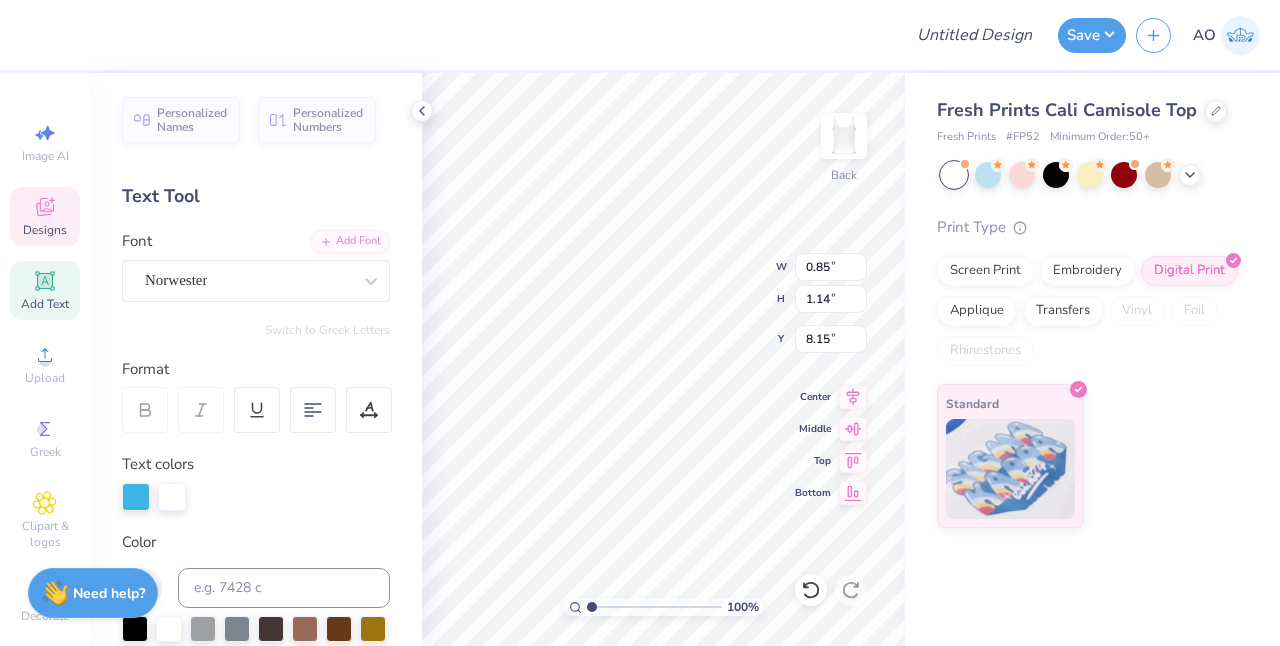 type on "8.28" 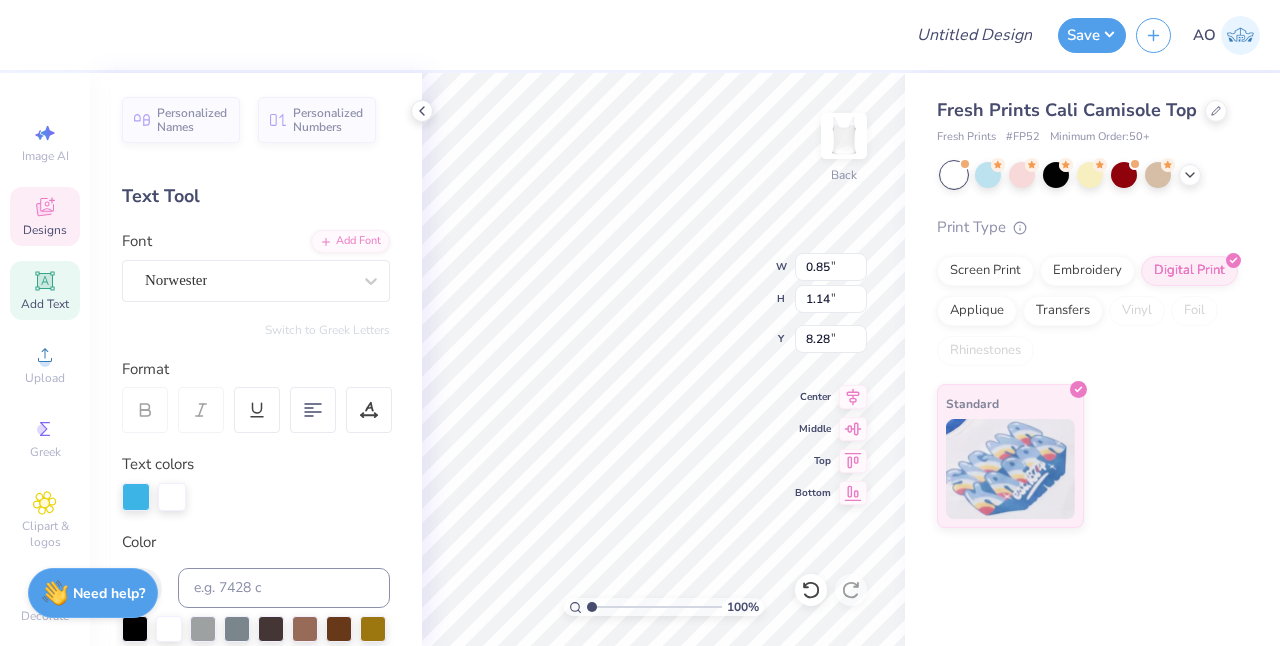 type on "D" 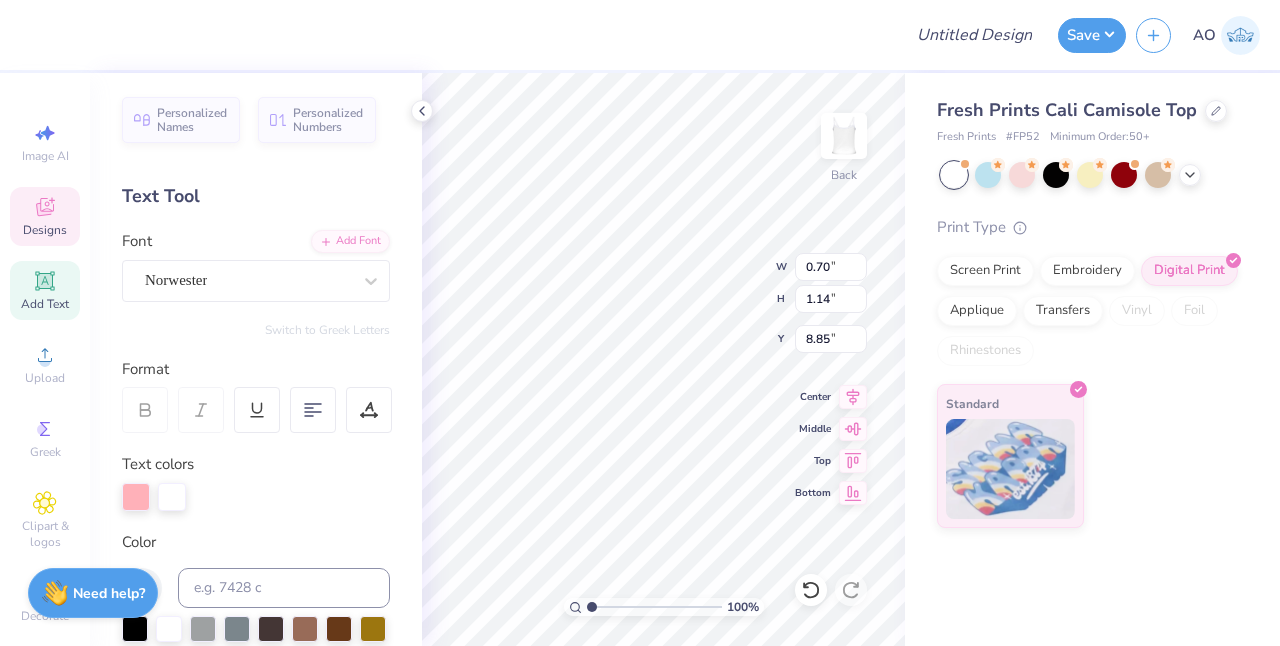 type on "z" 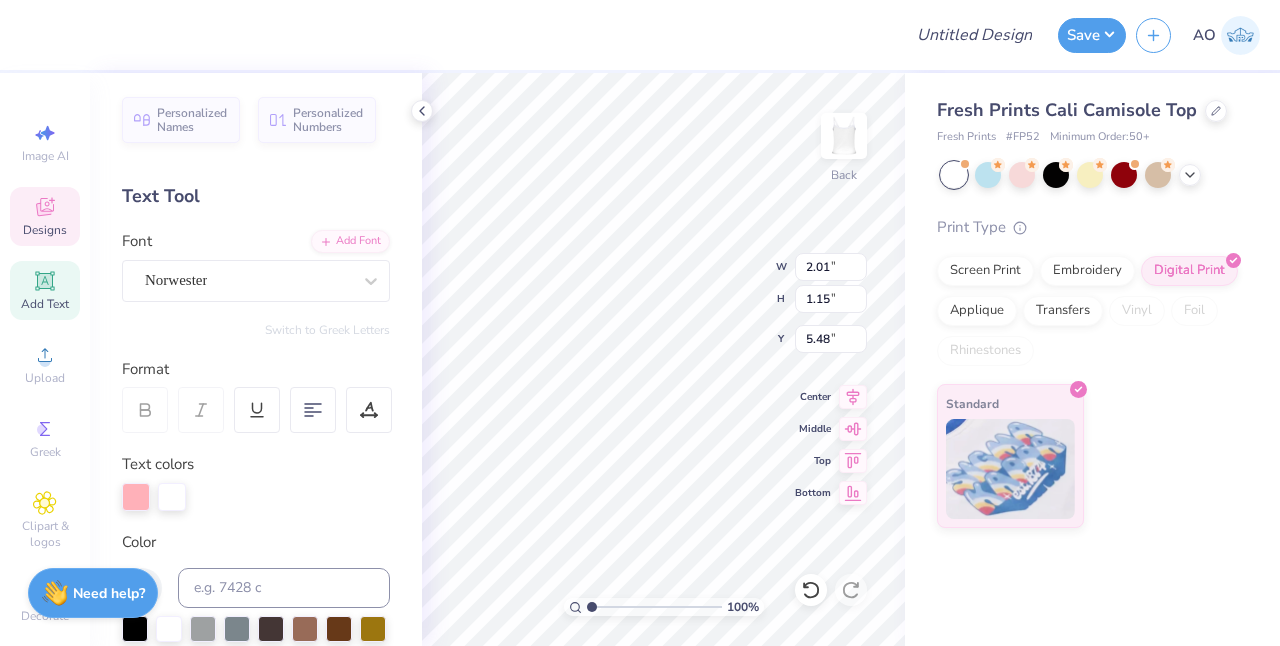 type on "1902" 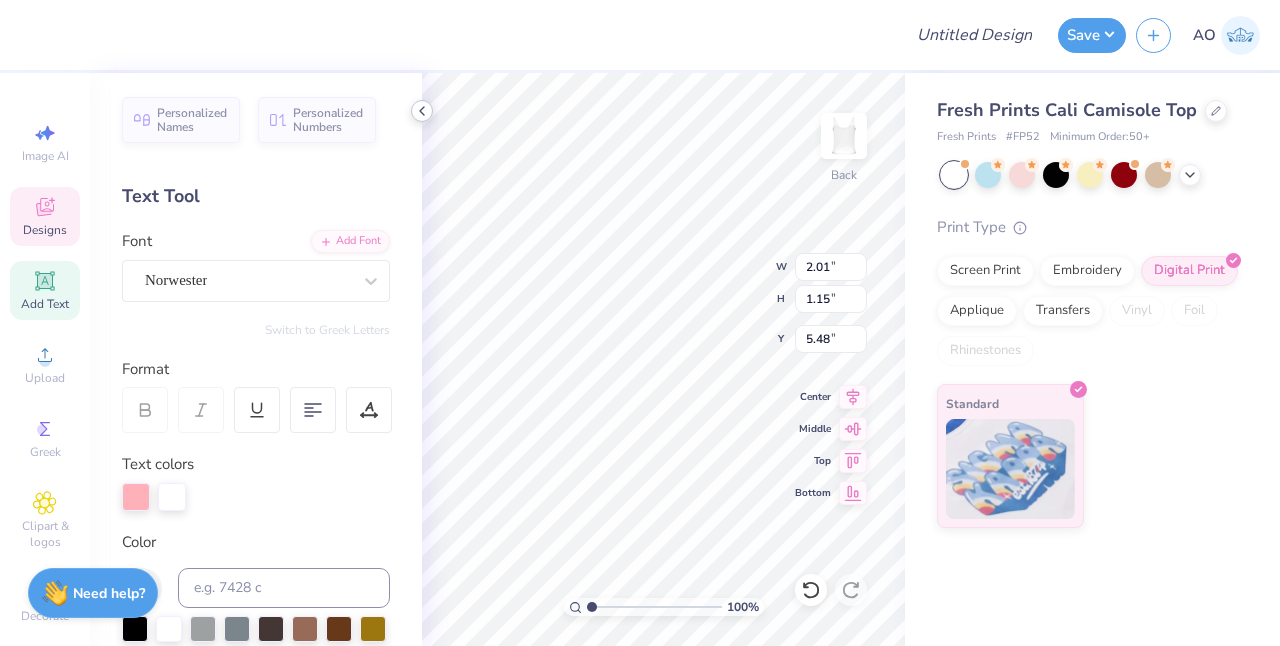click 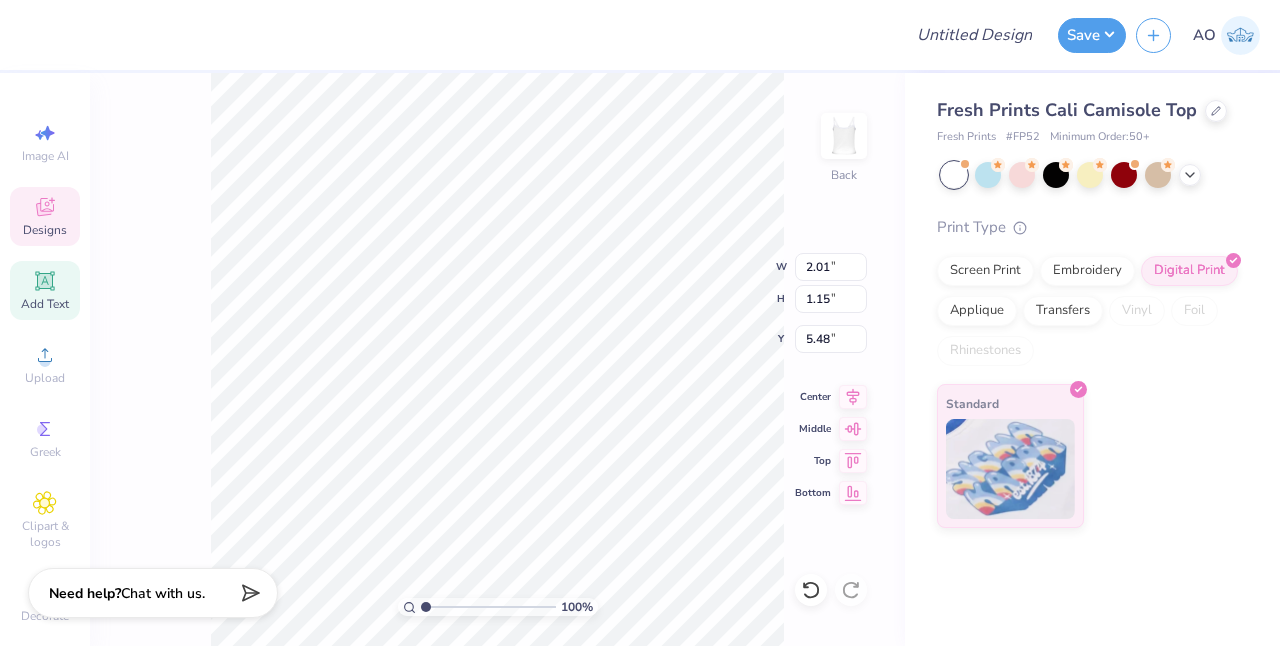 type on "2.02" 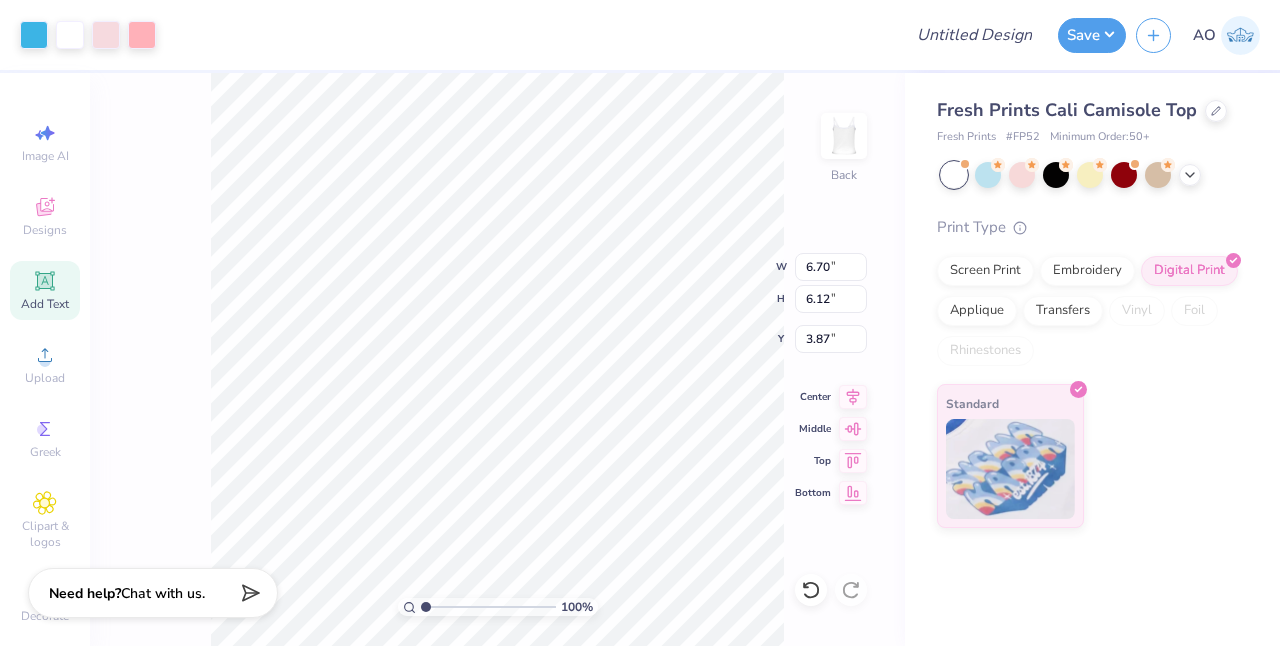 type on "0.25" 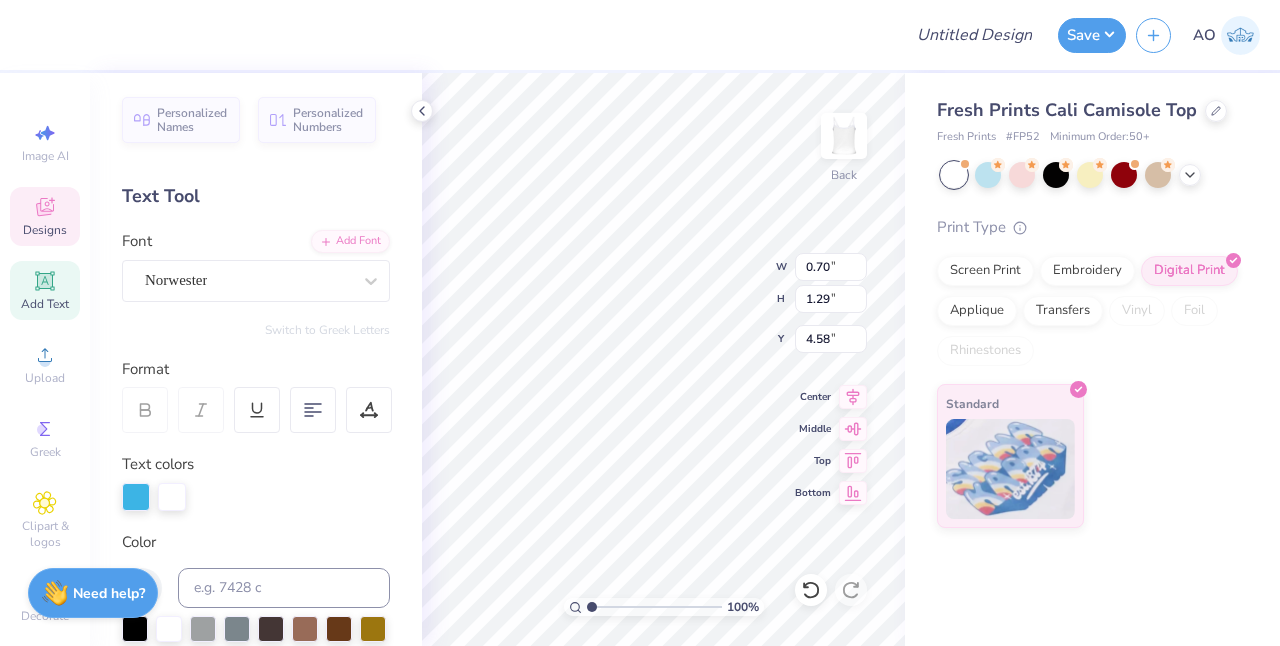 type on "0.77" 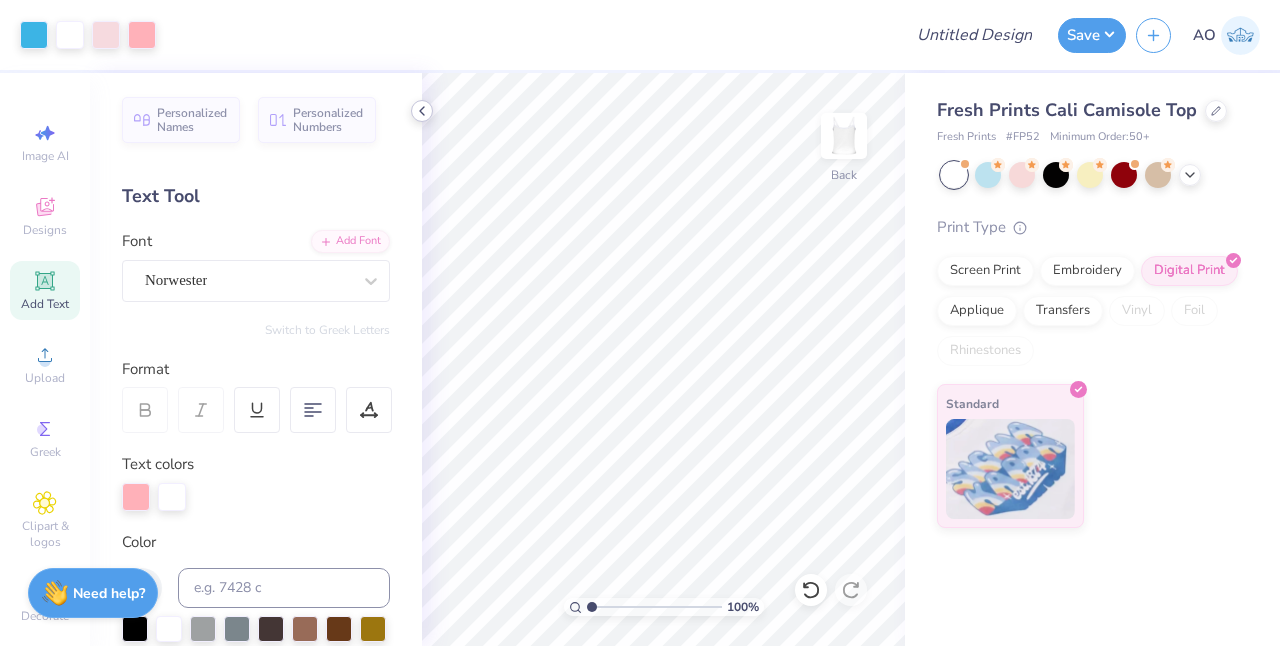 click 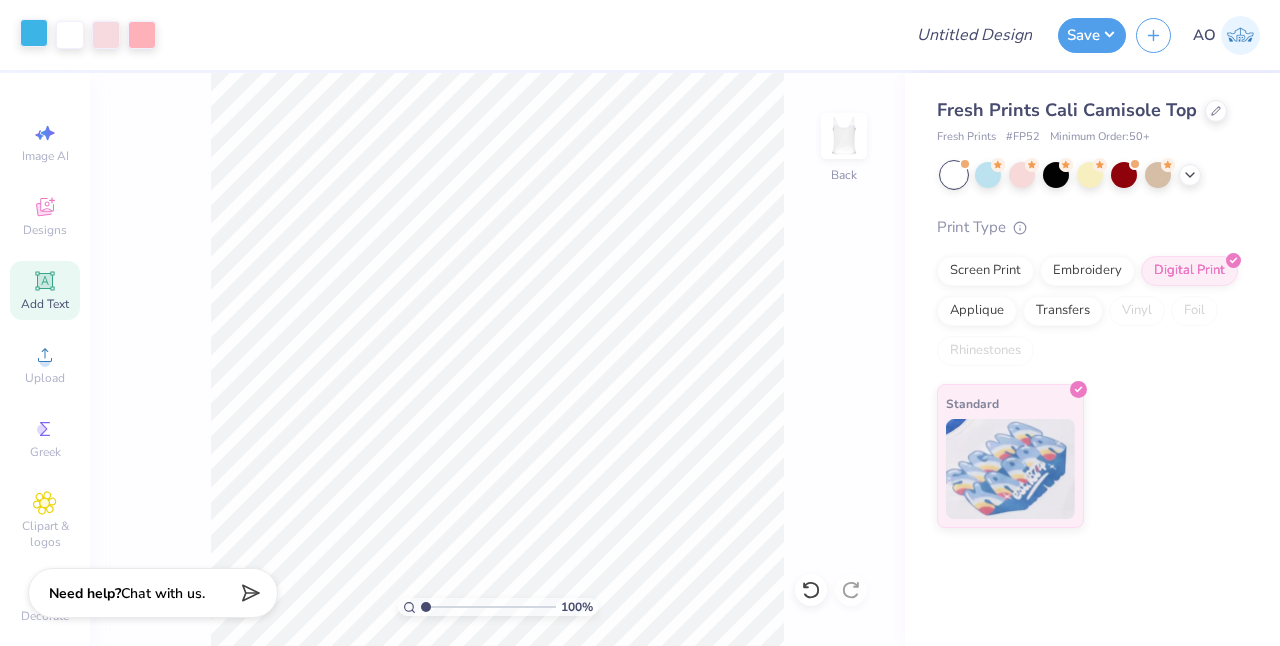 click at bounding box center (34, 33) 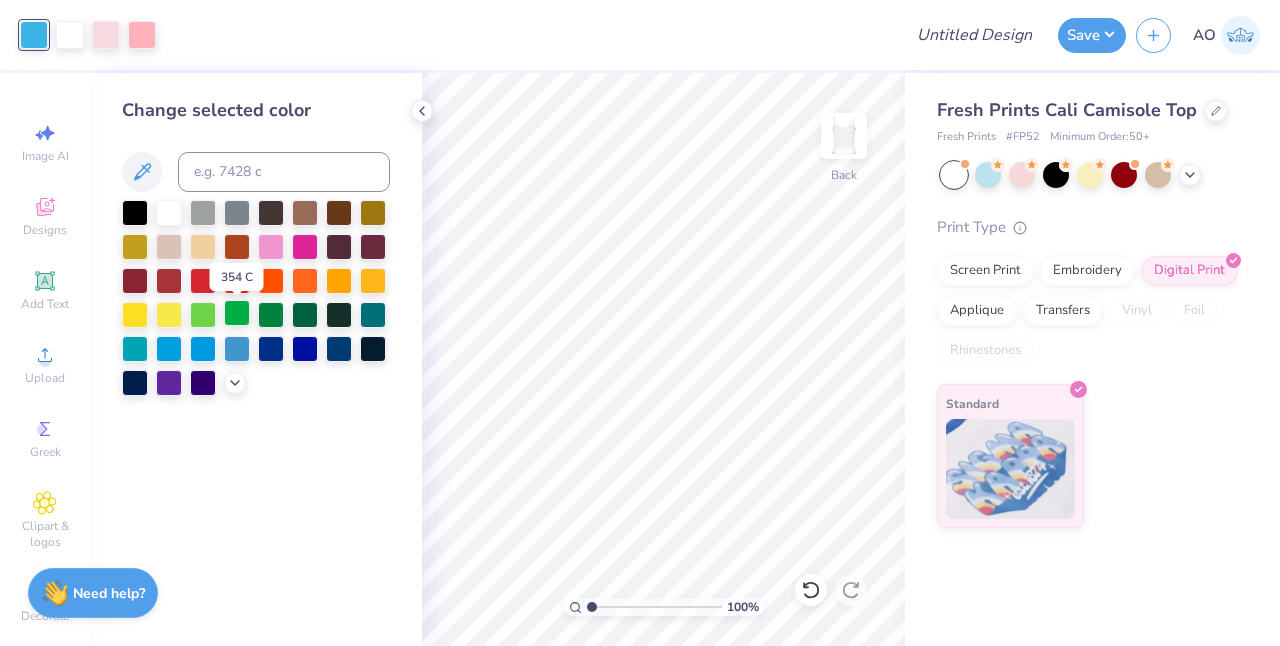 click at bounding box center (237, 313) 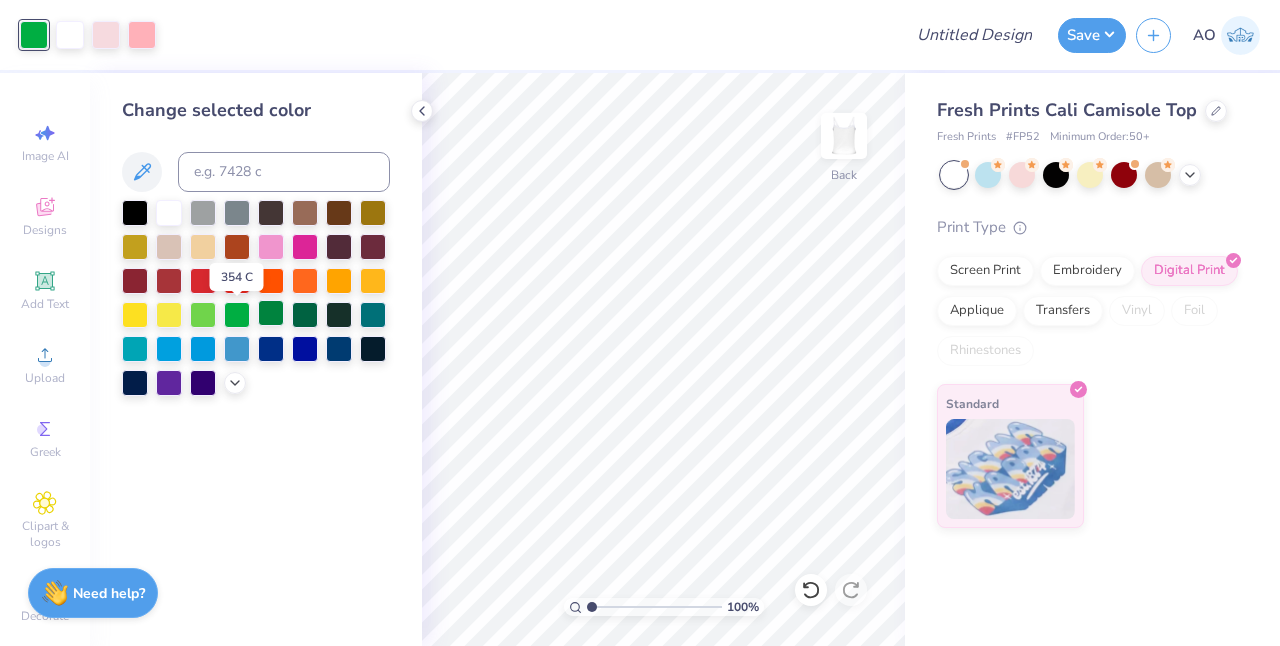 click at bounding box center (271, 313) 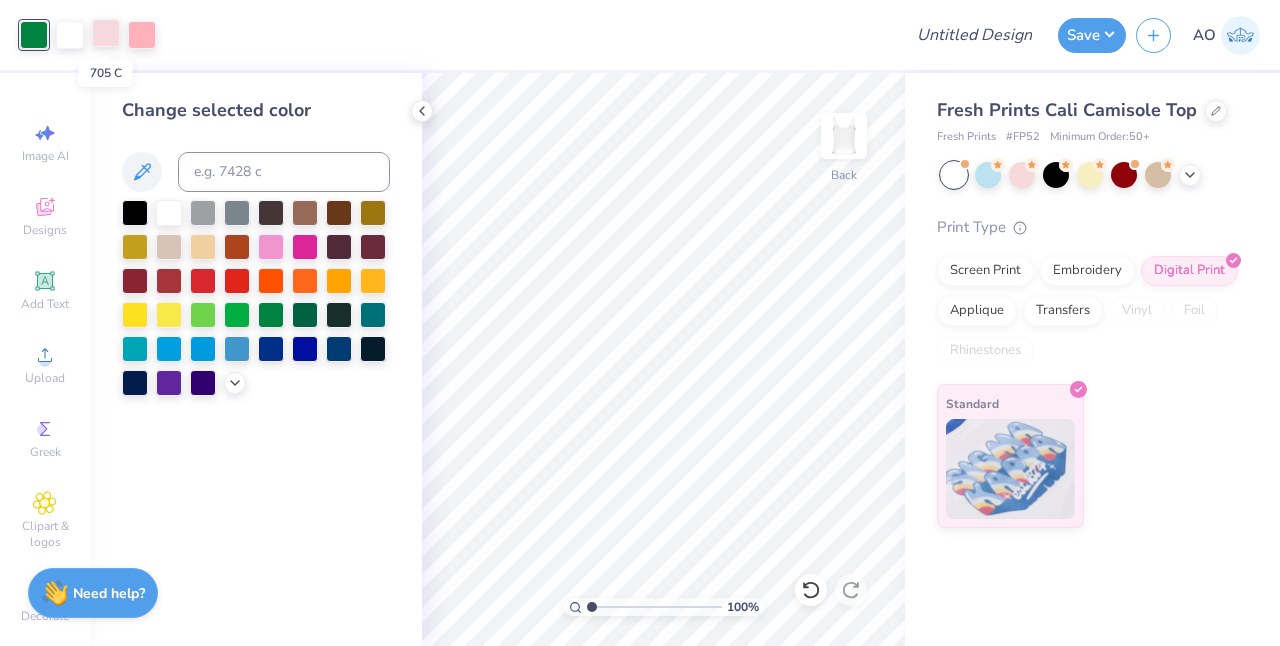 click at bounding box center [106, 33] 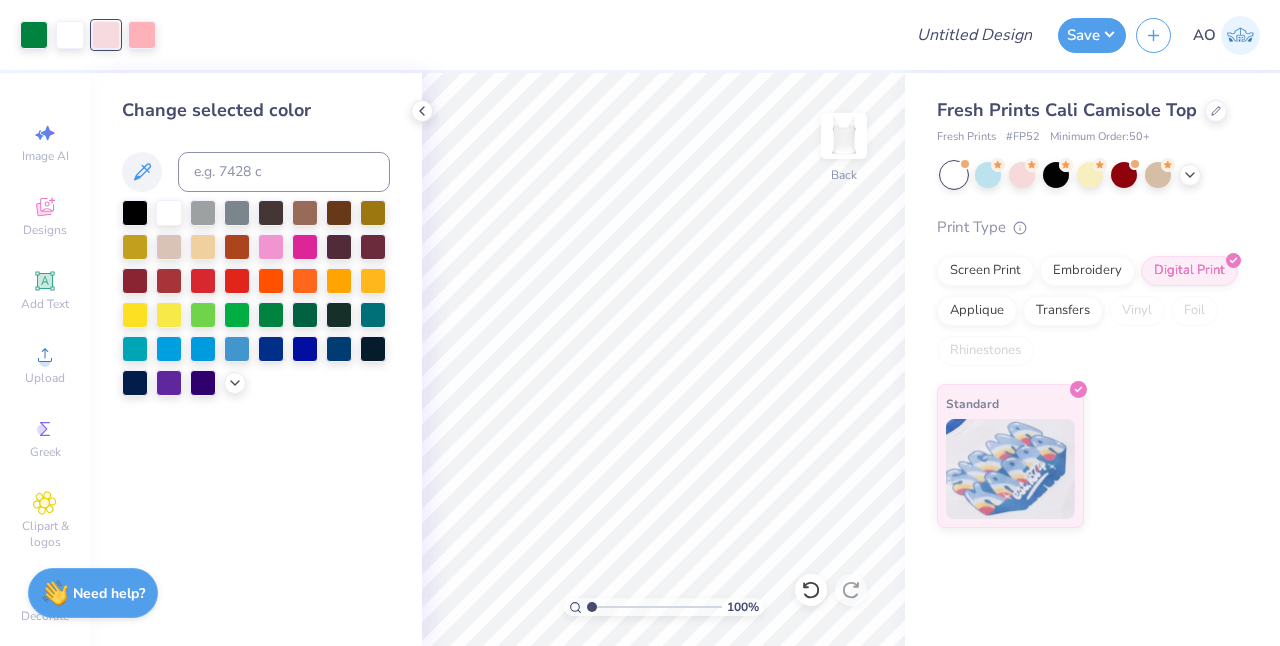 click on "Change selected color" at bounding box center (256, 359) 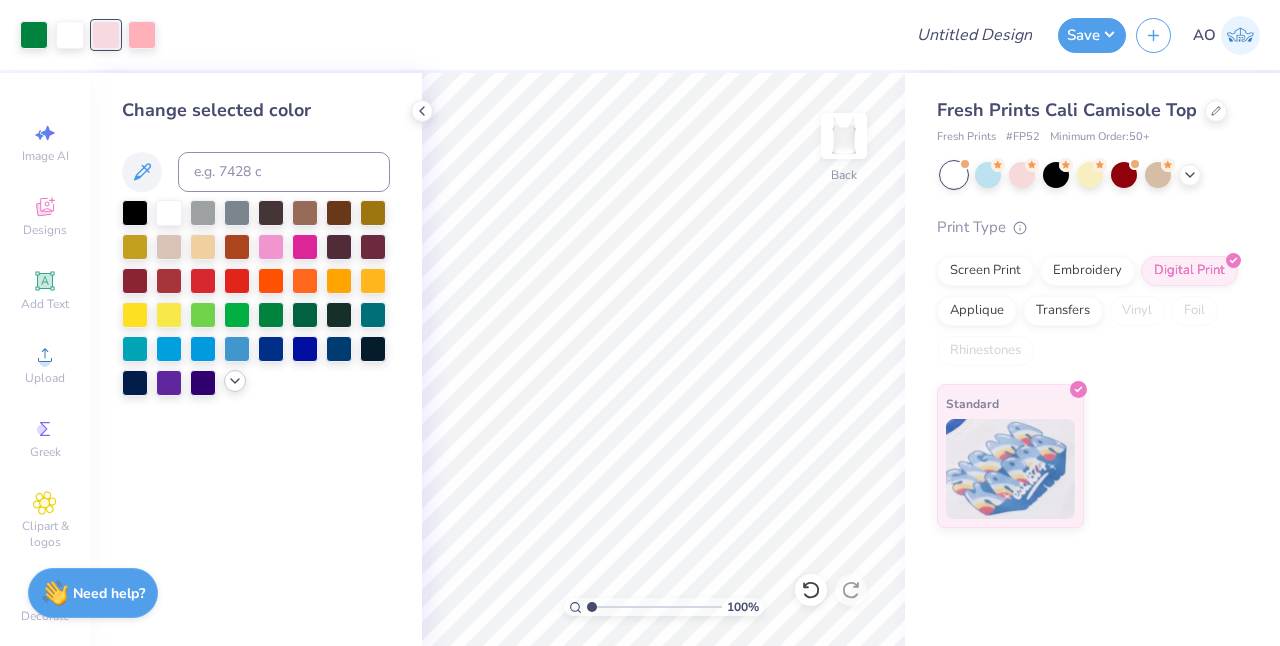 click 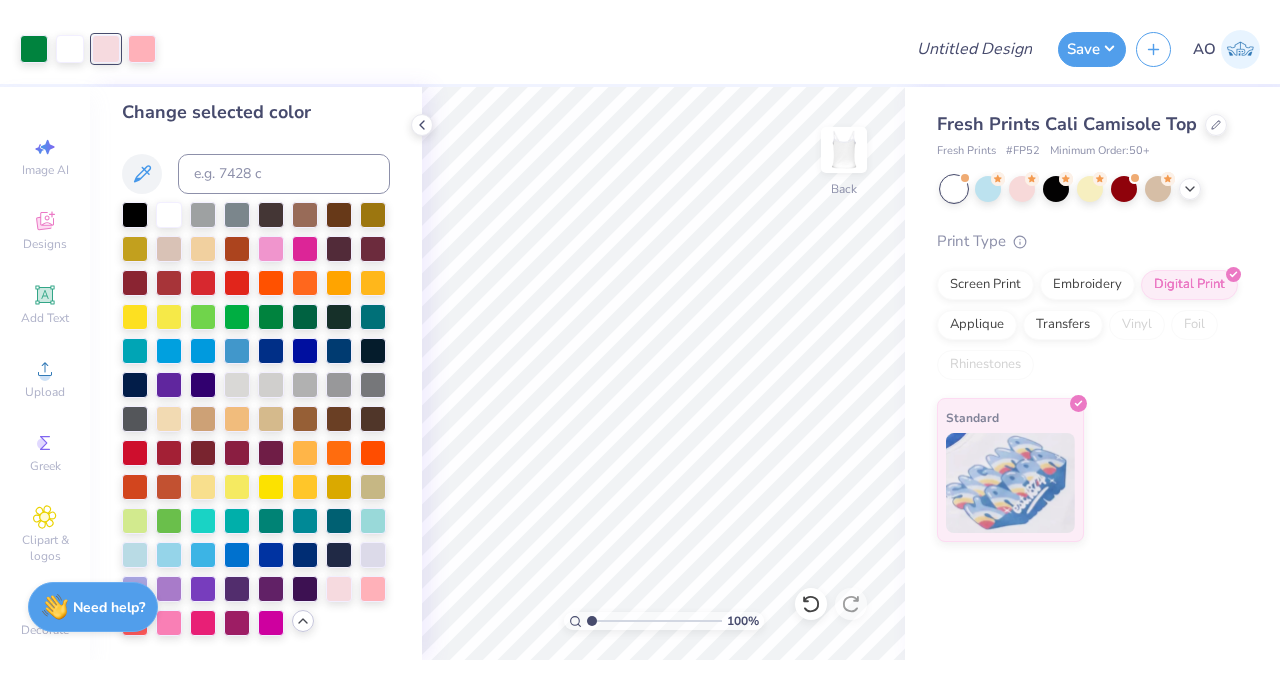 scroll, scrollTop: 15, scrollLeft: 0, axis: vertical 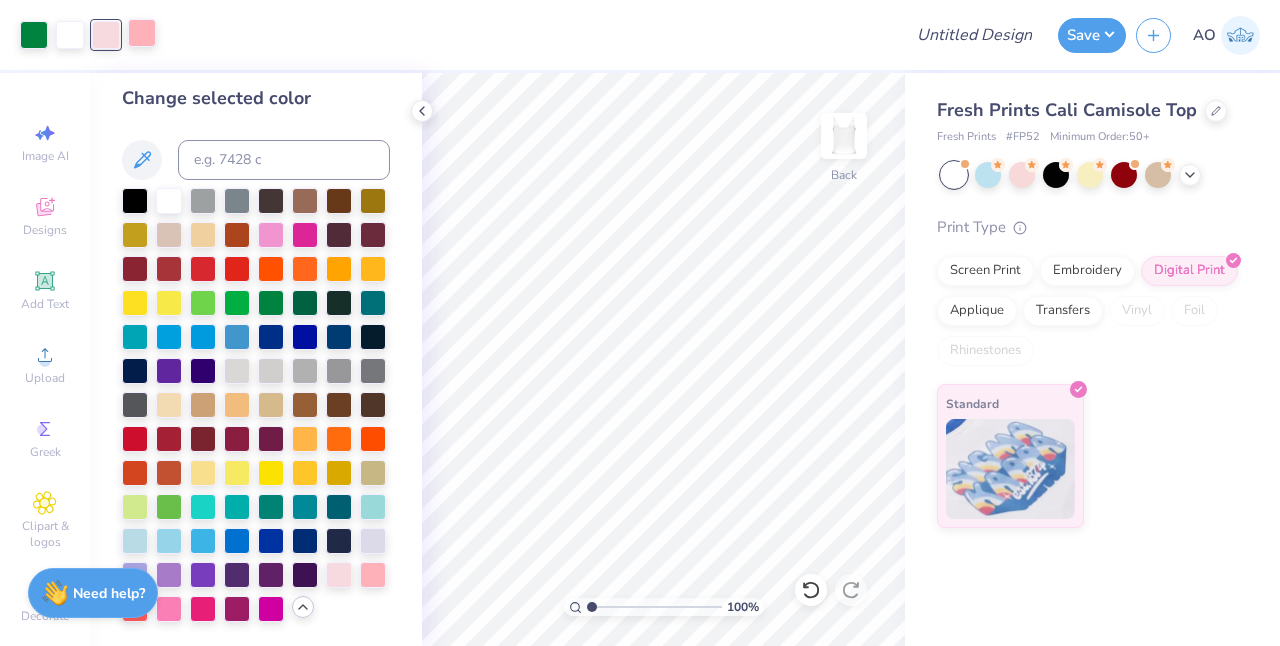 click at bounding box center [142, 33] 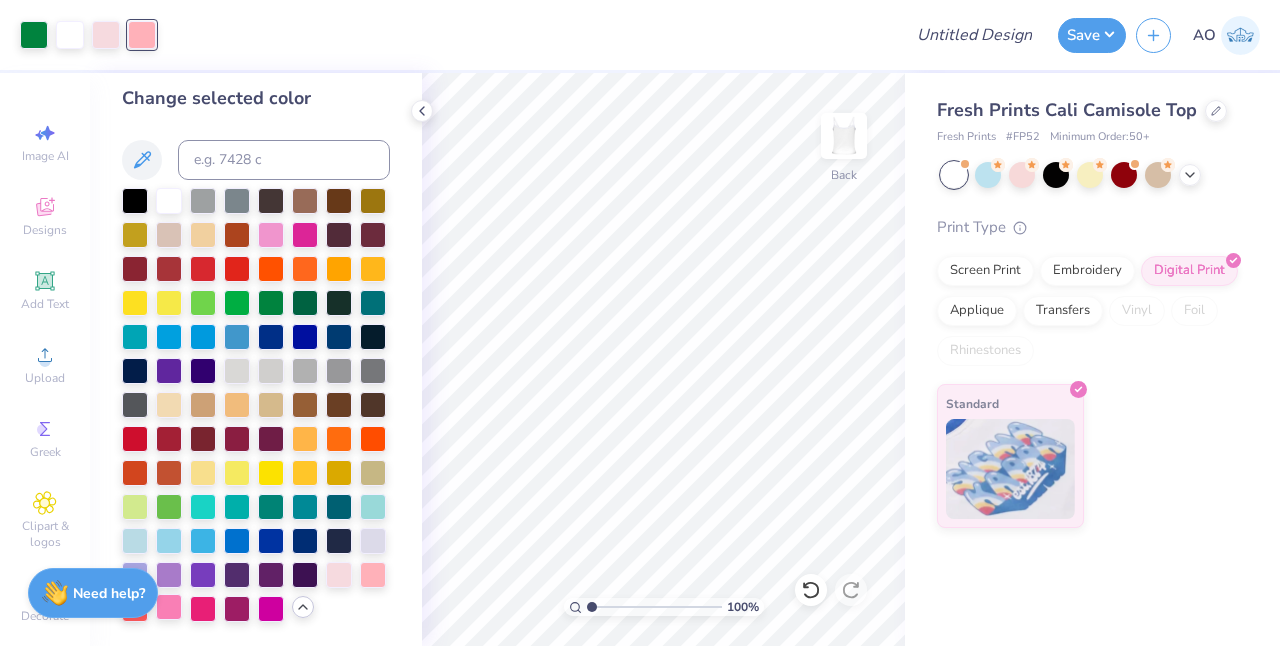 click at bounding box center [169, 607] 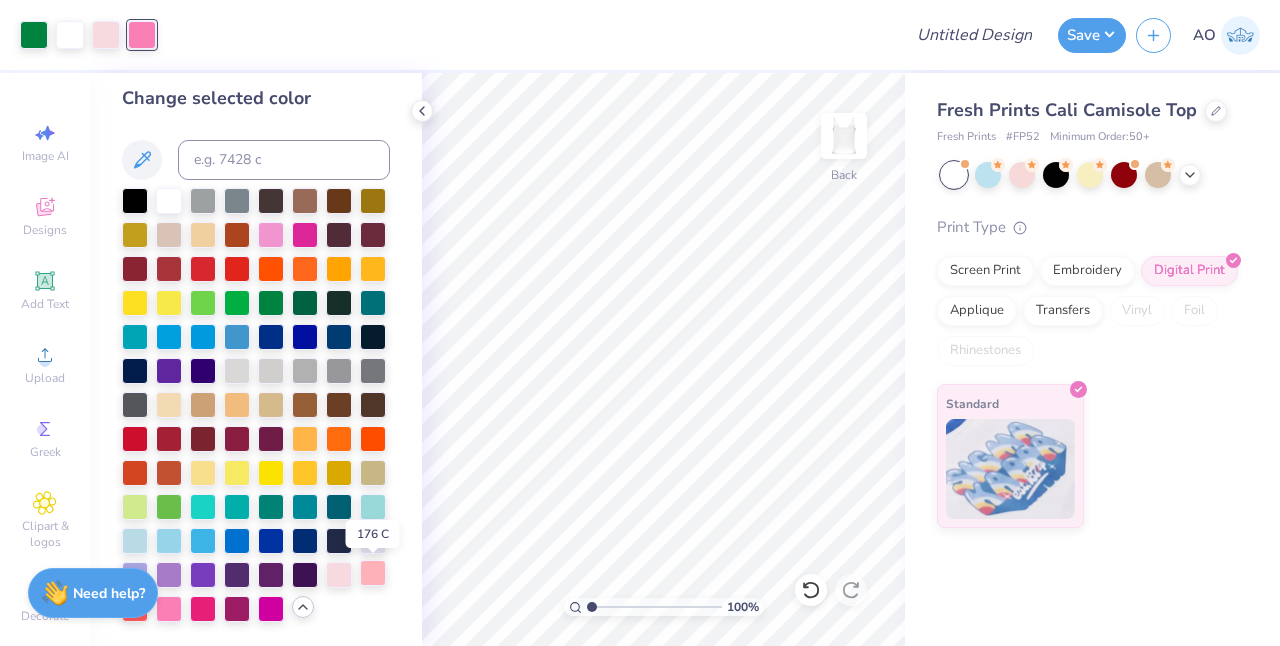 click at bounding box center (373, 573) 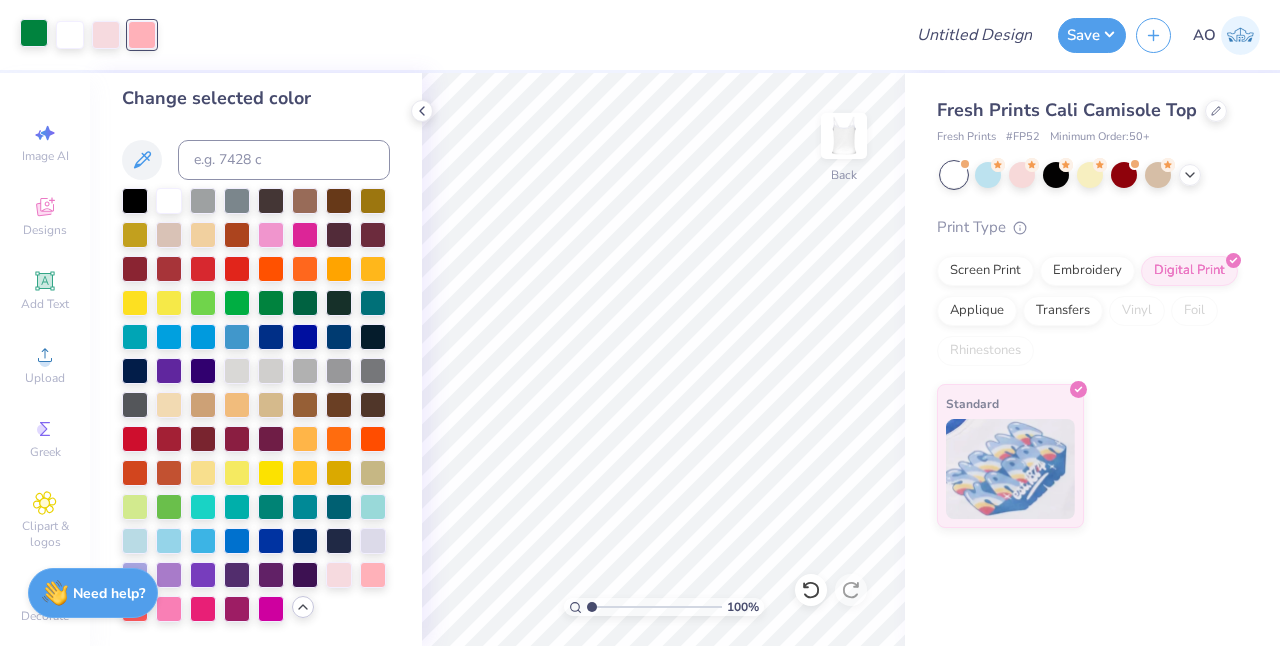 click at bounding box center [34, 33] 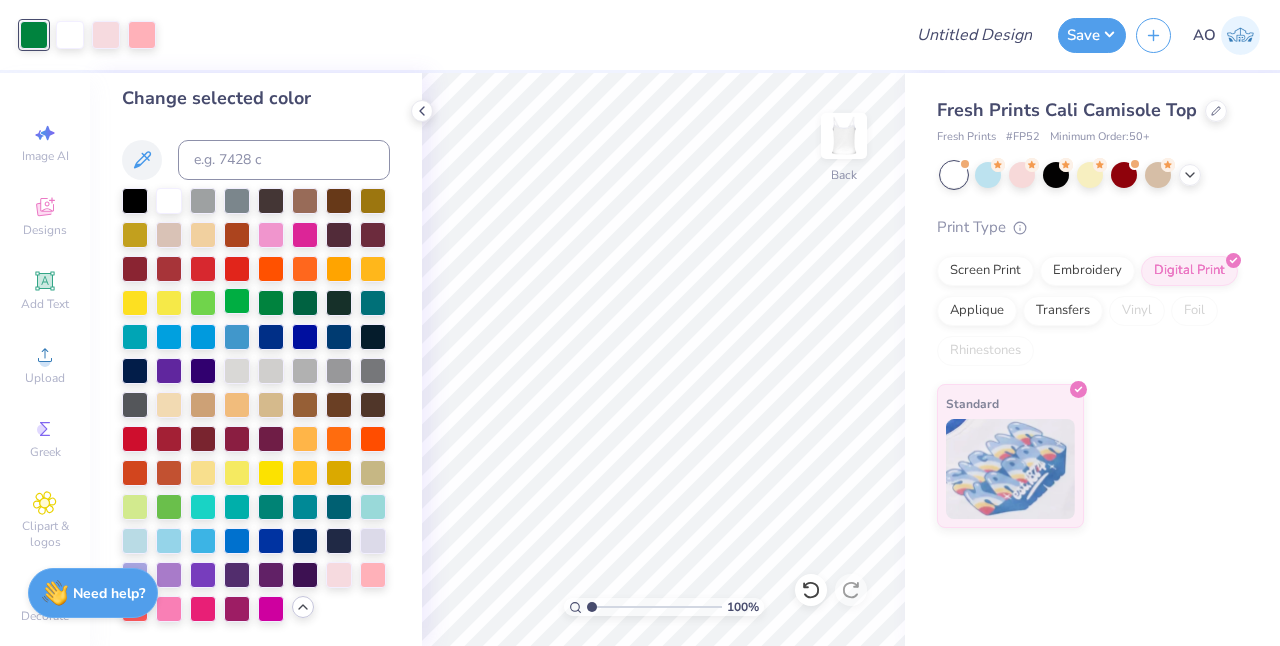 click at bounding box center (237, 301) 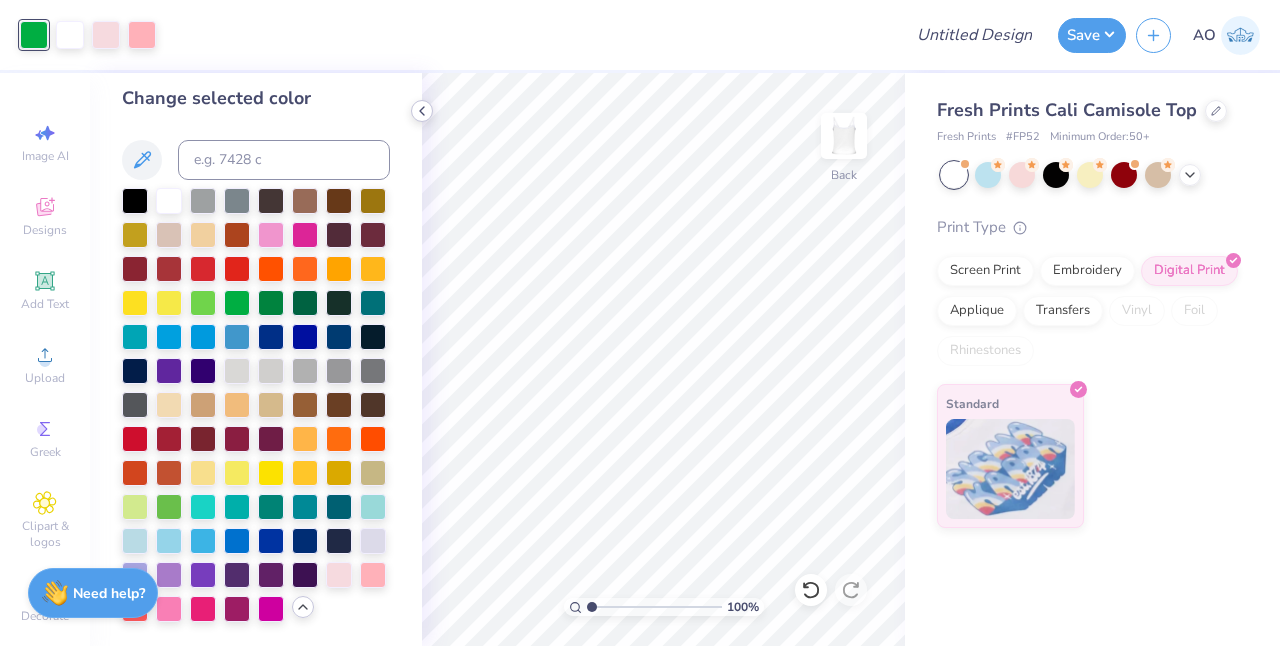 click 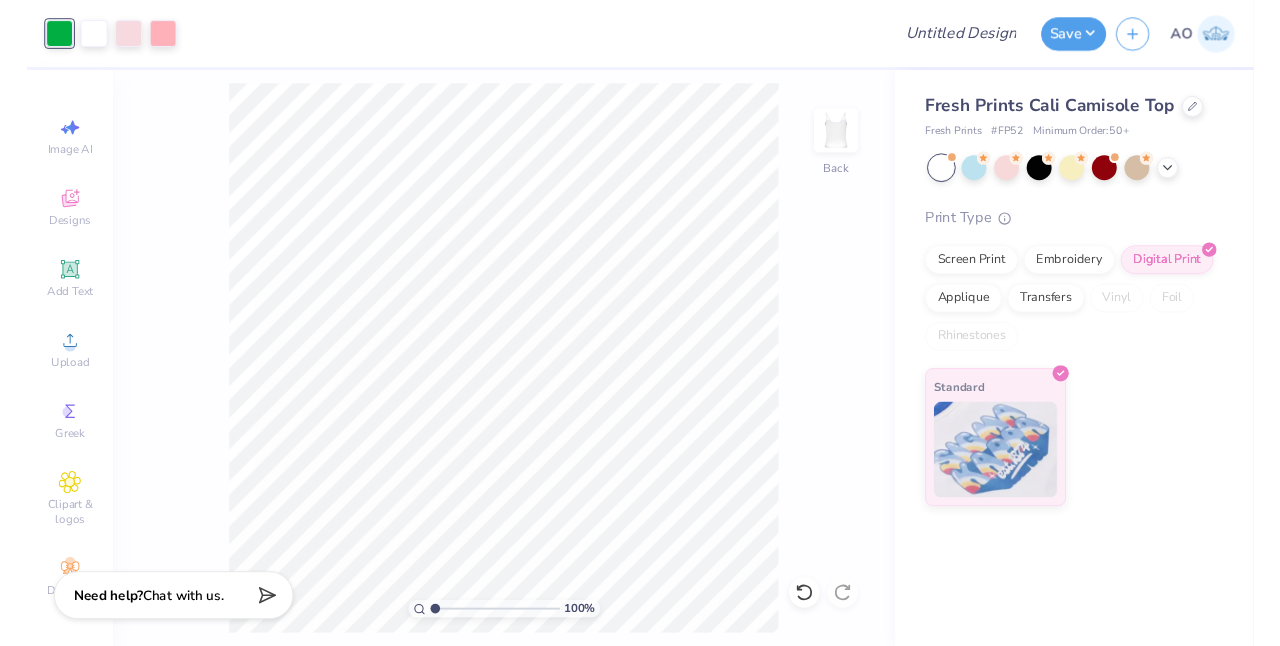 scroll, scrollTop: 0, scrollLeft: 0, axis: both 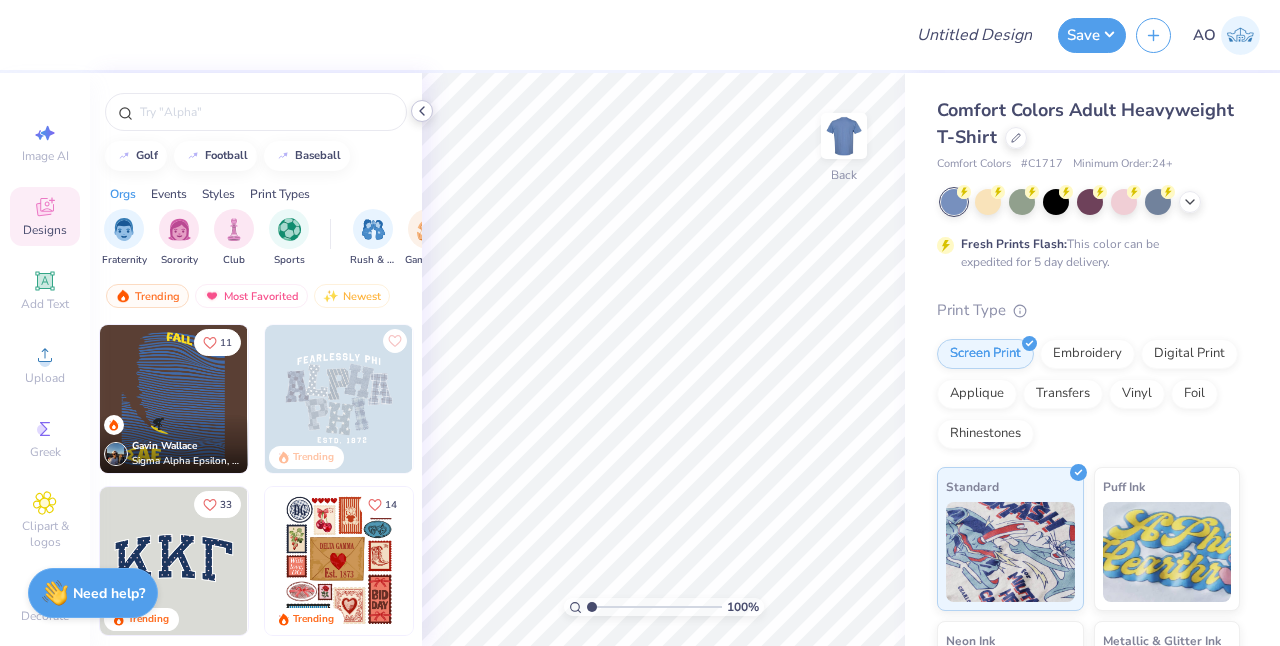 click 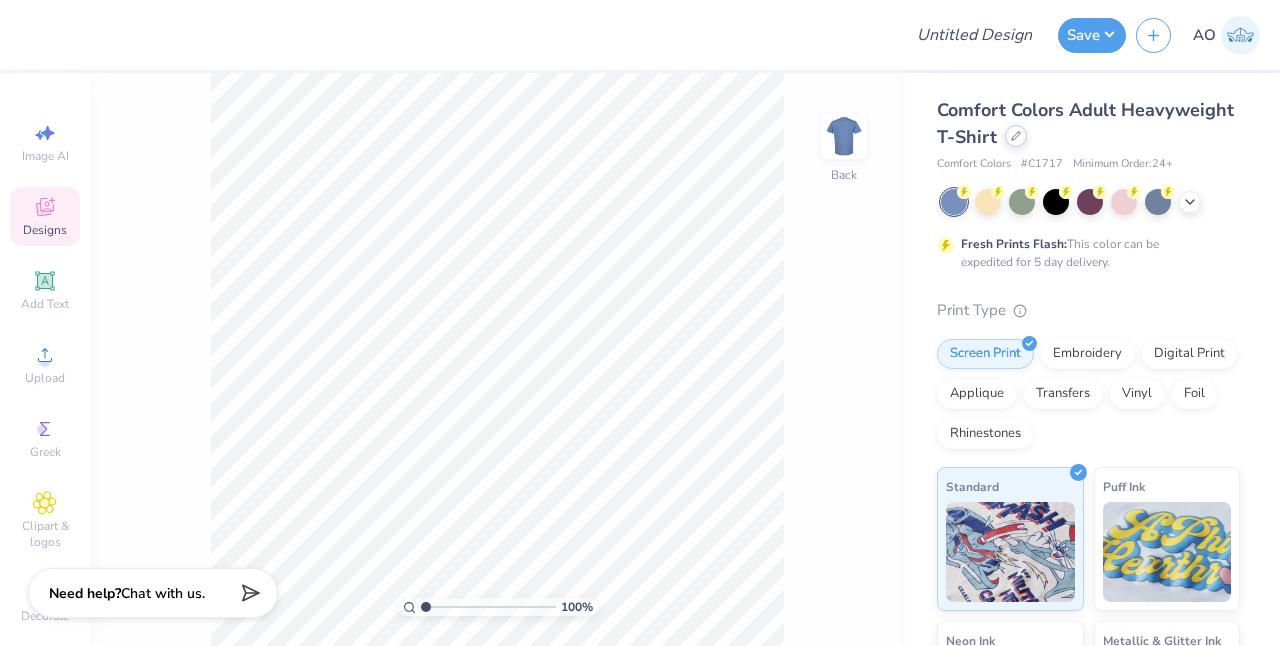 click at bounding box center [1016, 136] 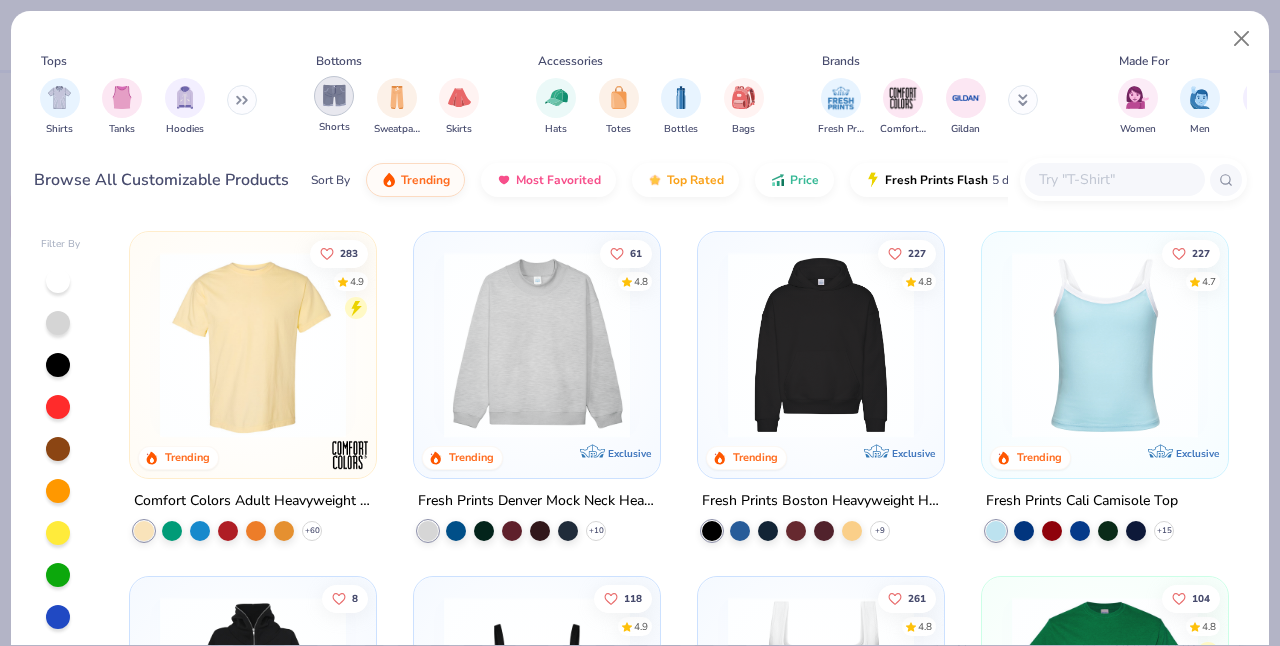 click at bounding box center (334, 95) 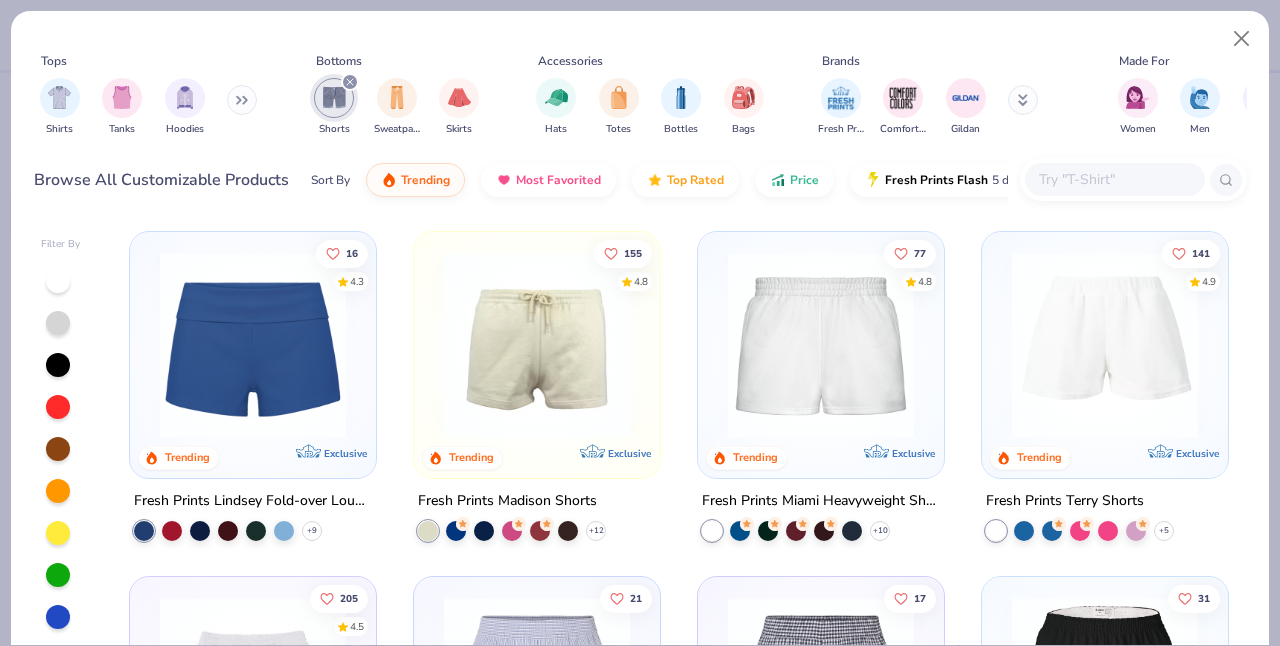 click at bounding box center (821, 345) 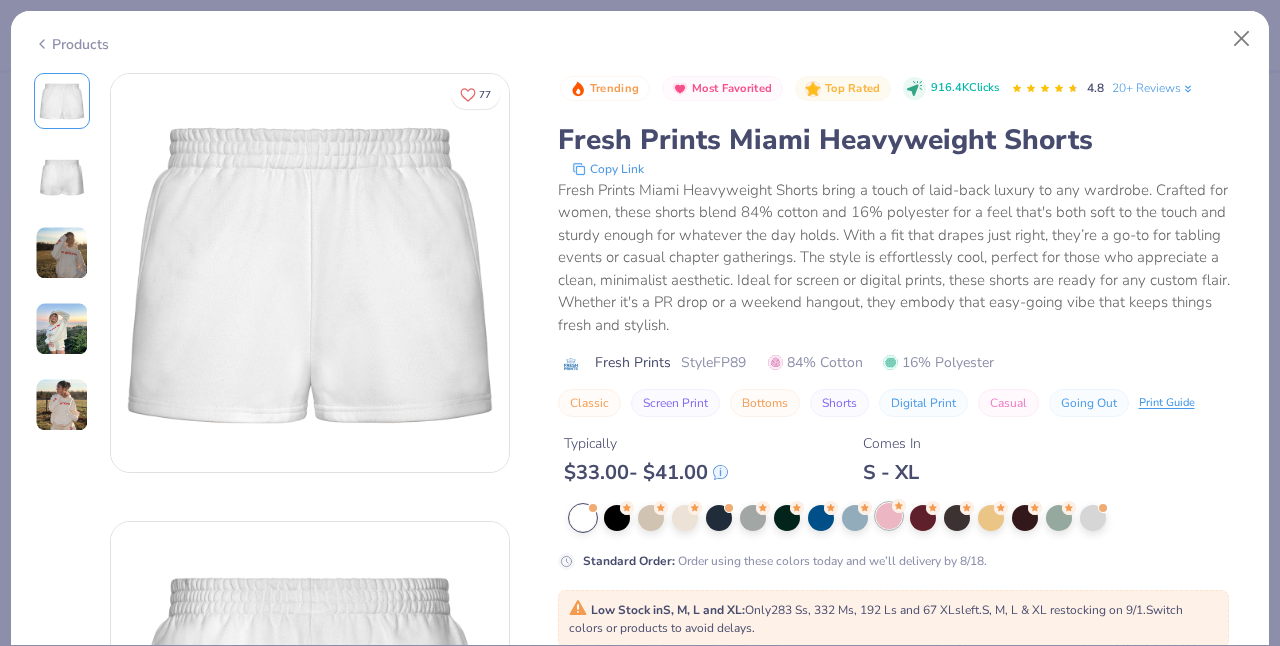 click at bounding box center (889, 516) 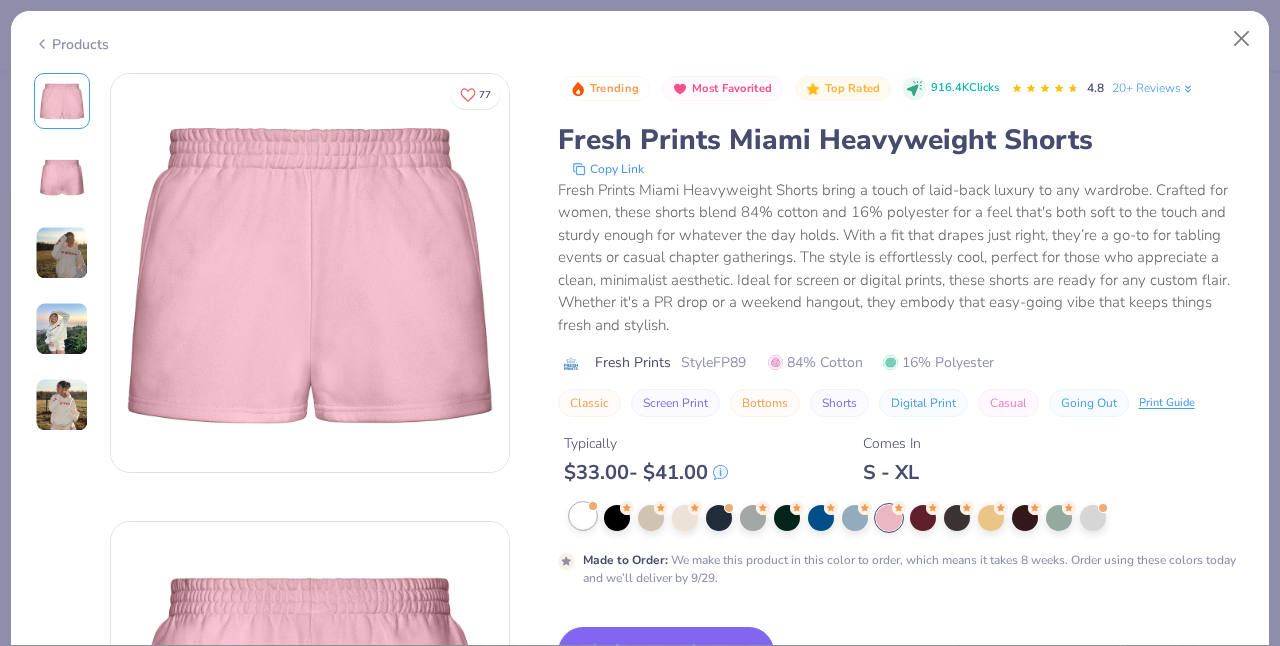 click at bounding box center (583, 516) 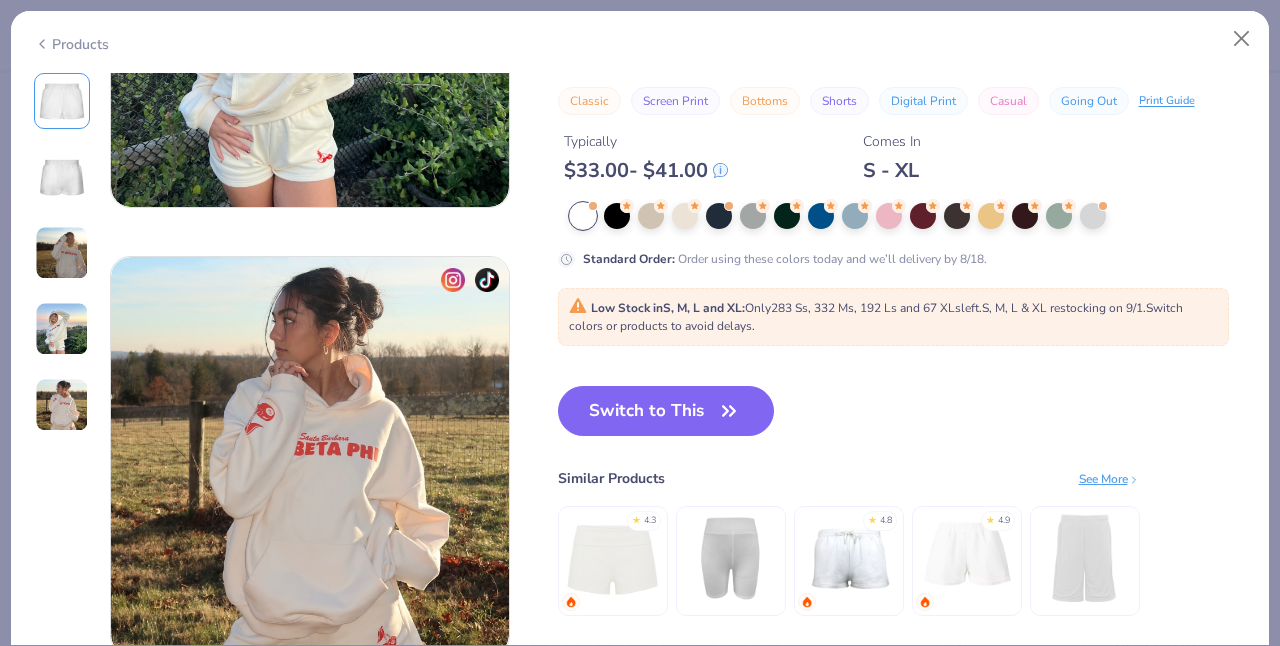 scroll, scrollTop: 1607, scrollLeft: 0, axis: vertical 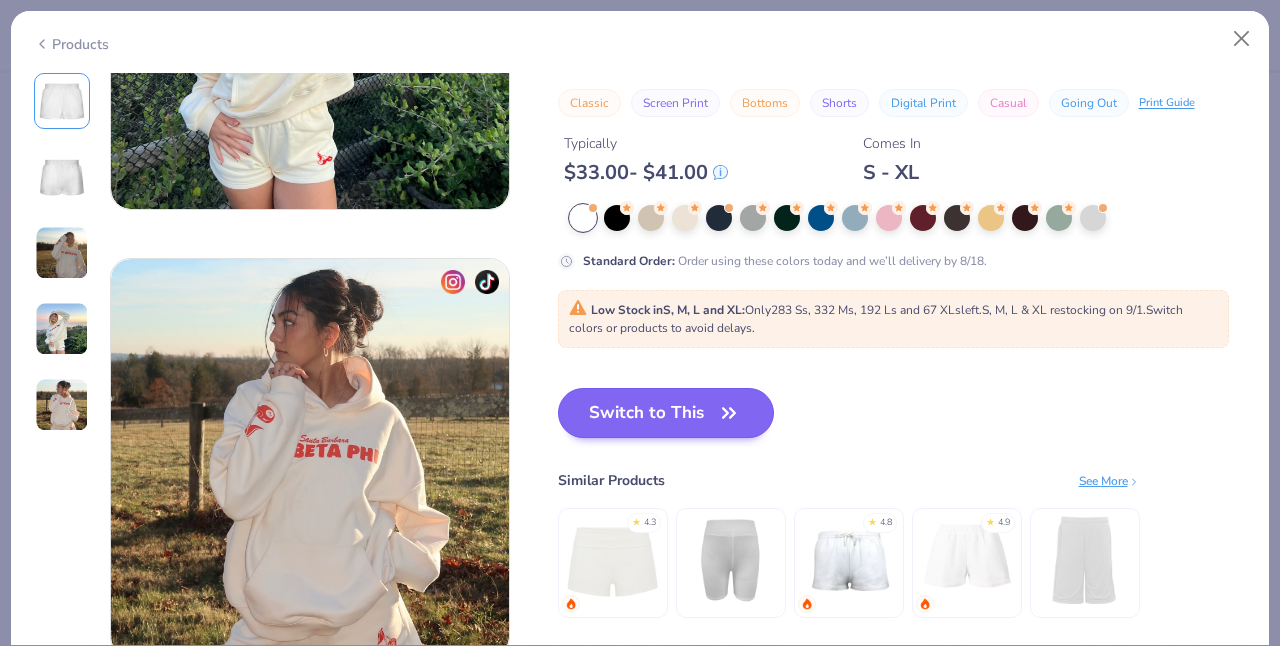 click on "Switch to This" at bounding box center [666, 413] 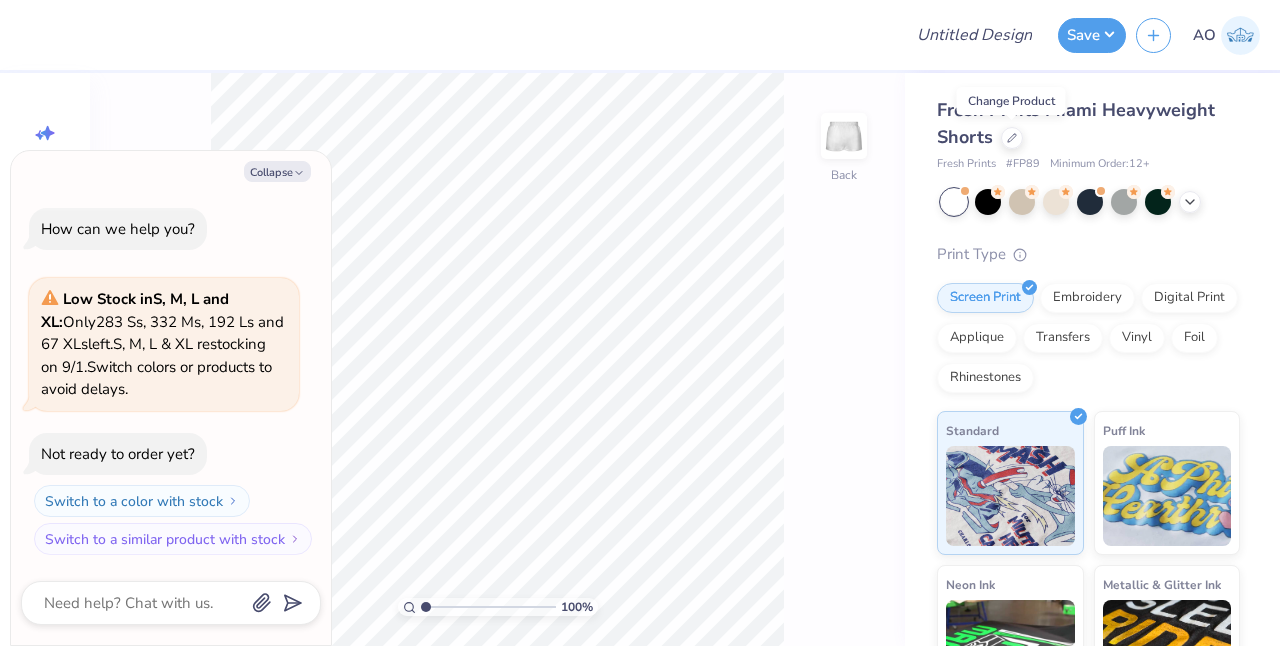 click on "Collapse How can we help you? Low Stock in  S, M, L and XL :  Only  283 Ss, 332 Ms, 192 Ls and 67 XLs  left.  S, M, L & XL restocking on 9/1.  Switch colors or products to avoid delays.  Not ready to order yet? Switch to a color with stock Switch to a similar product with stock" at bounding box center [171, 398] 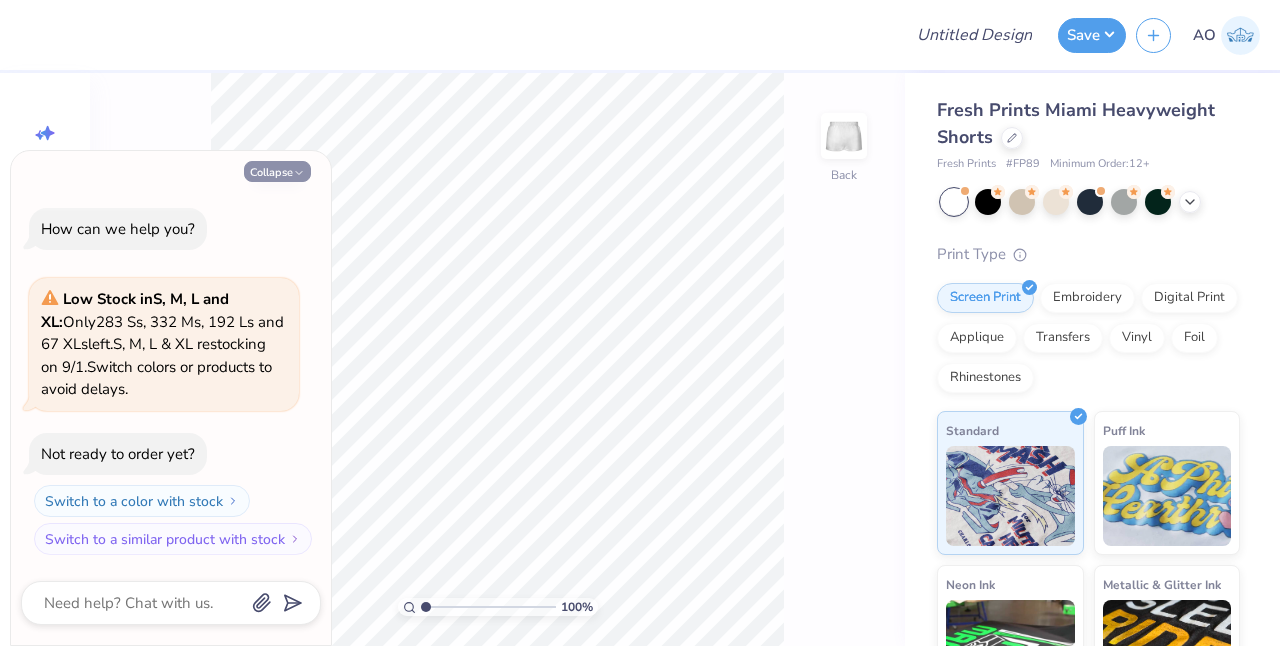 click on "Collapse" at bounding box center [277, 171] 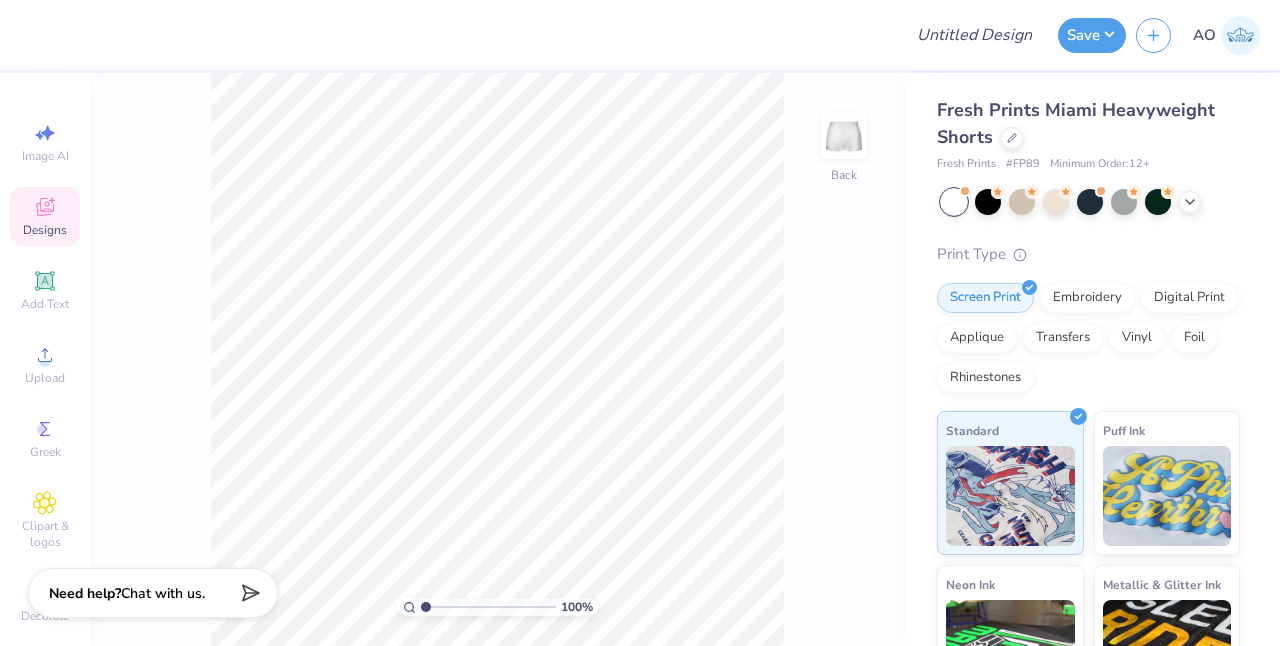 click 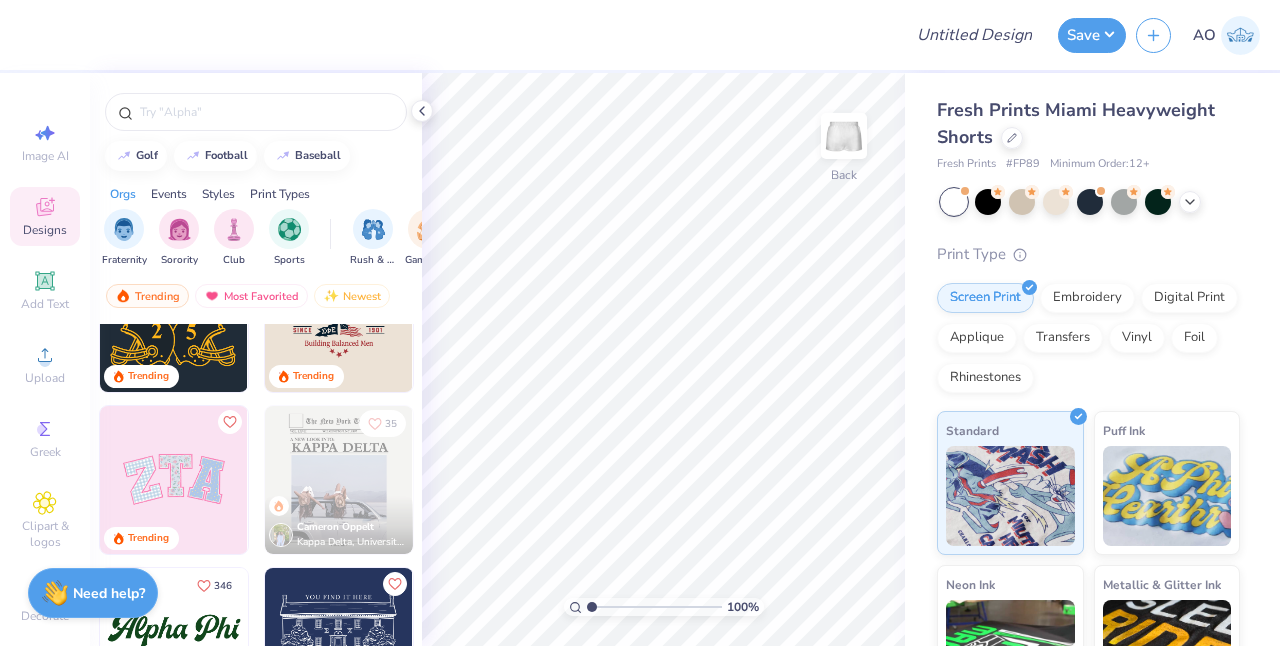 scroll, scrollTop: 356, scrollLeft: 0, axis: vertical 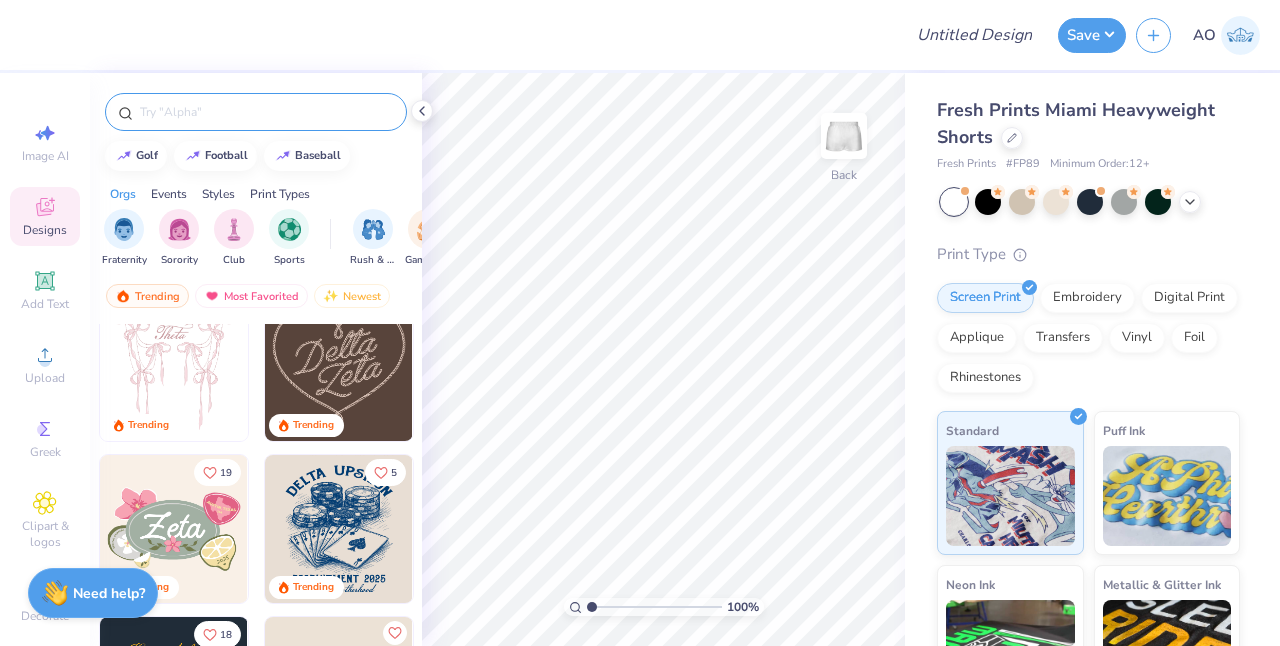 click at bounding box center (266, 112) 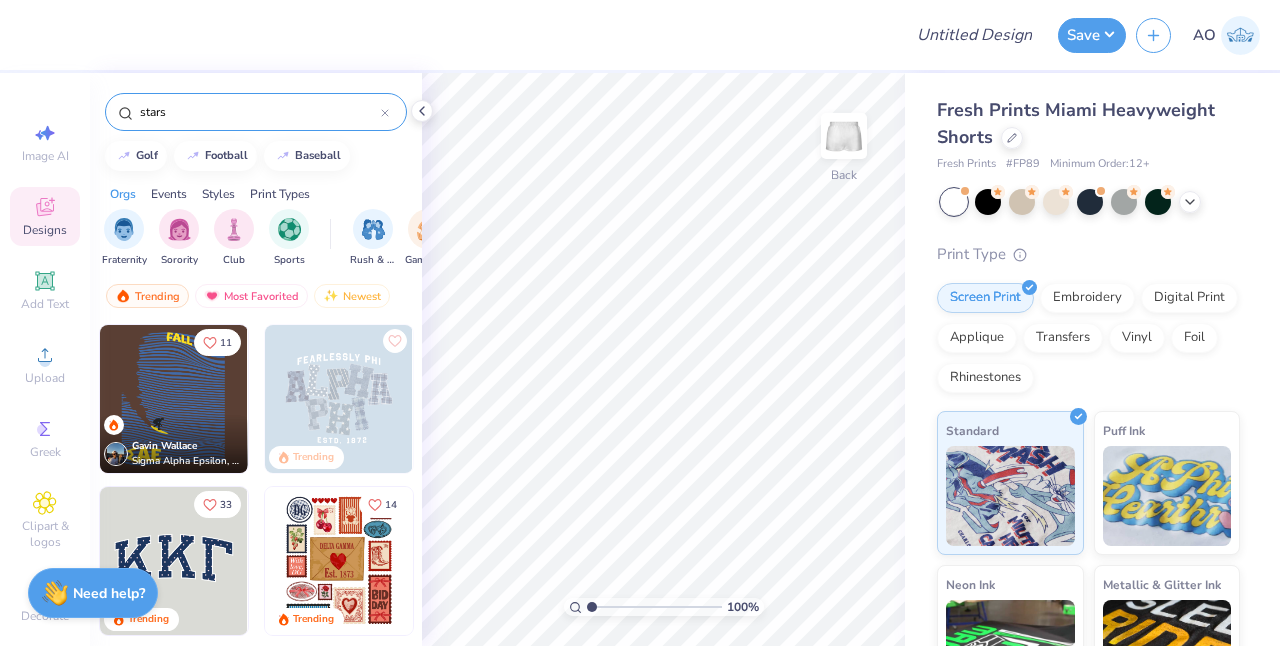 type on "stars" 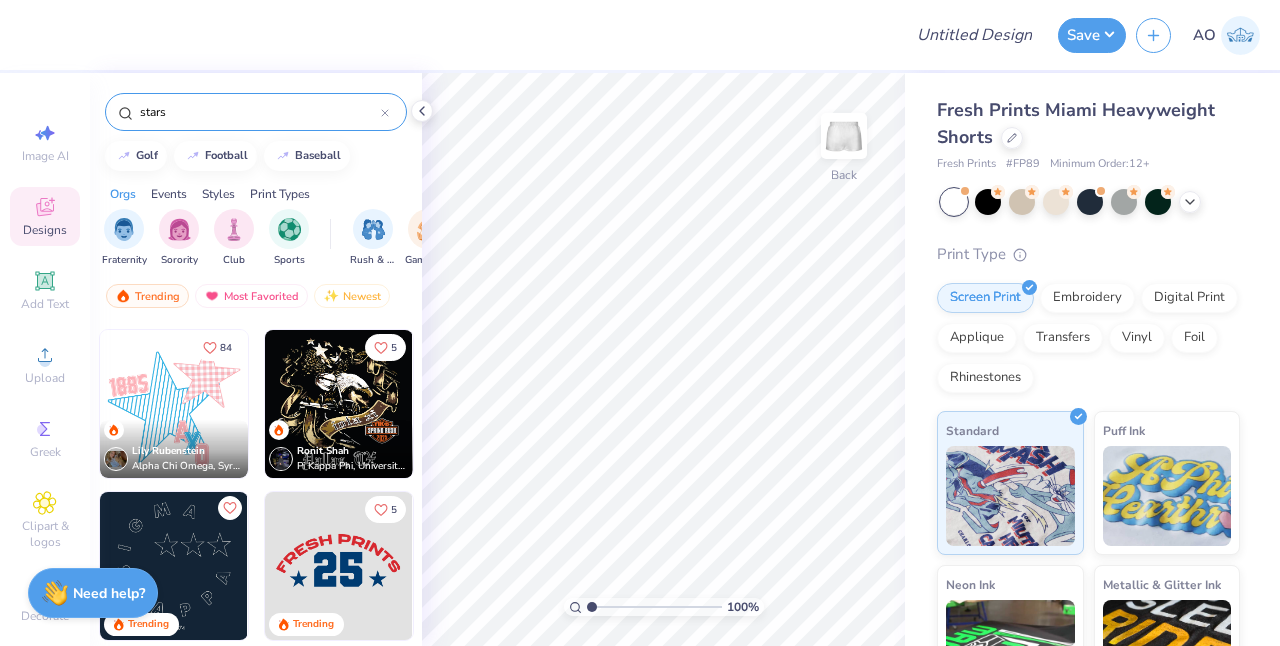 scroll, scrollTop: 322, scrollLeft: 0, axis: vertical 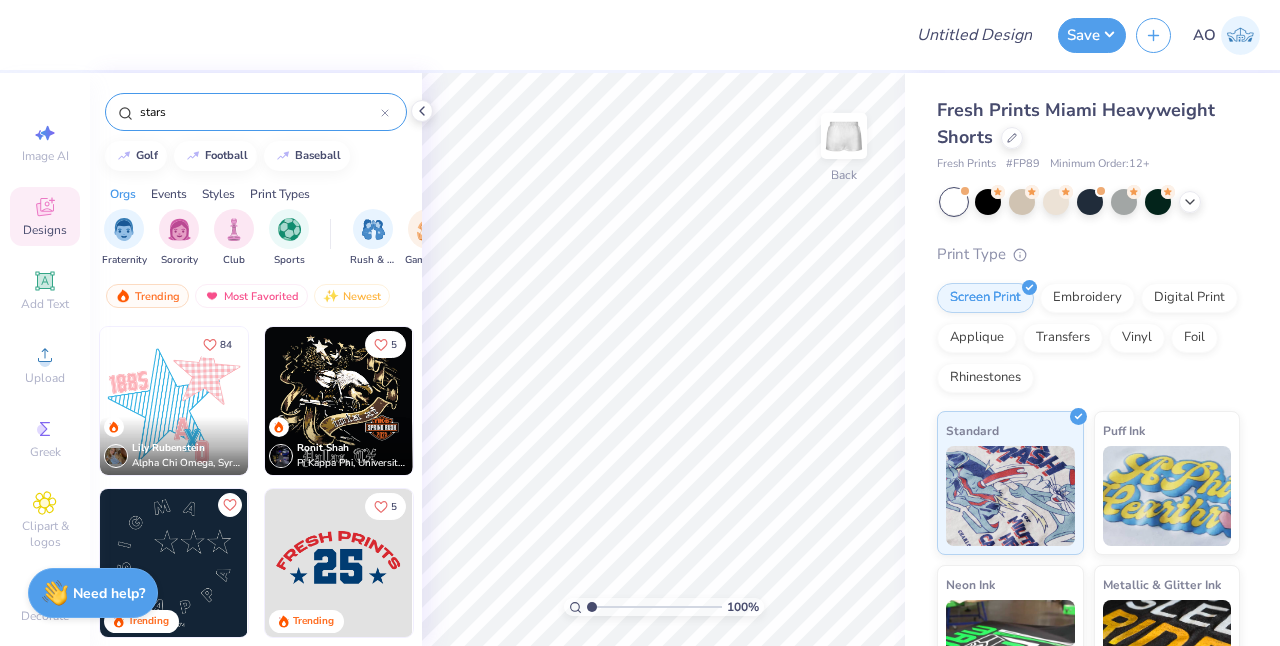 click at bounding box center (174, 401) 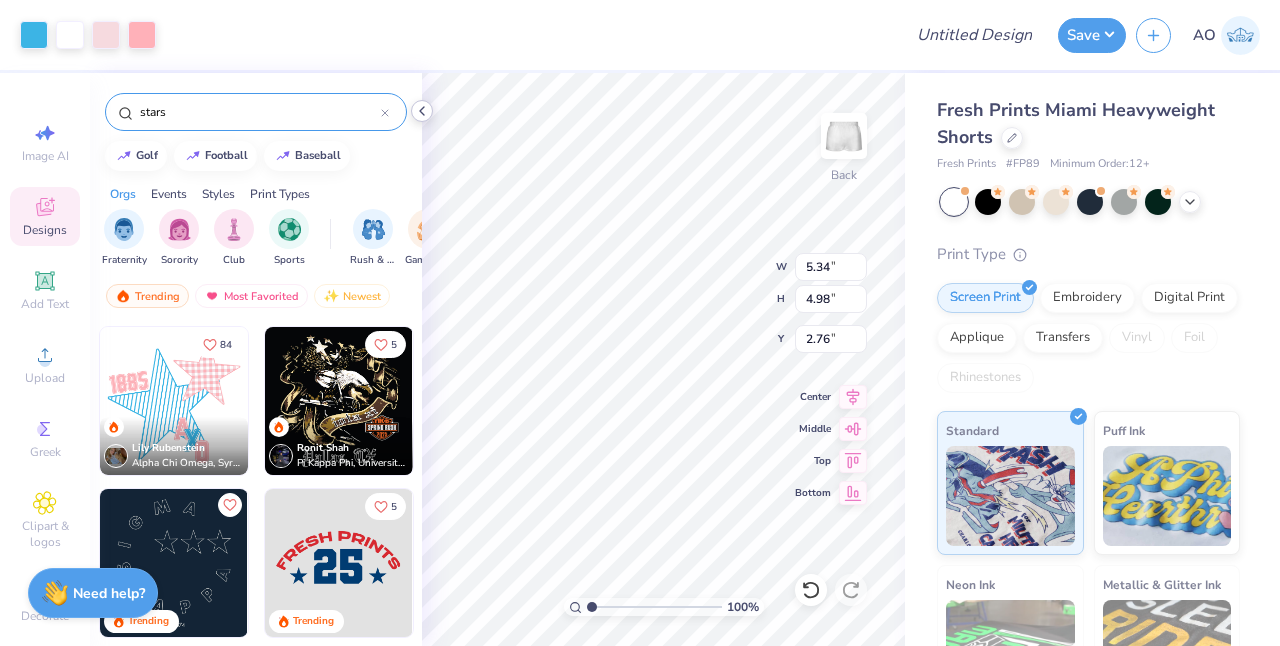 click 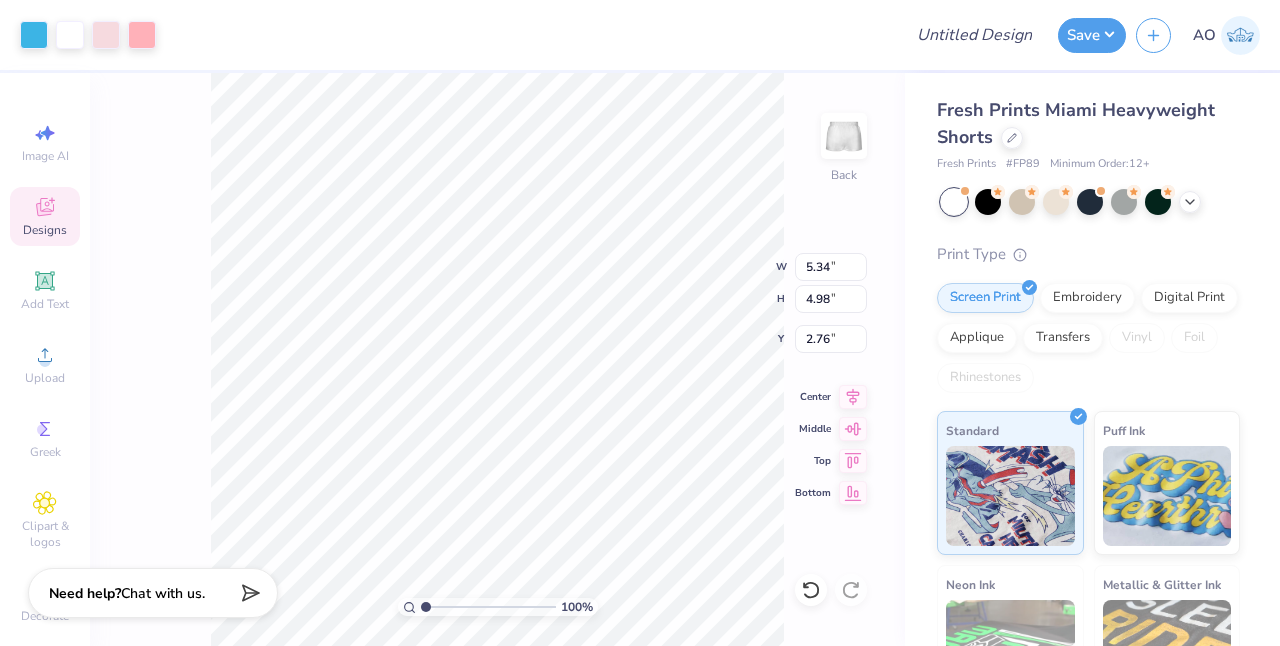 type on "5.96" 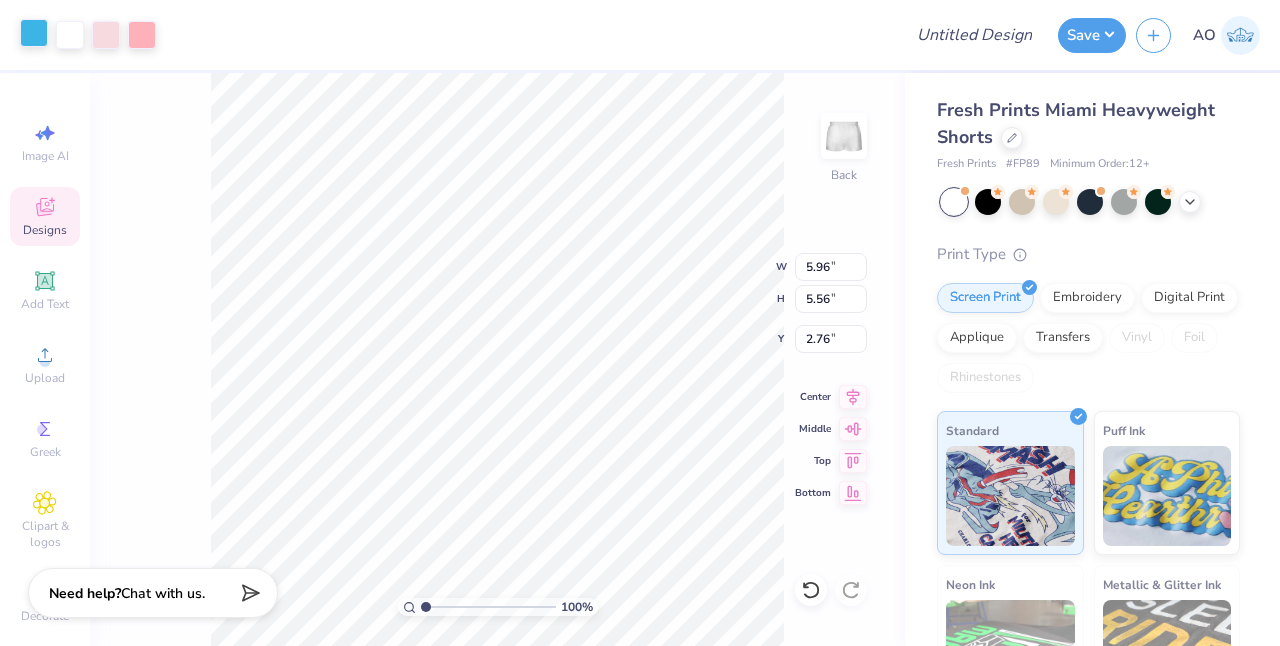 click at bounding box center (34, 33) 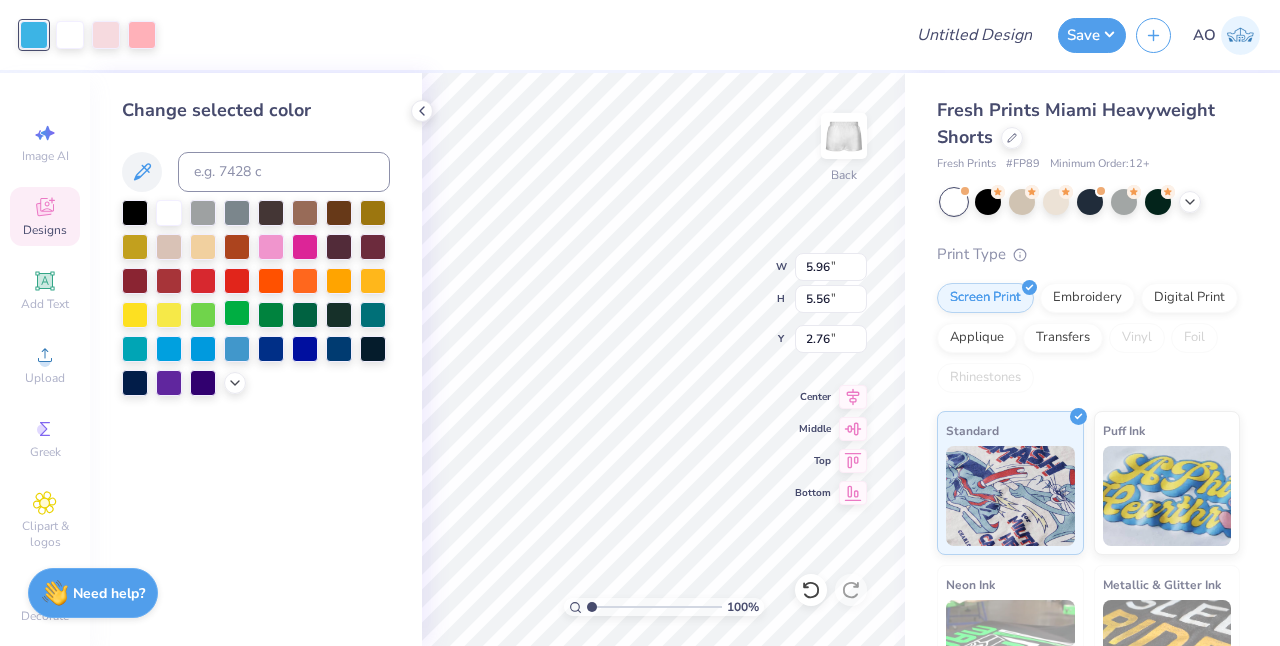click at bounding box center (237, 313) 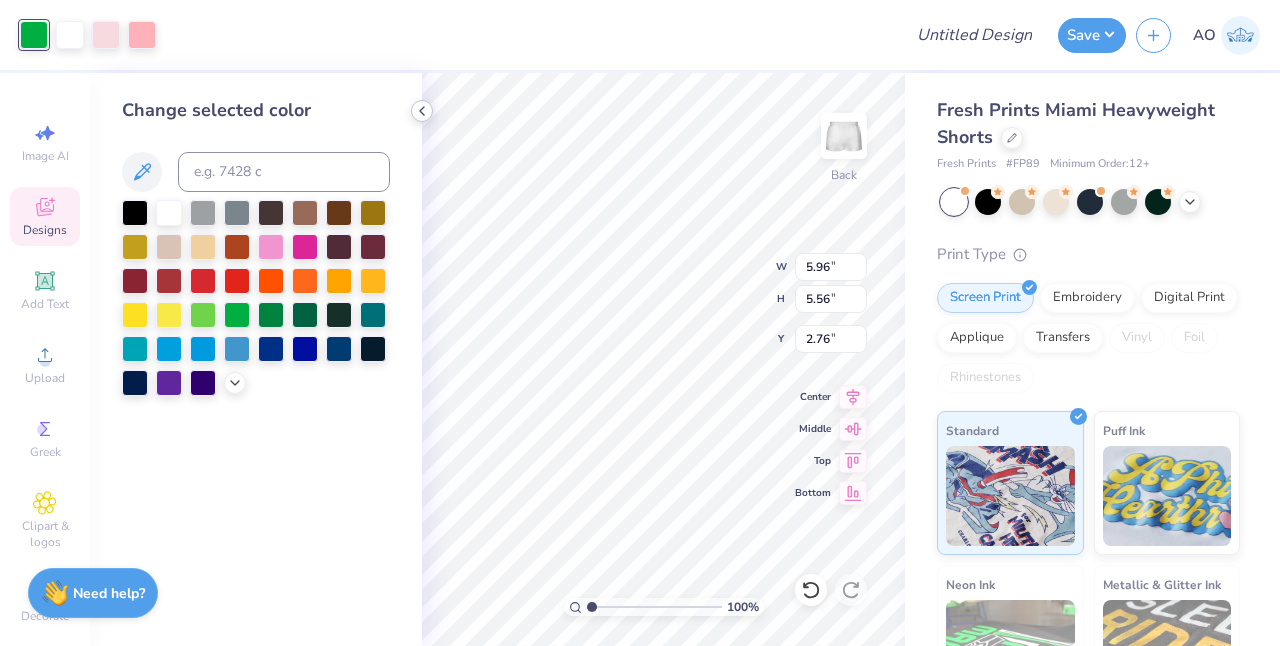click 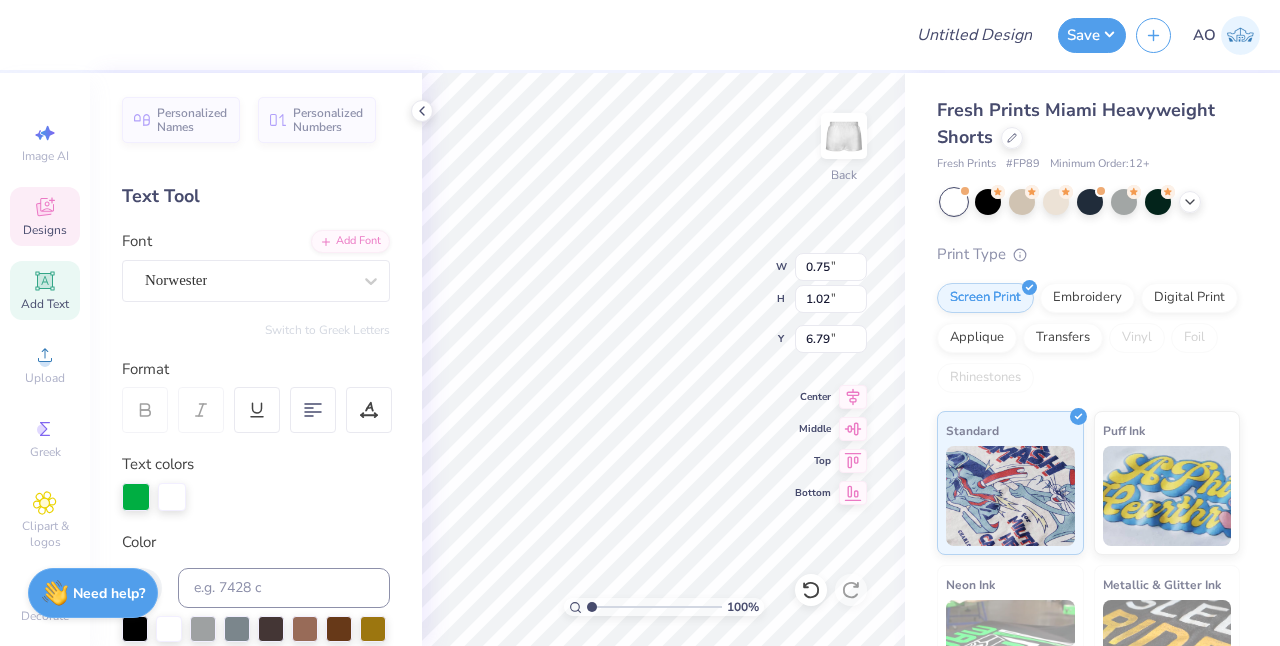 type on "D" 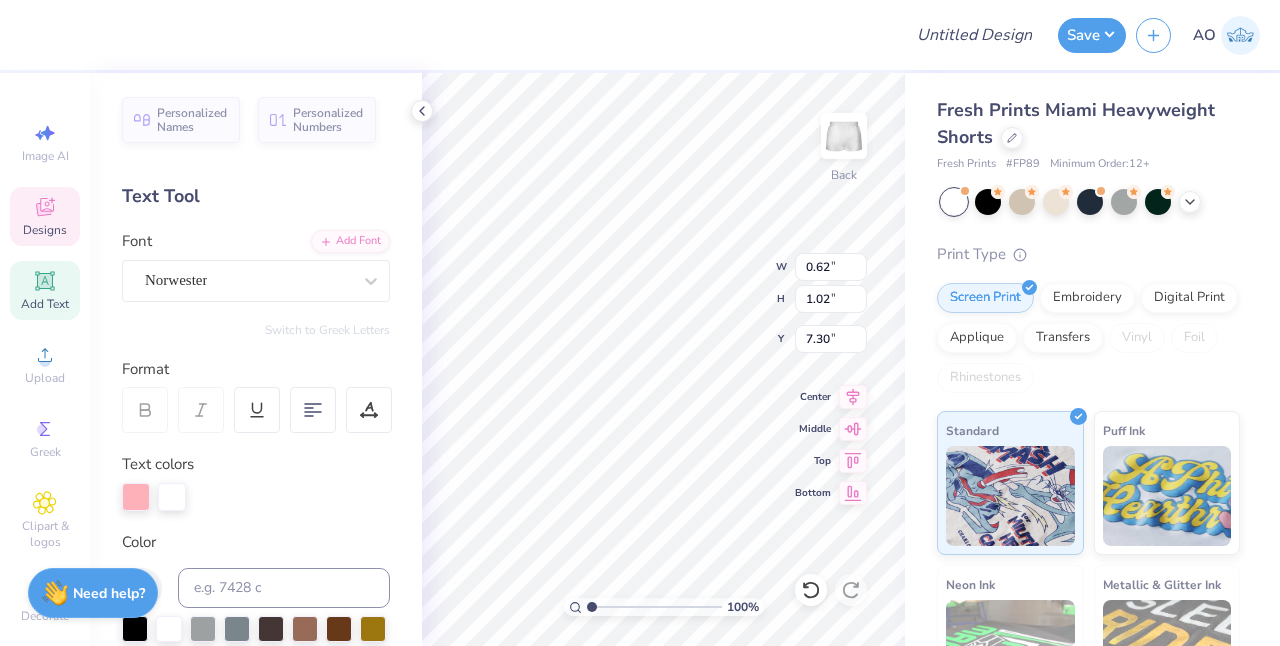 type on "Z" 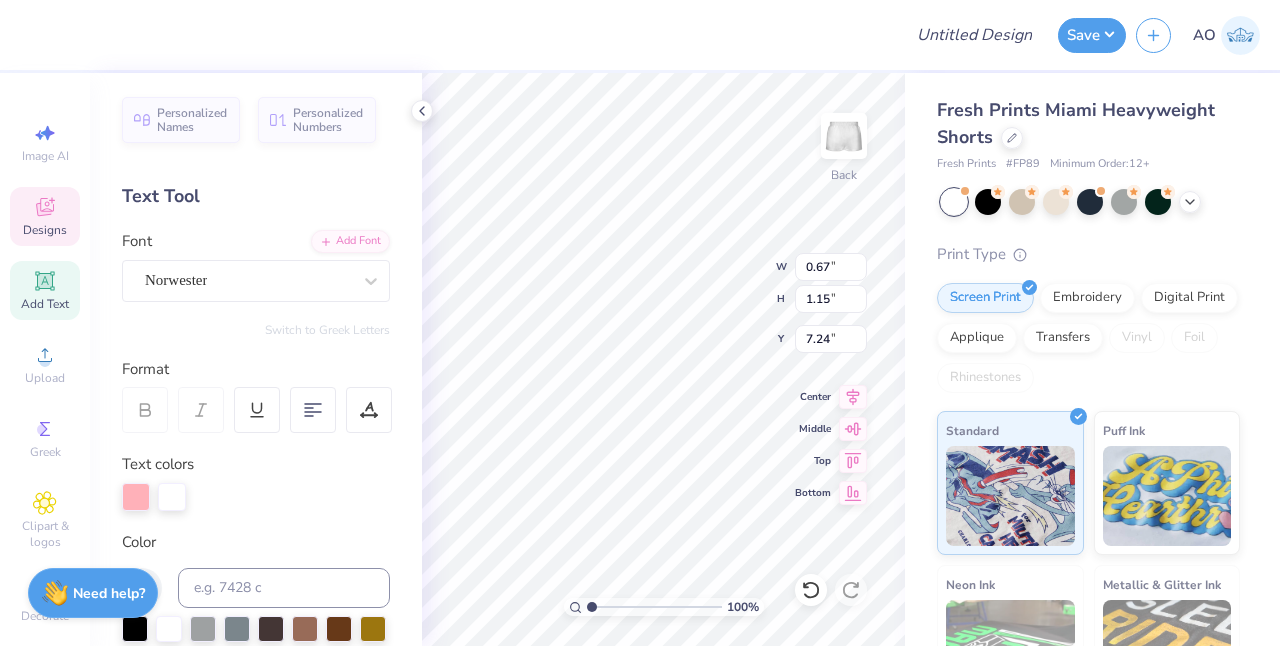 type on "0.76" 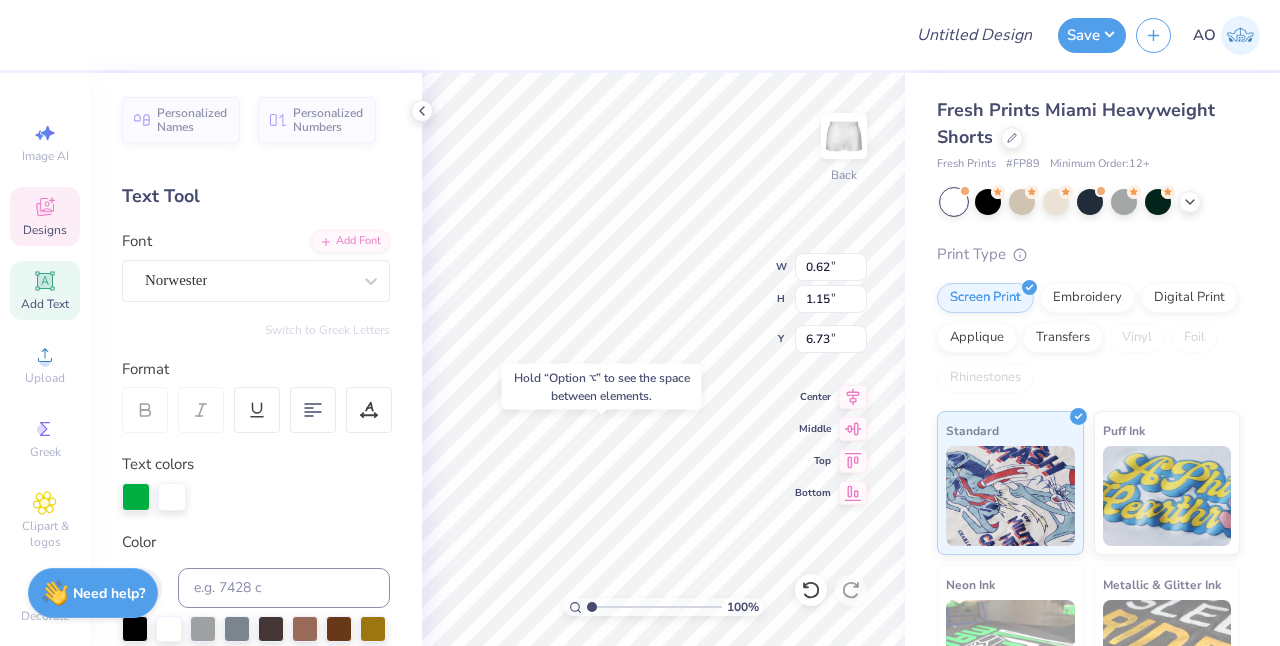 type on "6.66" 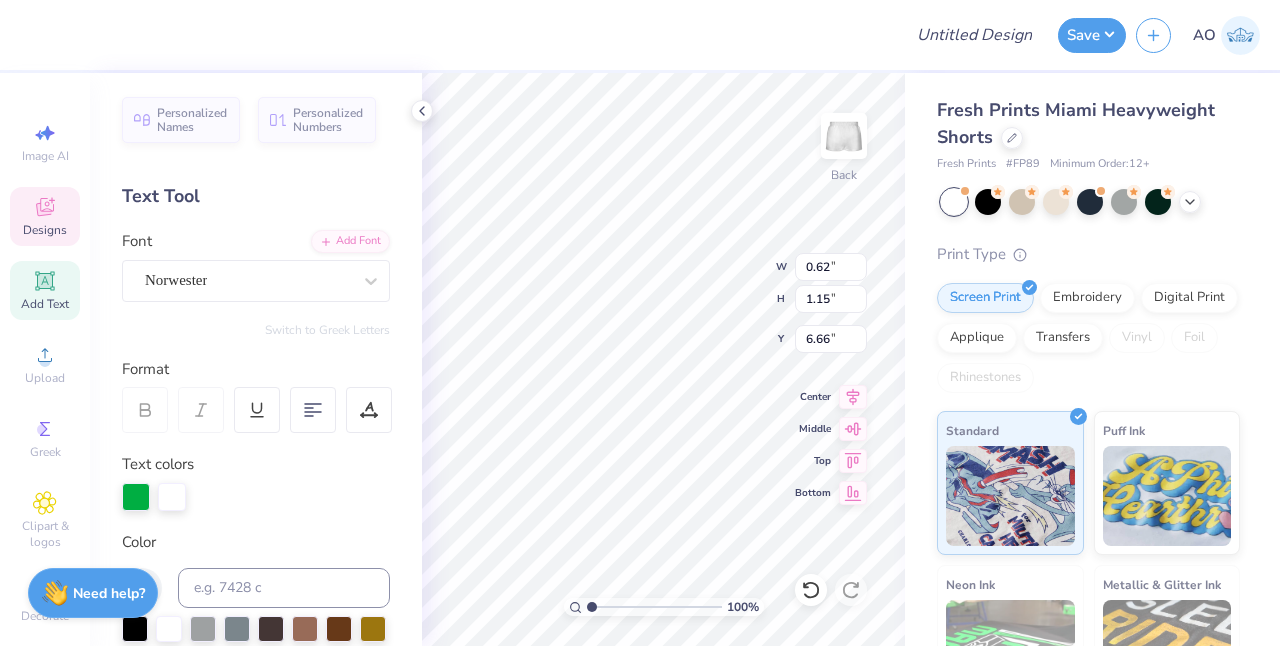 type on "0.67" 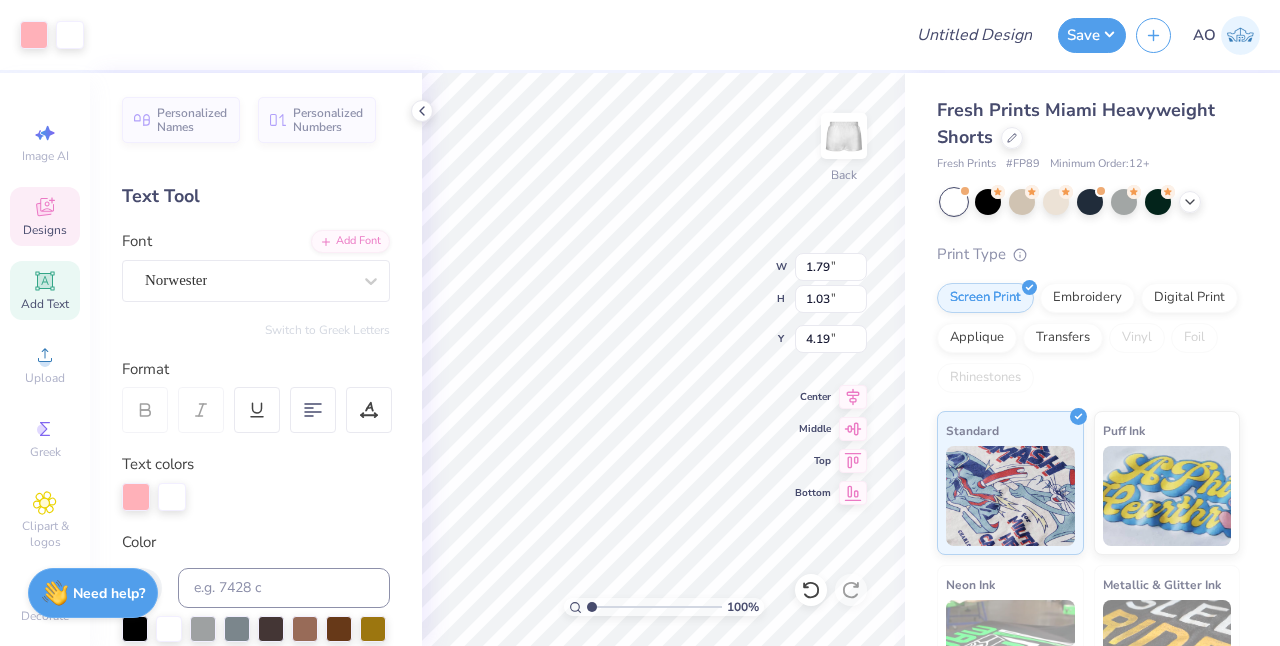 type on "4.22" 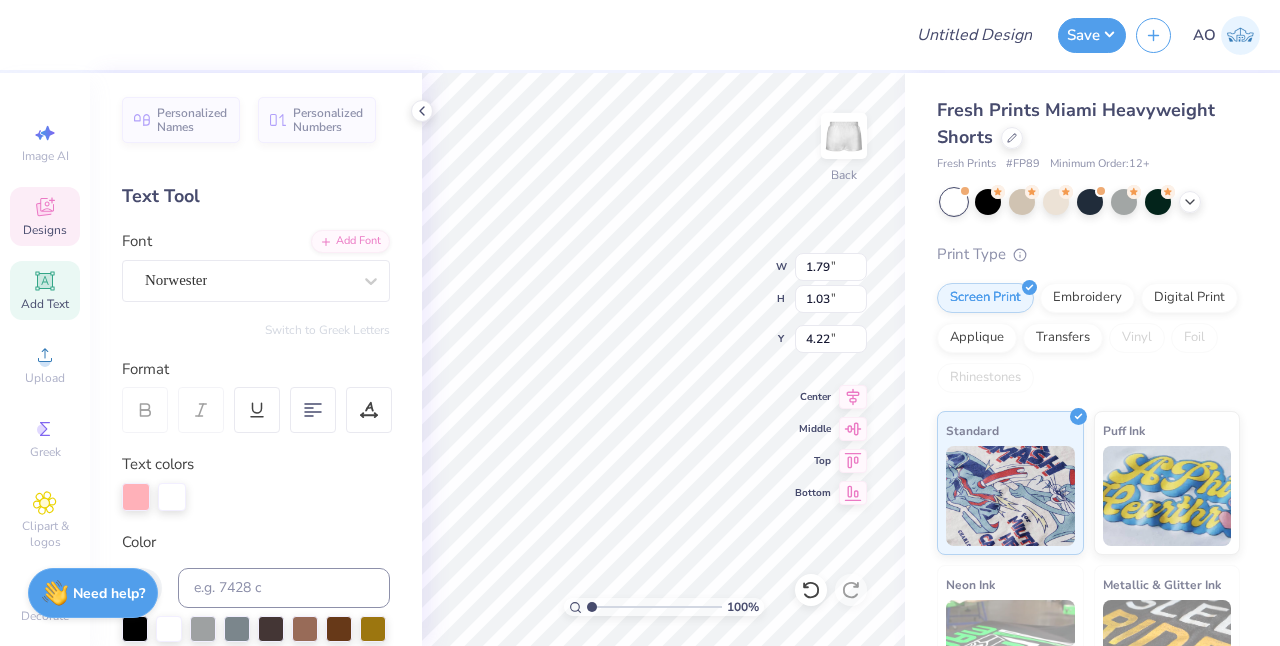 type on "1902" 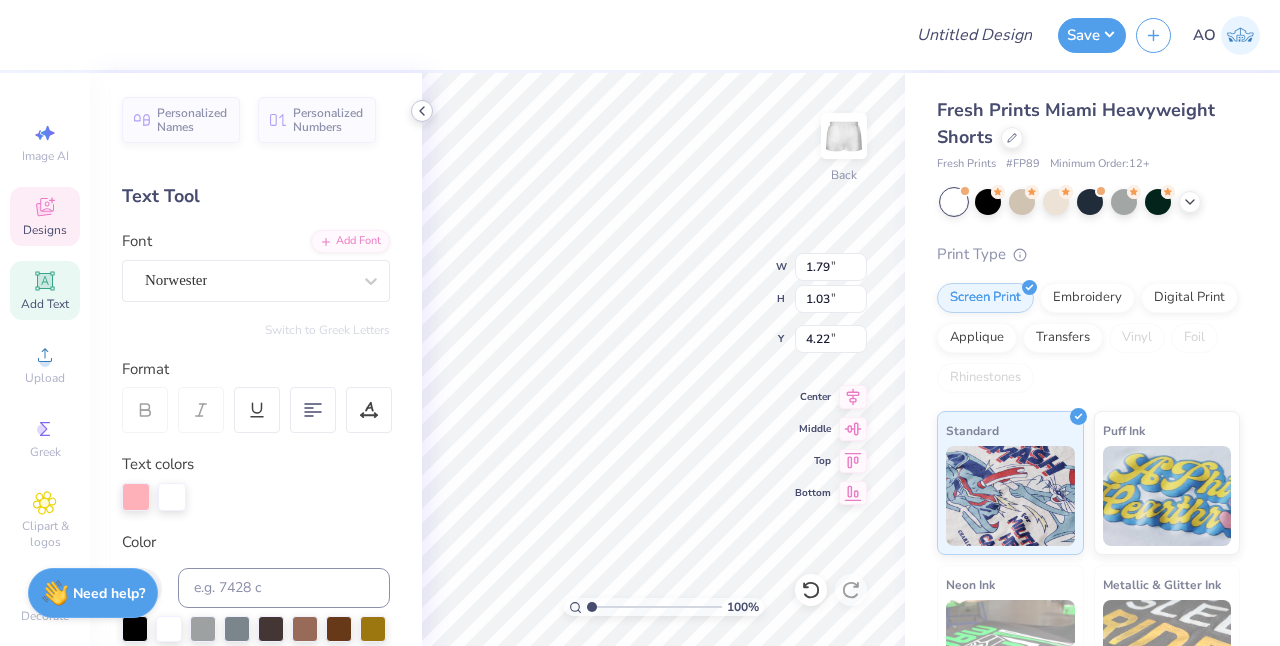 type on "1.80" 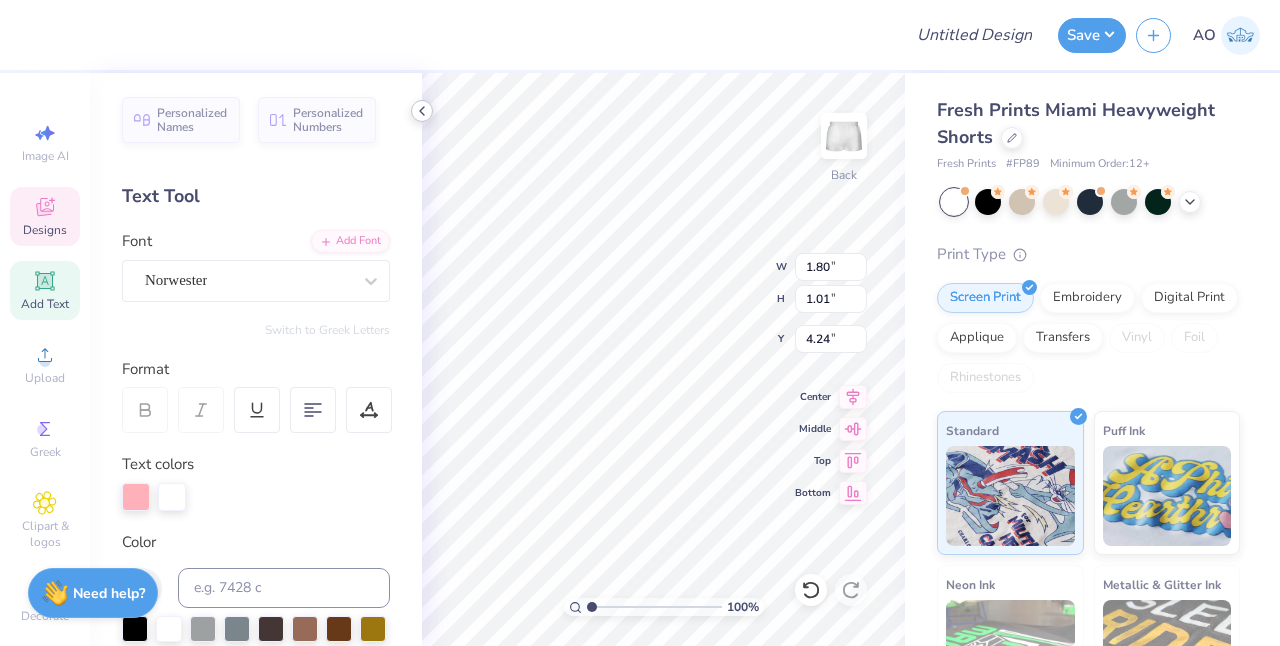 click 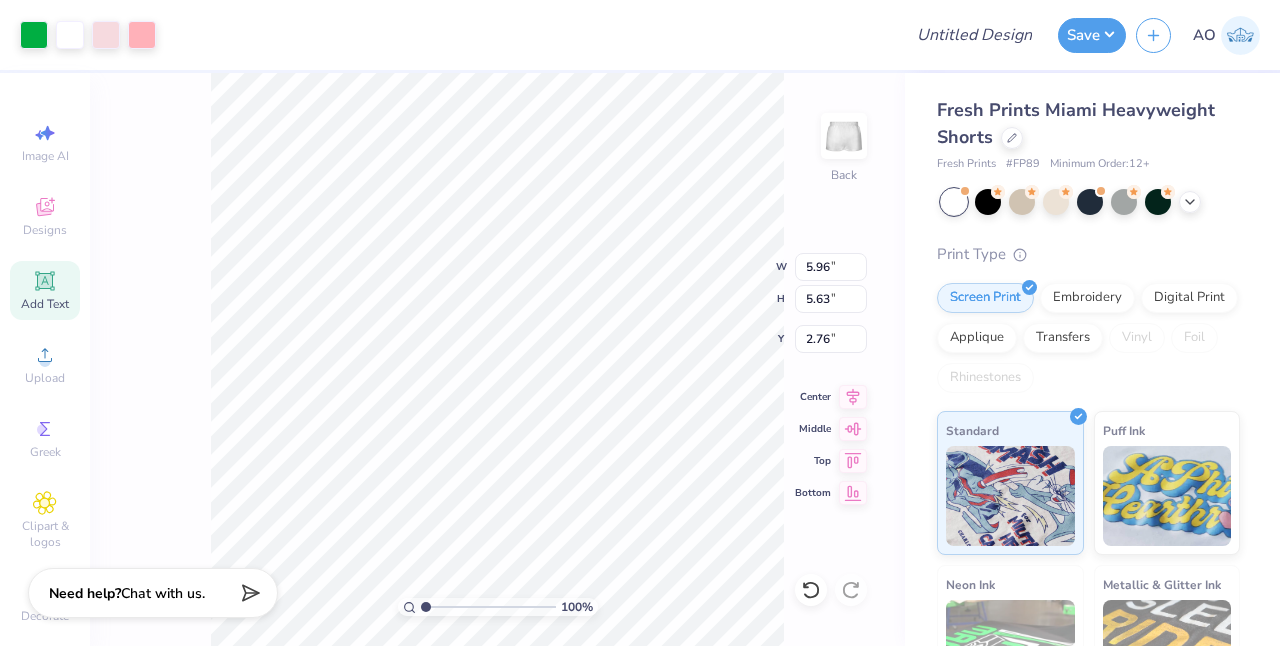 type on "2.93" 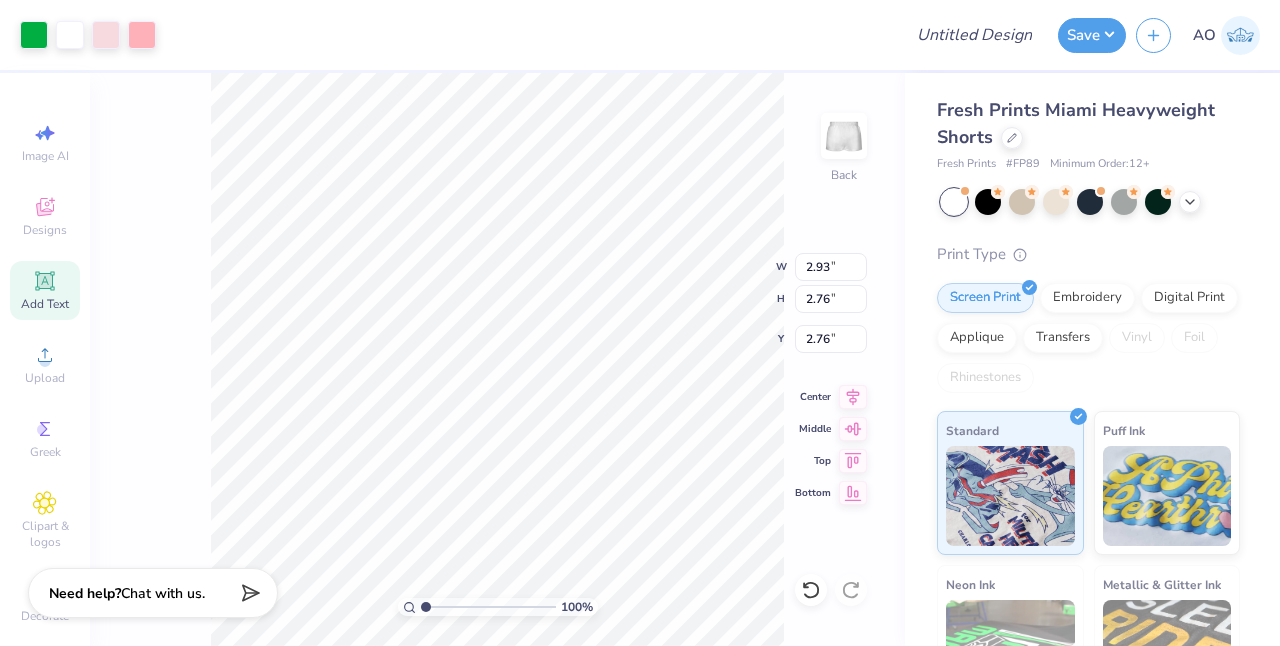 type on "0.50" 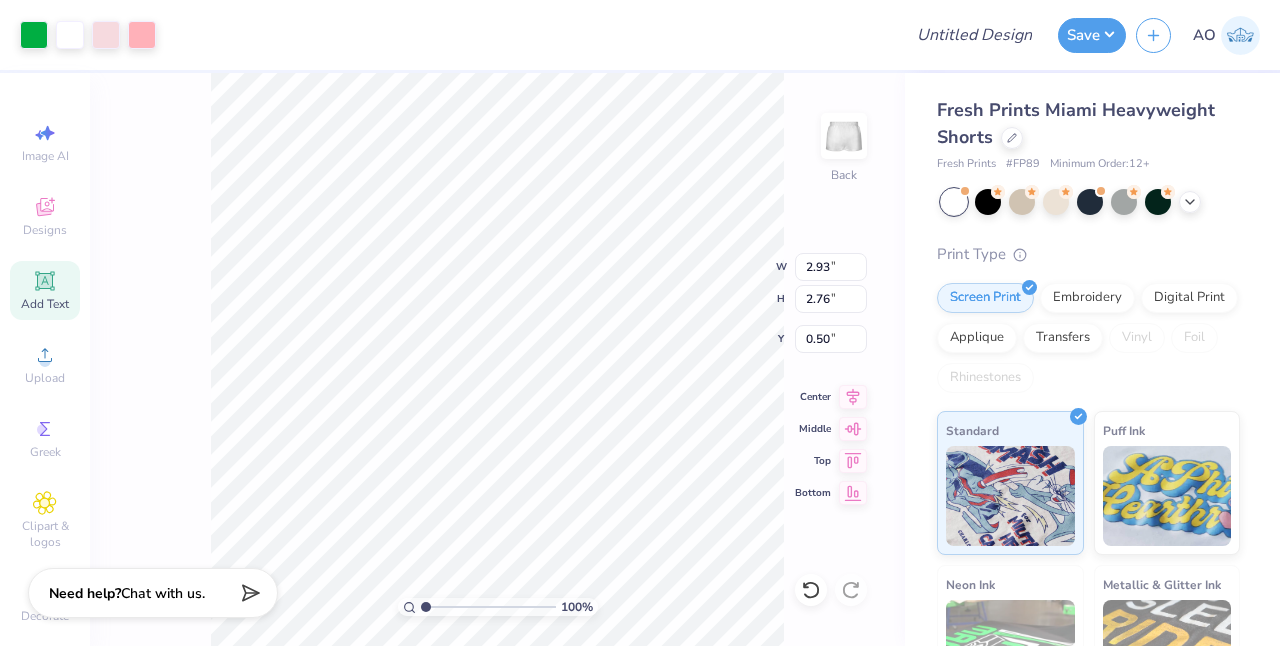 type on "7.24" 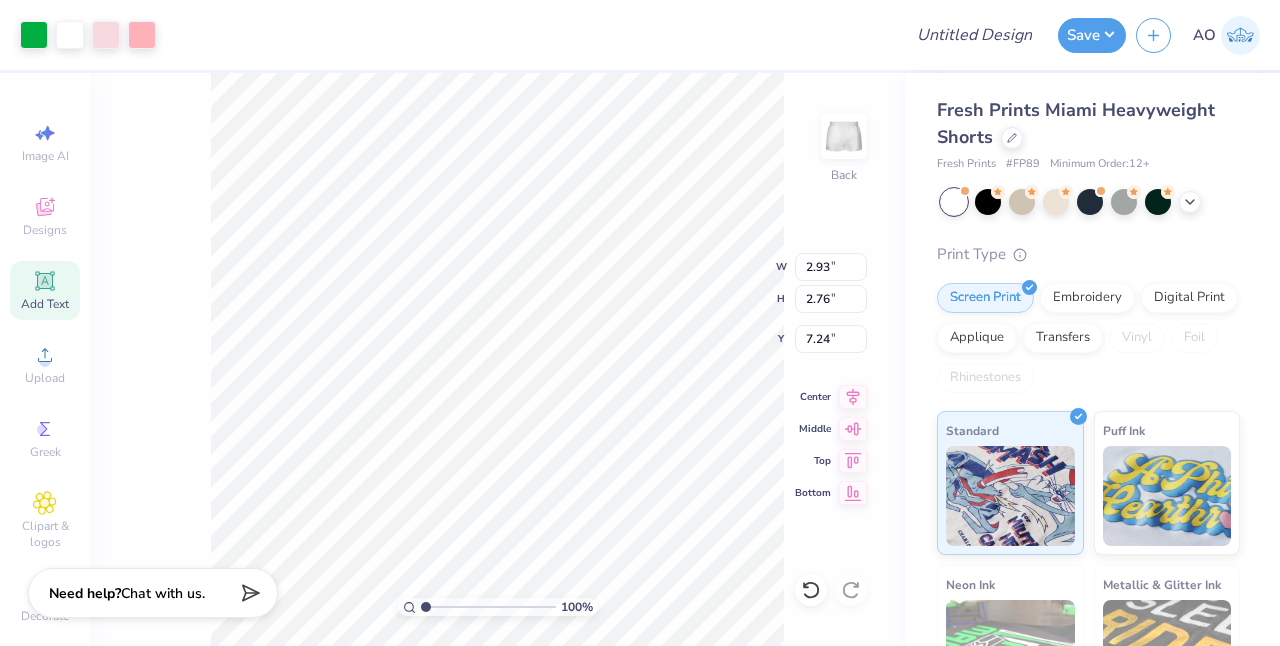 click on "100  % Back W 2.93 2.93 " H 2.76 2.76 " Y 7.24 7.24 " Center Middle Top Bottom" at bounding box center [497, 359] 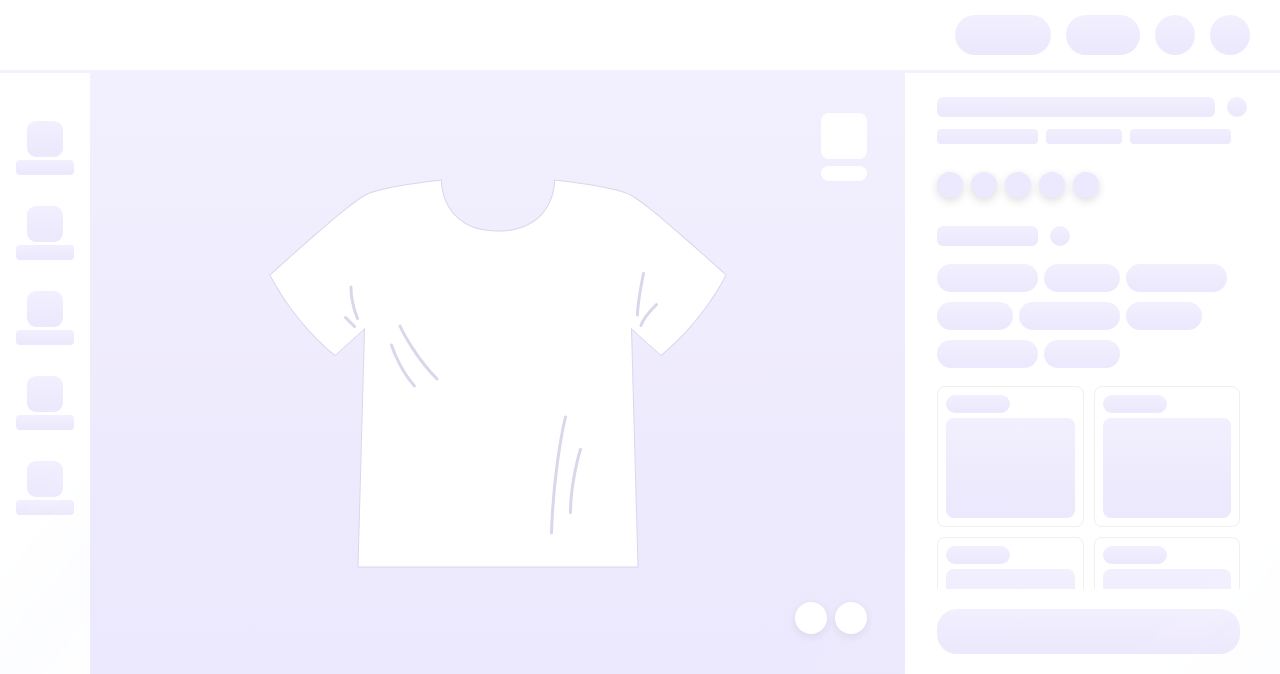 scroll, scrollTop: 0, scrollLeft: 0, axis: both 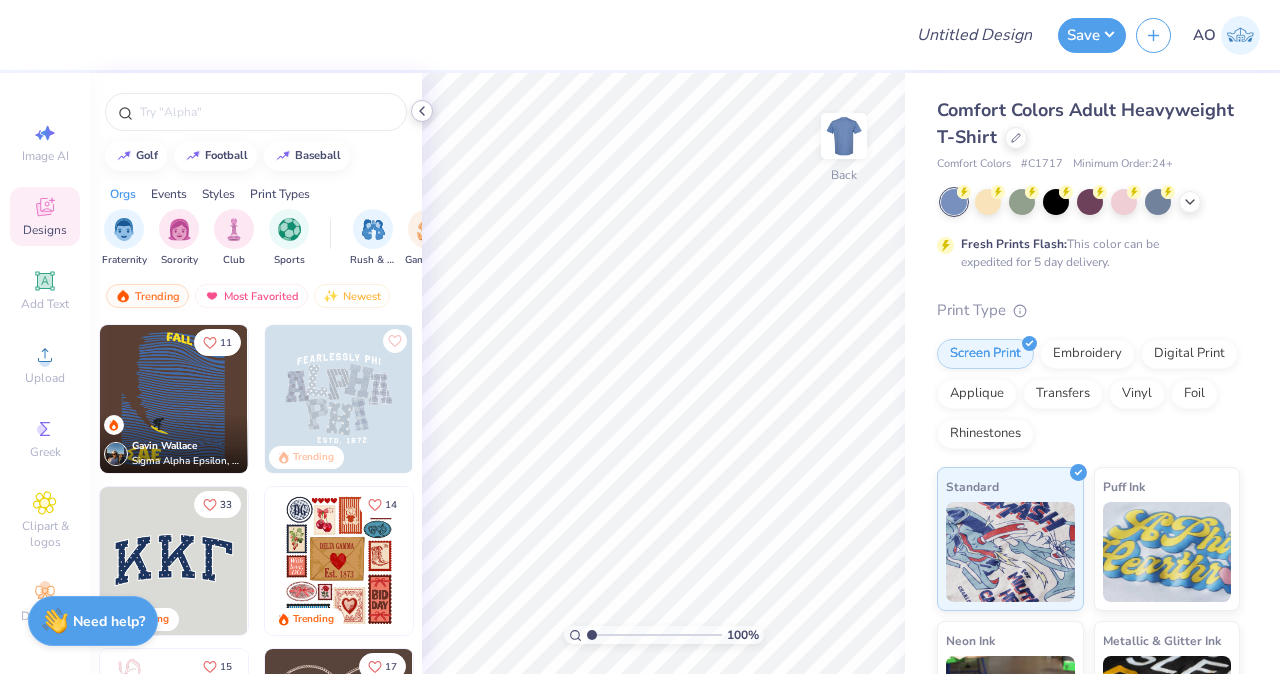 click 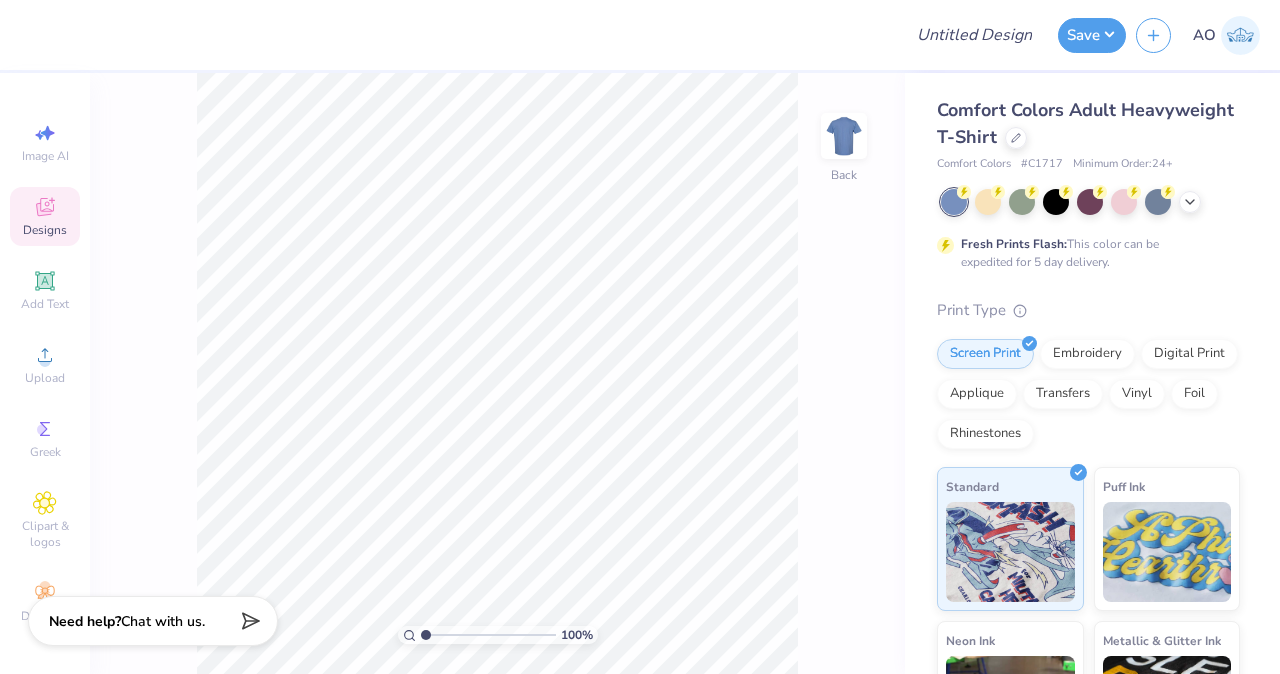 click on "Comfort Colors Adult Heavyweight T-Shirt" at bounding box center (1088, 124) 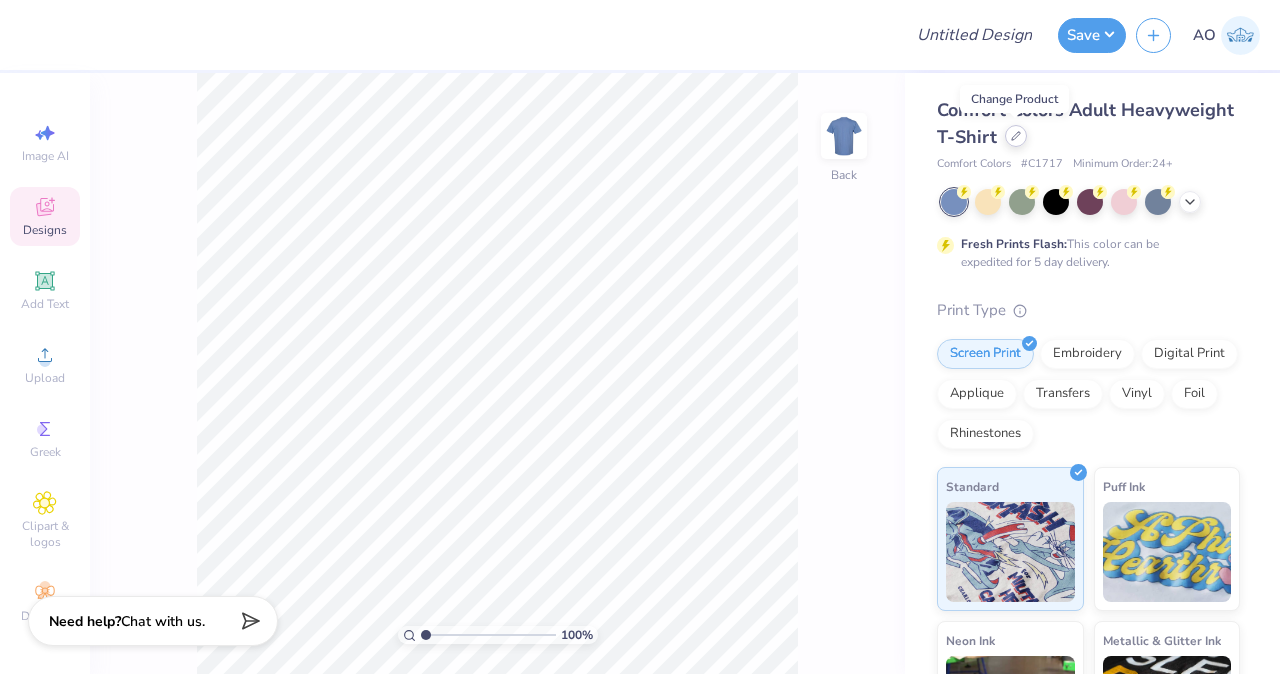 click 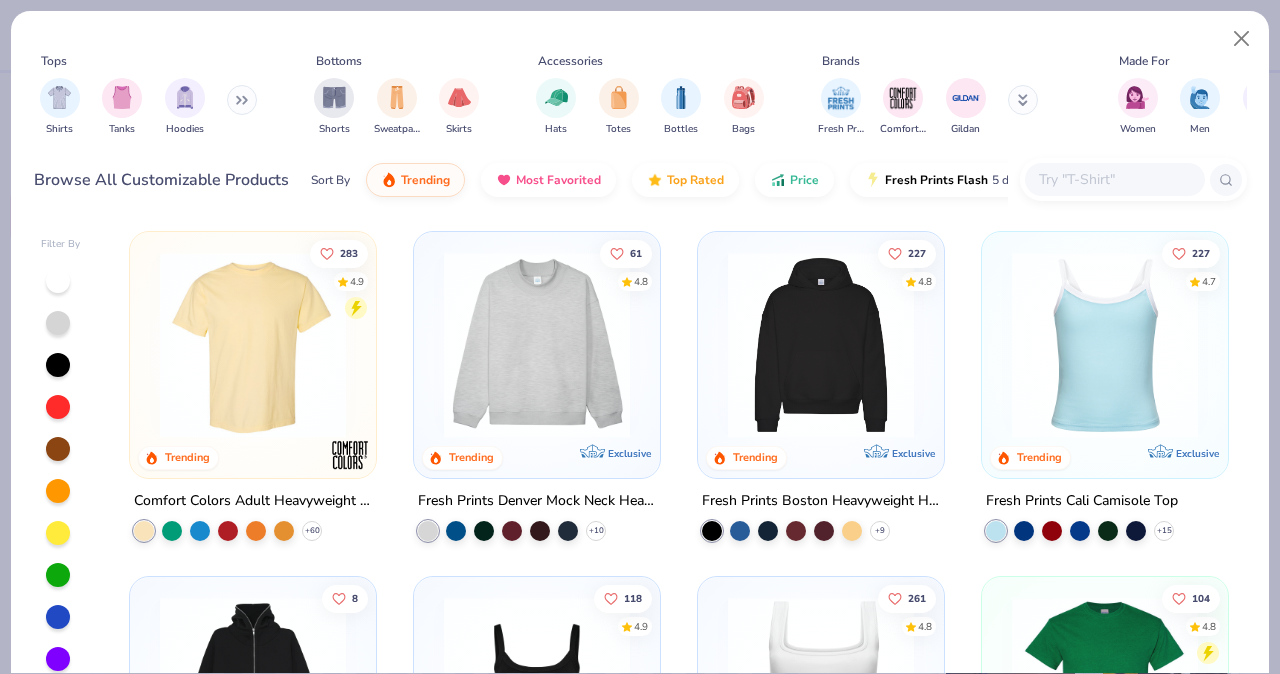 click on "Shirts Tanks Hoodies" at bounding box center (149, 107) 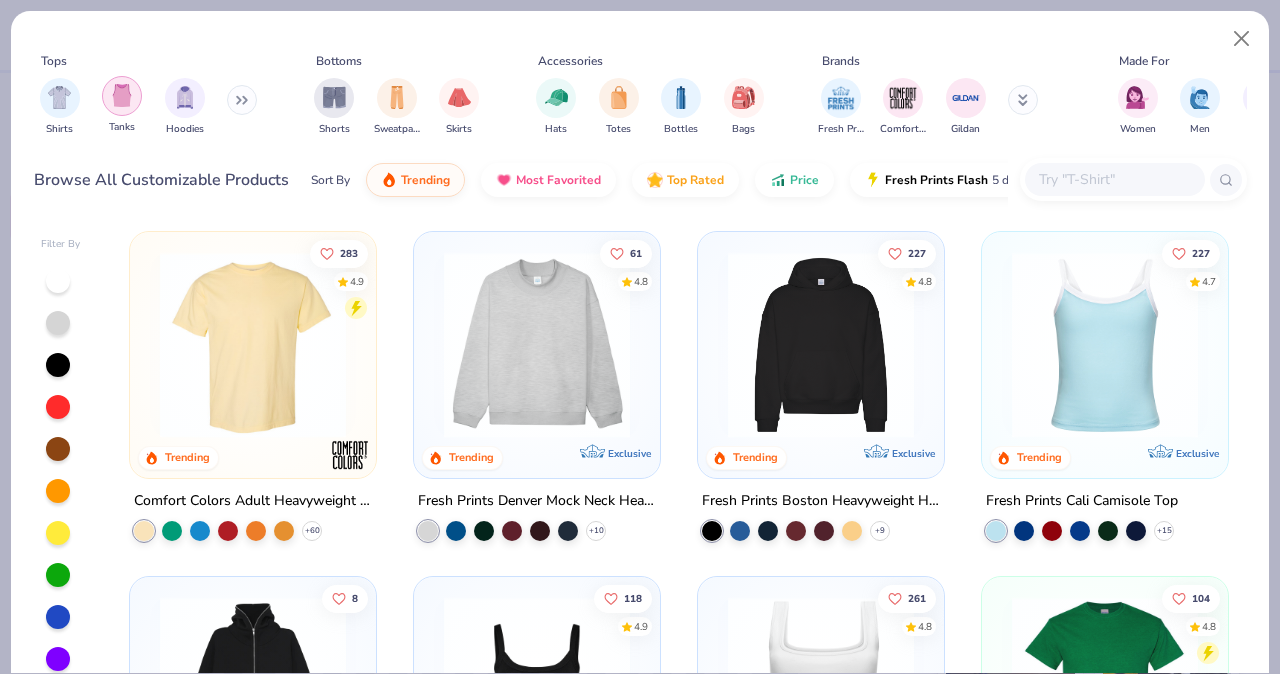 click at bounding box center [122, 95] 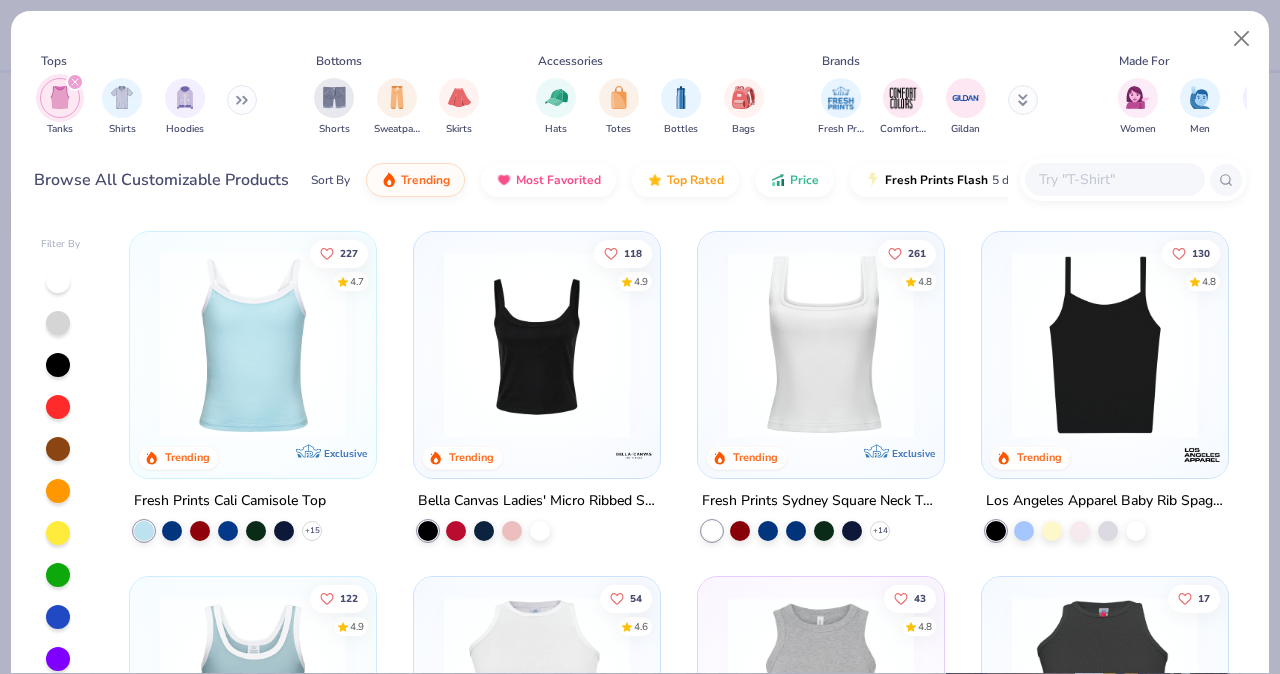 click at bounding box center (253, 345) 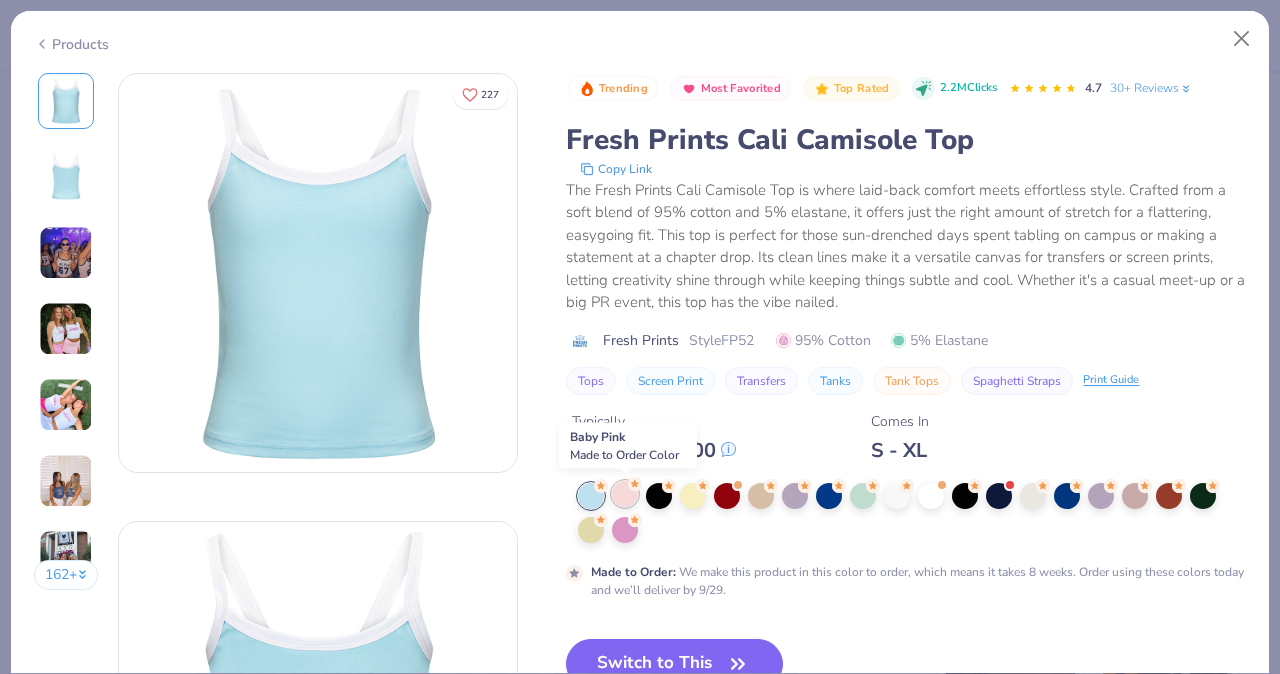 click at bounding box center [625, 494] 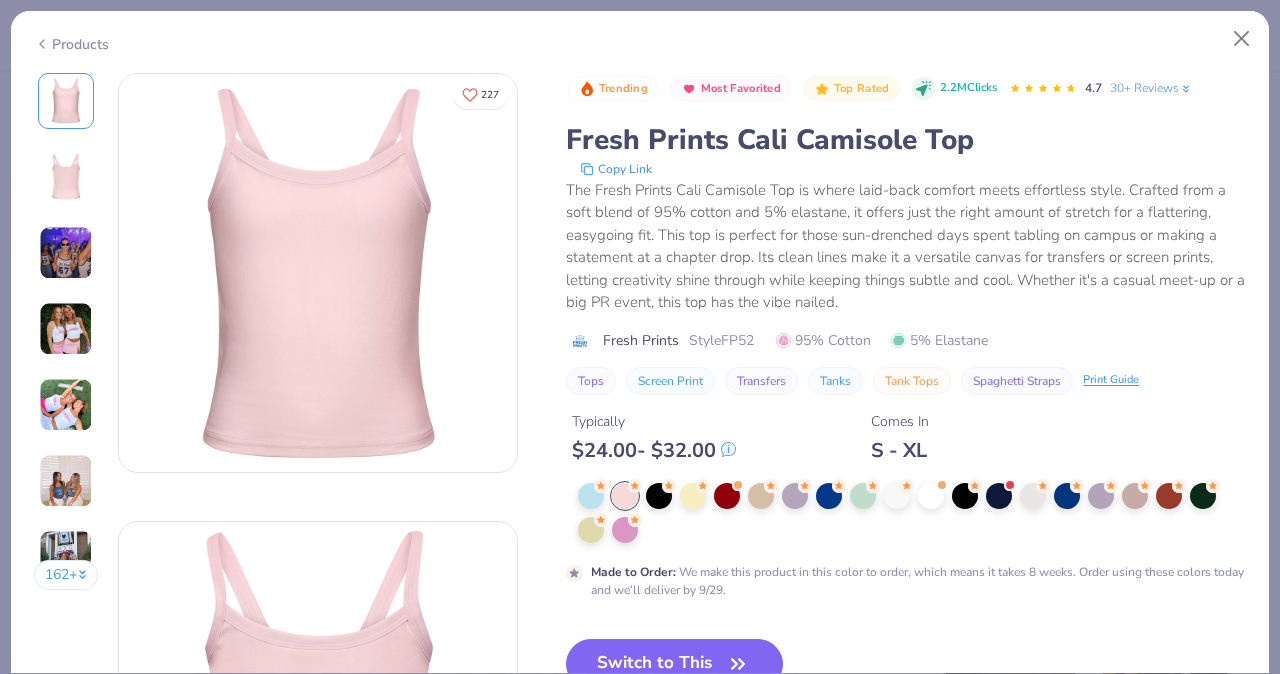scroll, scrollTop: 98, scrollLeft: 0, axis: vertical 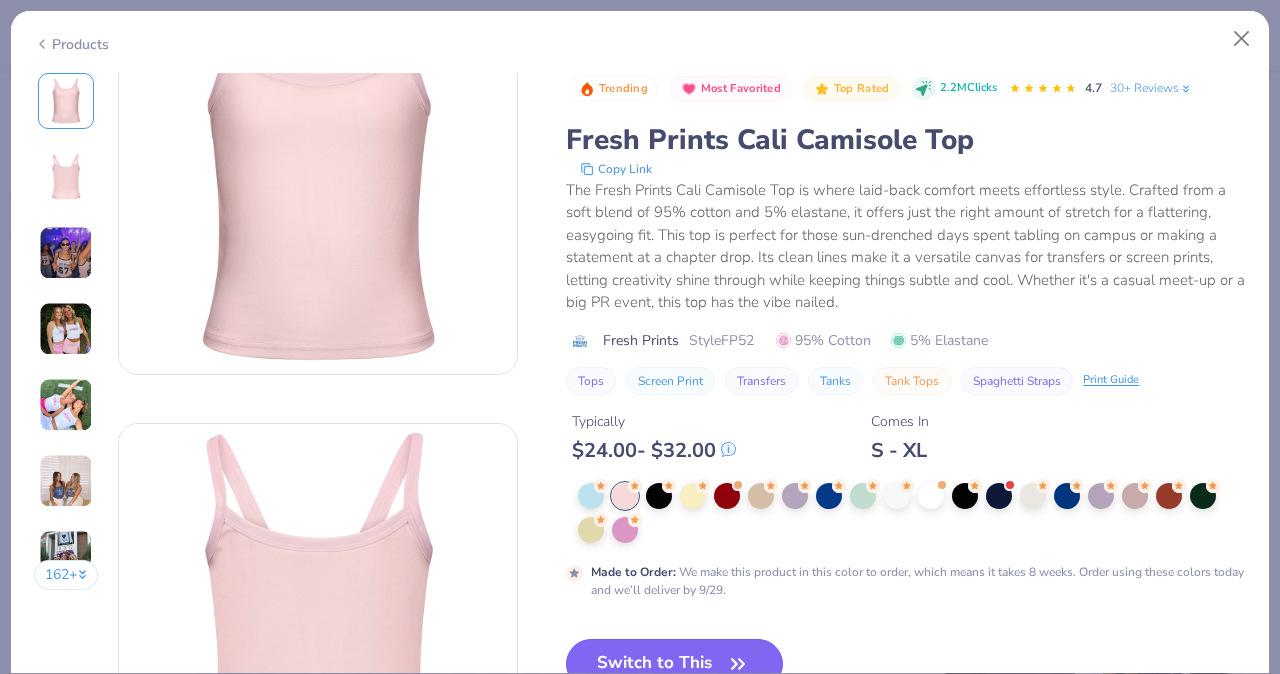 click on "Switch to This" at bounding box center [674, 664] 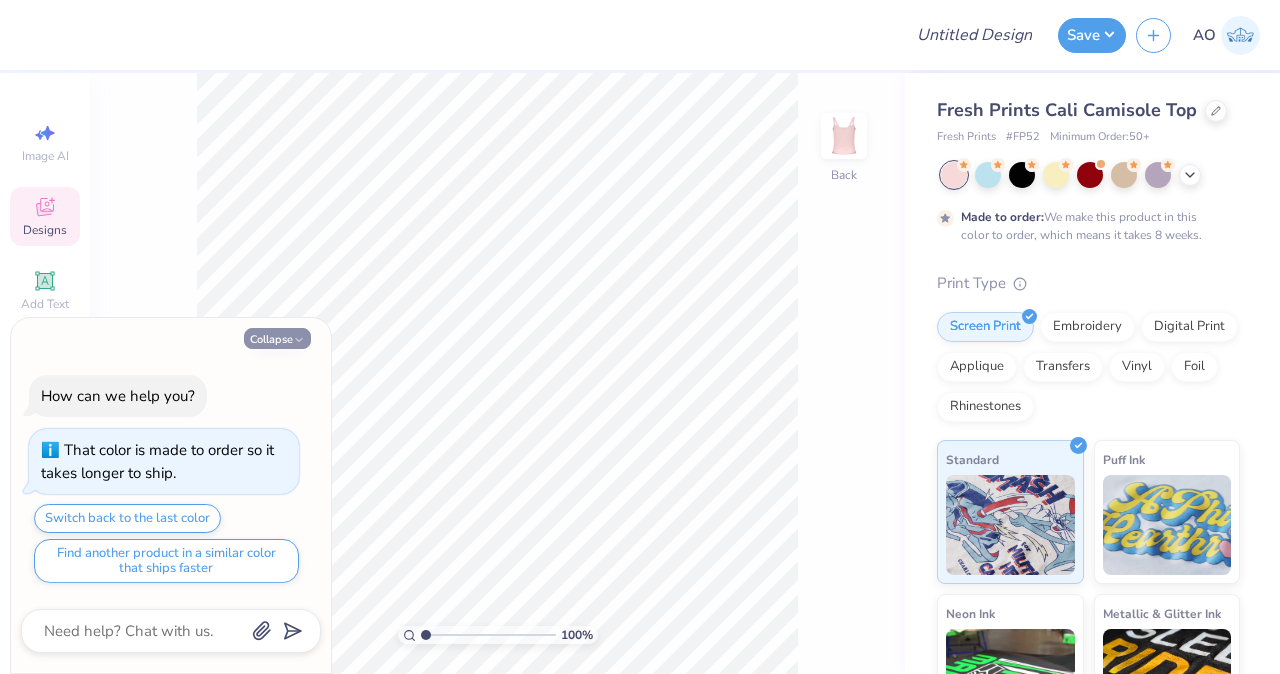 click on "Collapse" at bounding box center (277, 338) 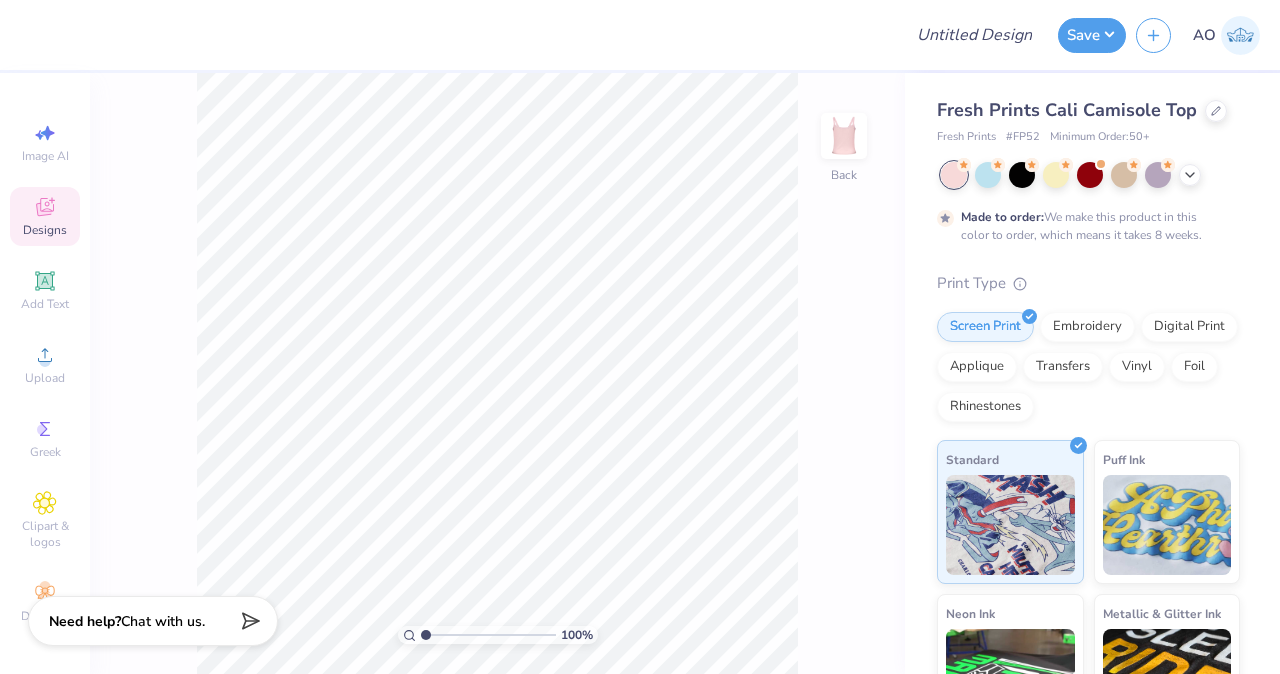 click 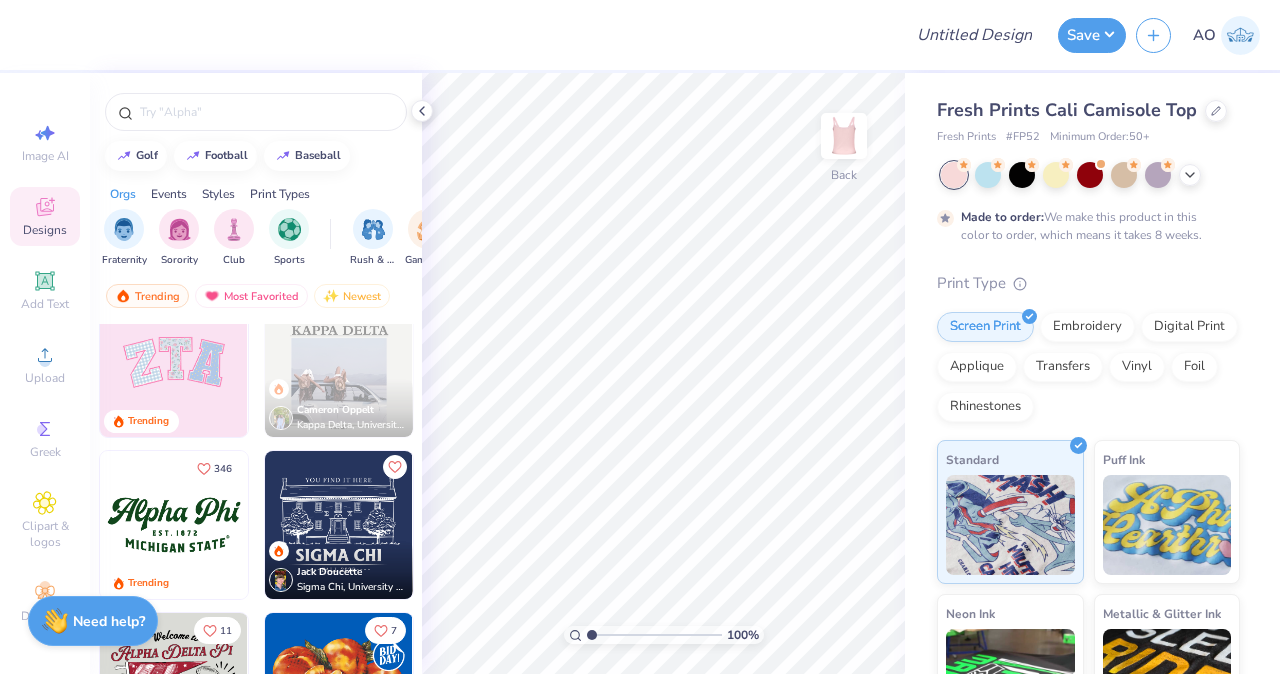 scroll, scrollTop: 685, scrollLeft: 0, axis: vertical 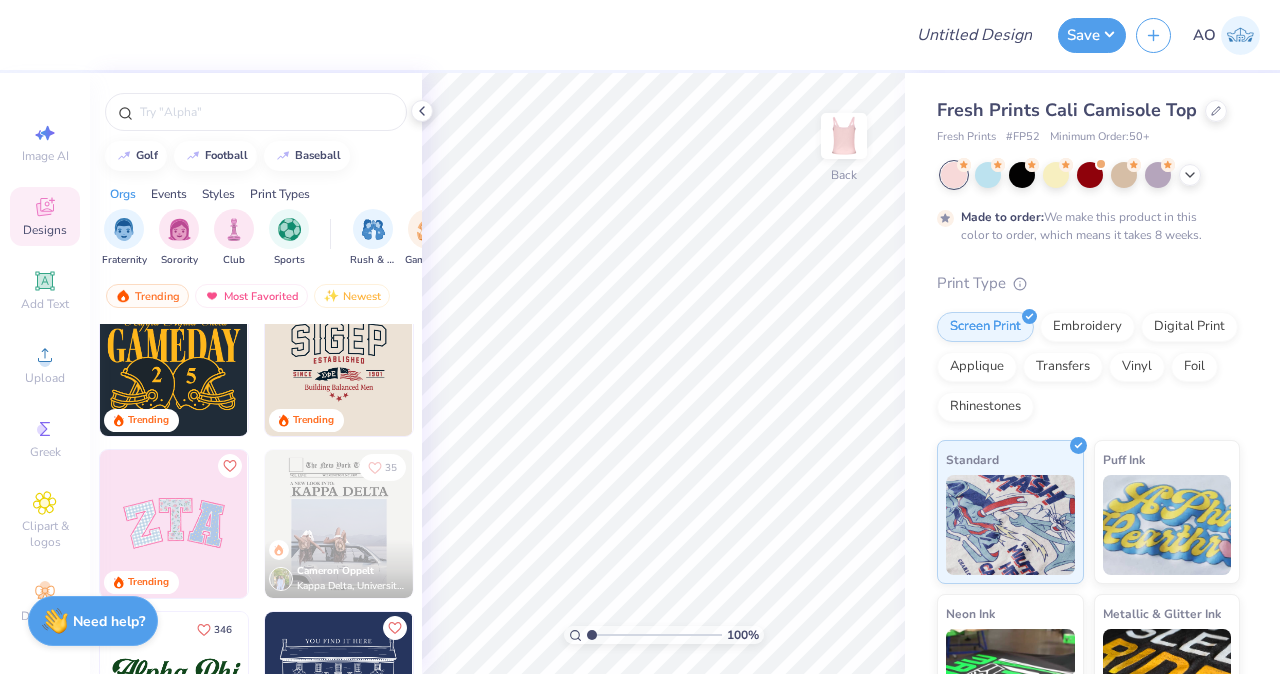 click at bounding box center [174, 524] 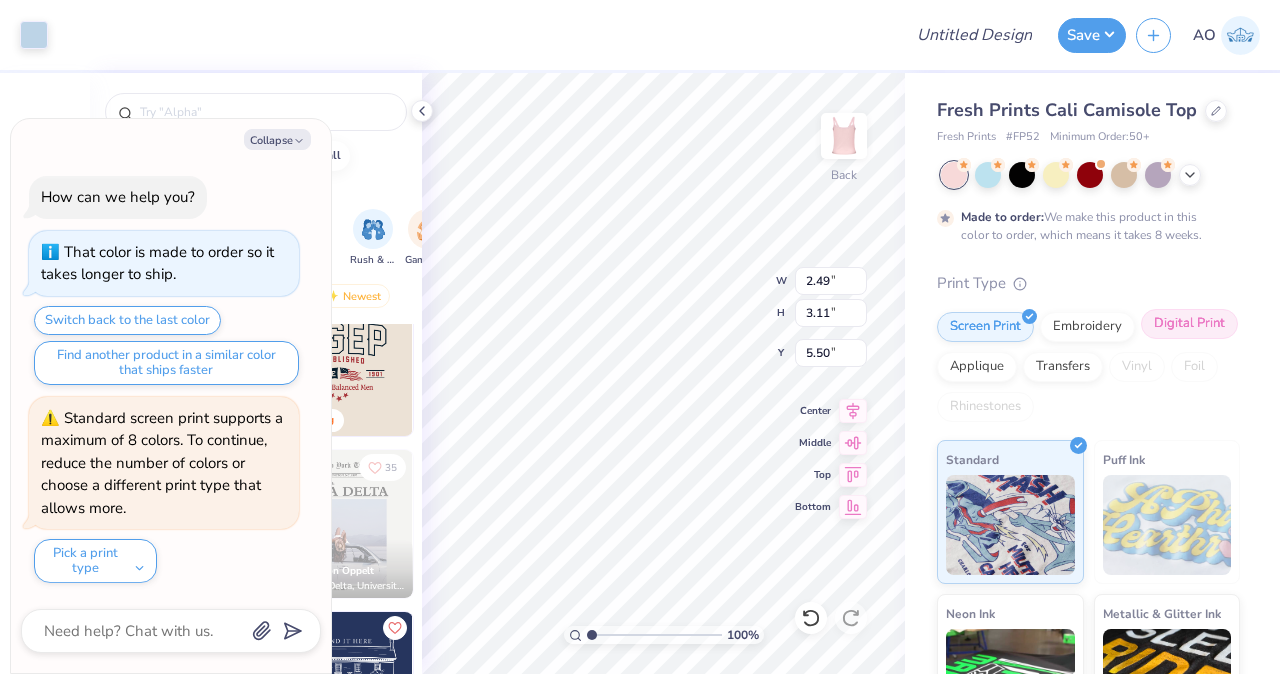 click on "Digital Print" at bounding box center (1189, 324) 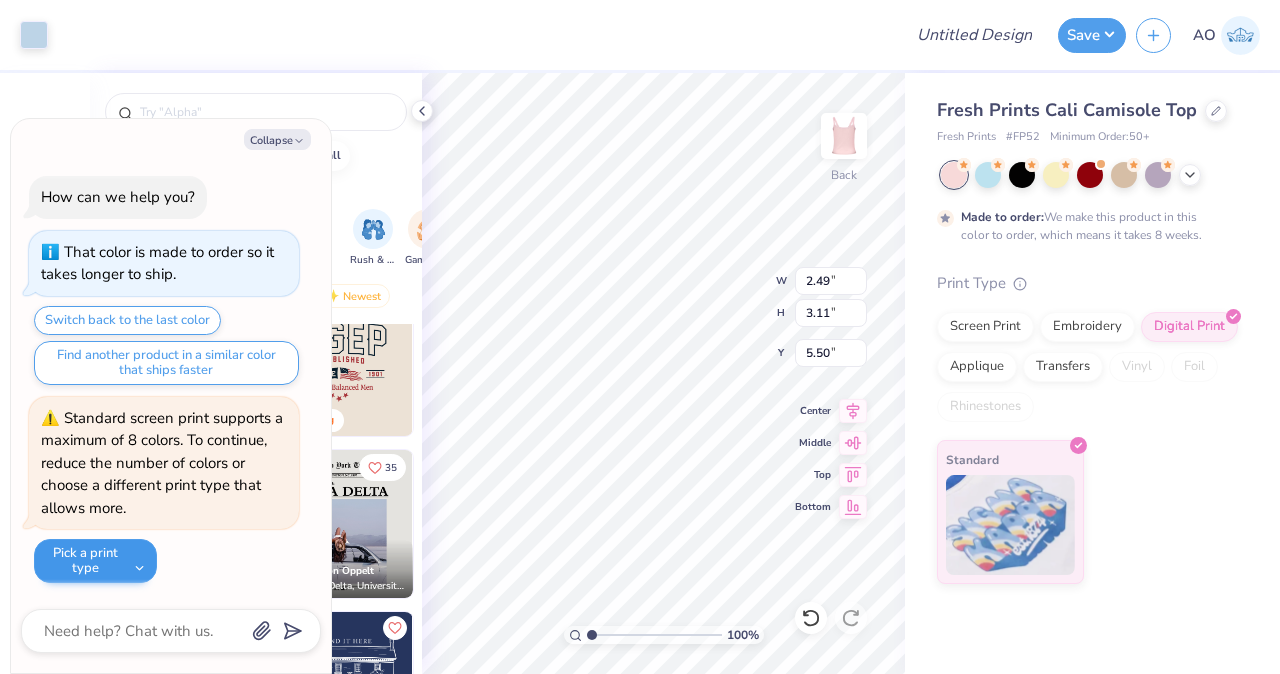 click on "Pick a print type" at bounding box center (95, 561) 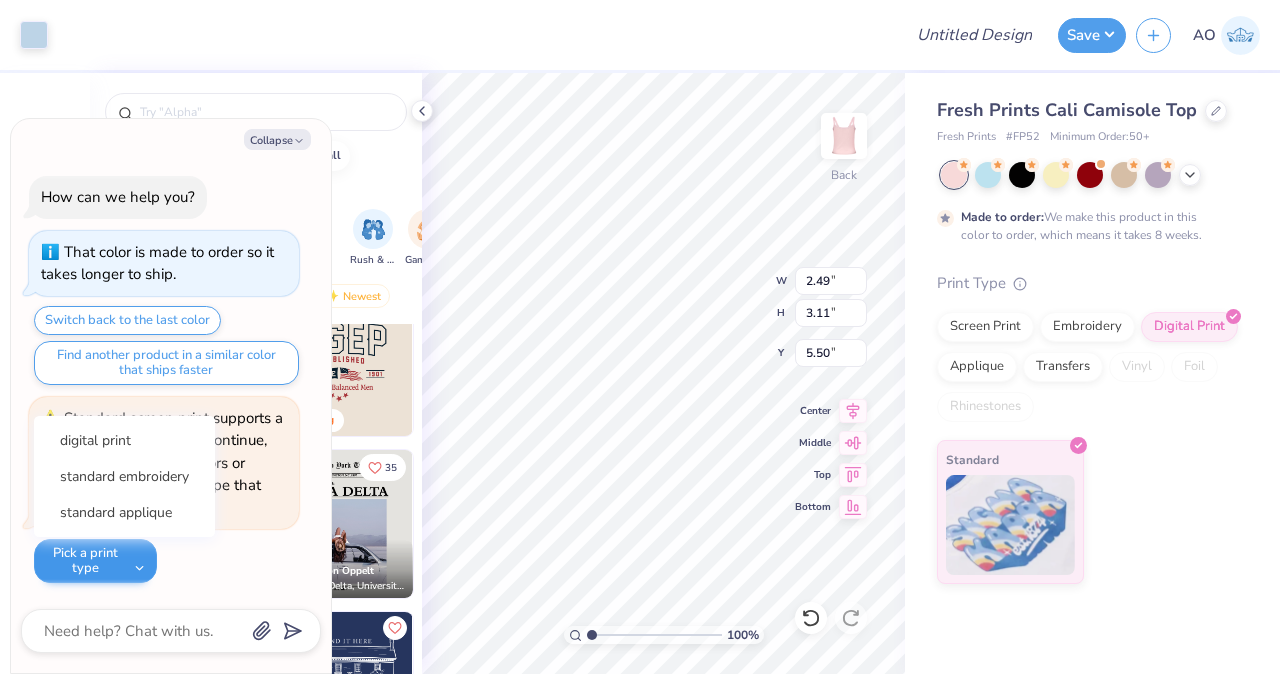 click on "Pick a print type" at bounding box center (95, 561) 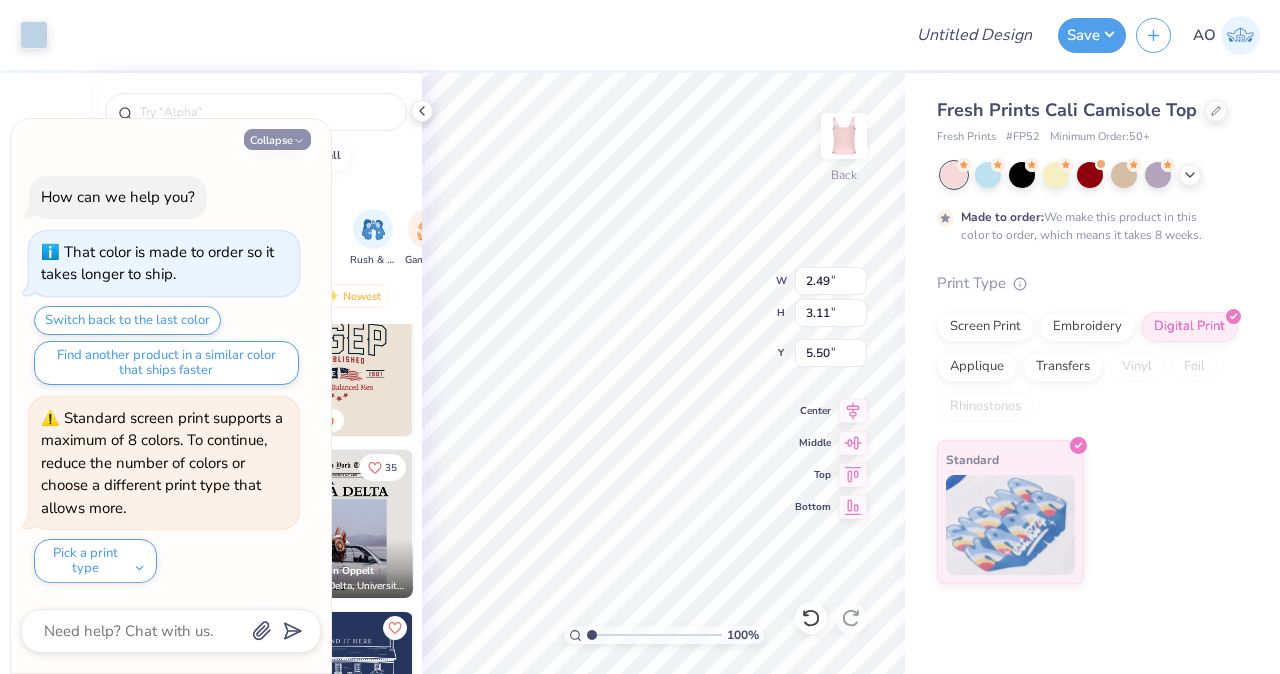 click 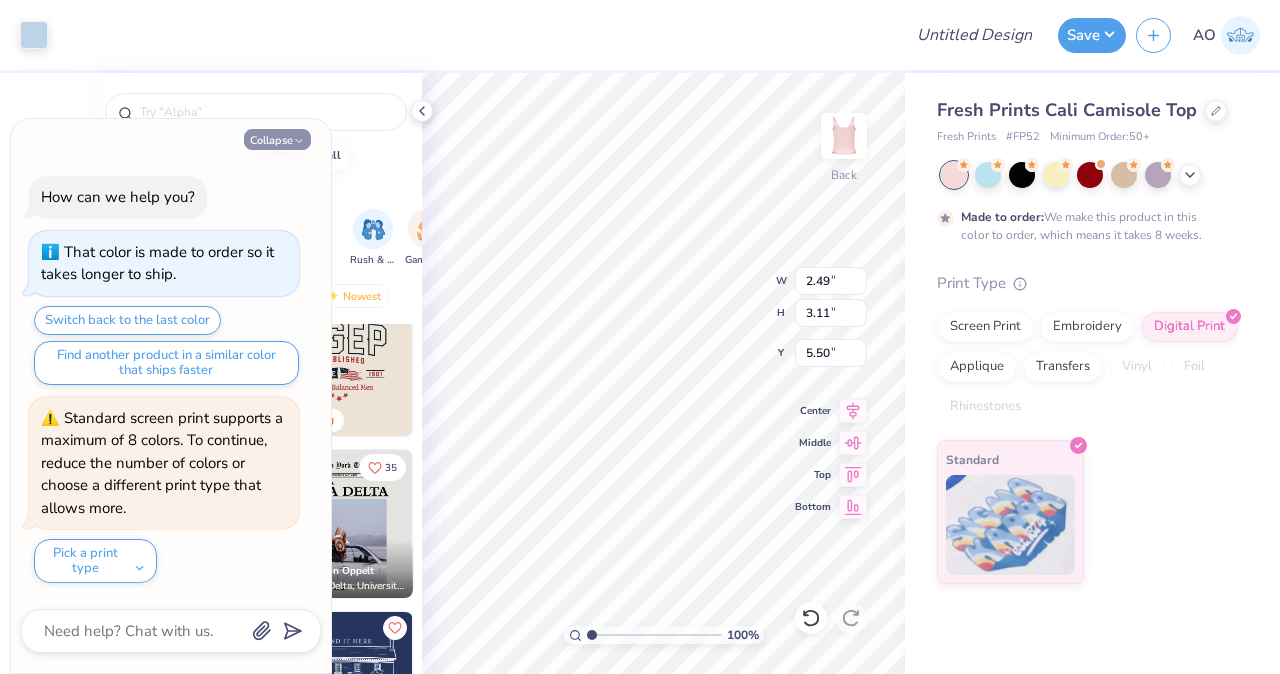 type on "x" 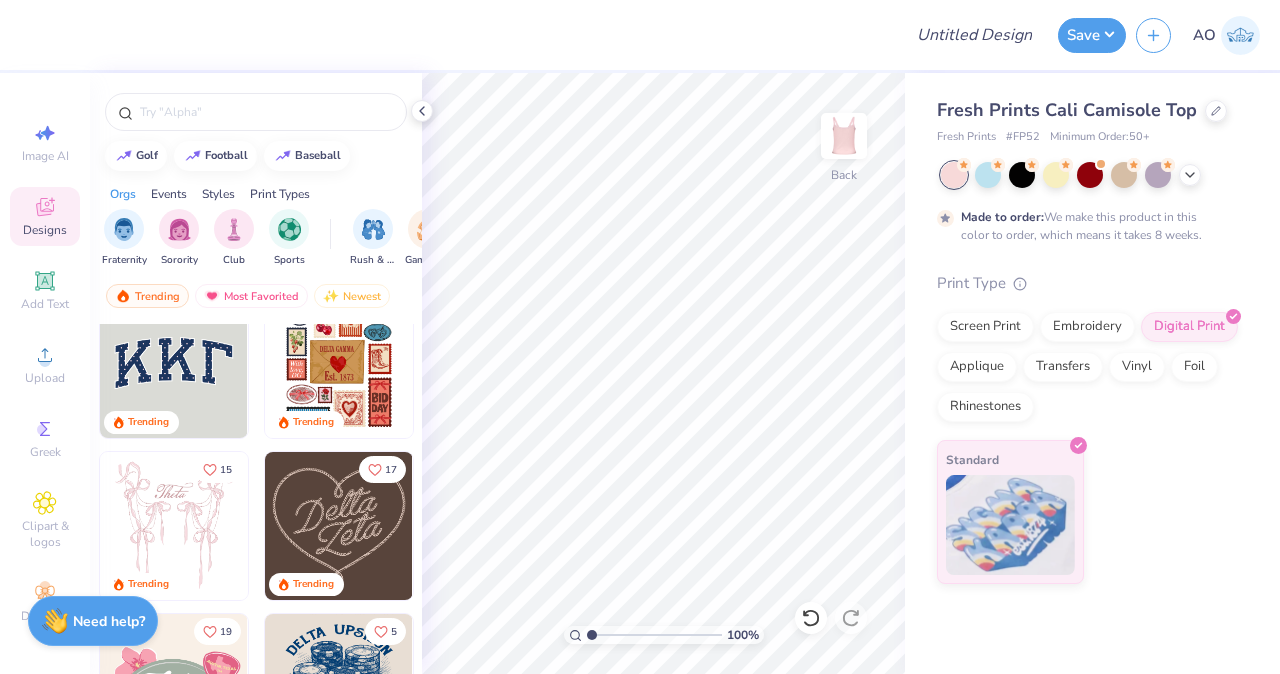 scroll, scrollTop: 196, scrollLeft: 0, axis: vertical 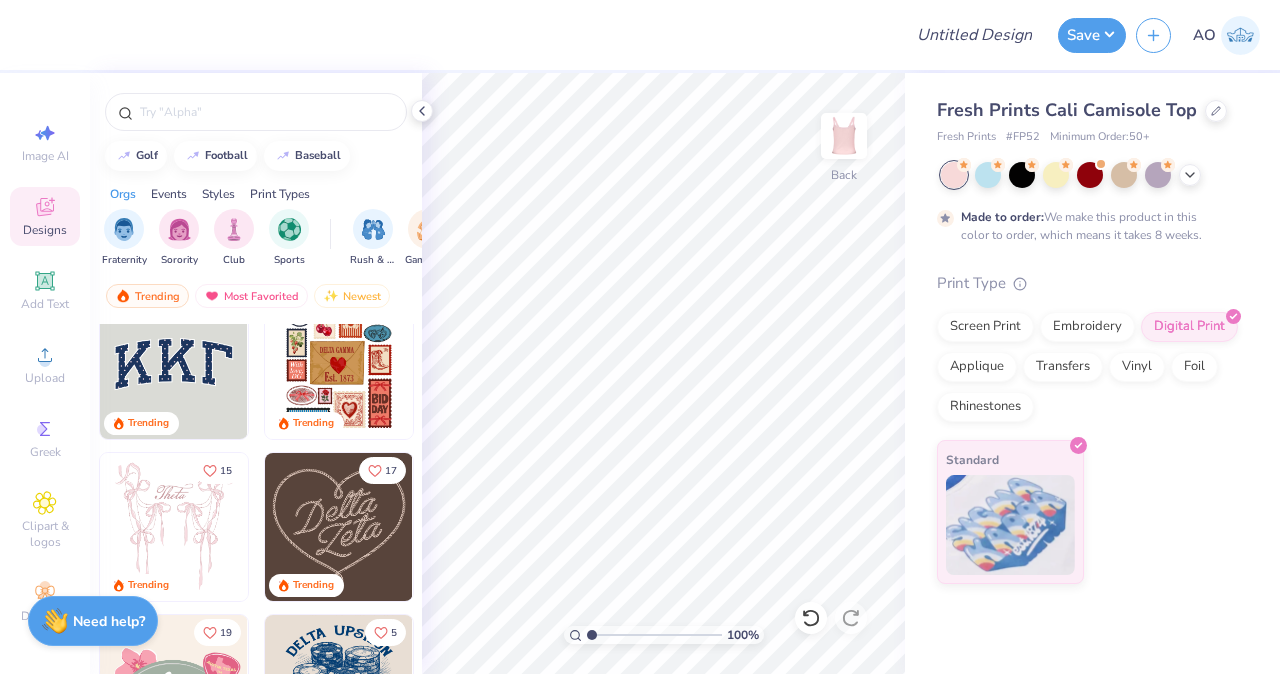 click on "11 [LAST] [LAST] Sigma [LAST] [LAST], University of Colorado Boulder Trending 33 Trending 14 Trending 15 Trending 17 Trending 19 Trending 5 Trending 18 Trending Trending" at bounding box center (256, 536) 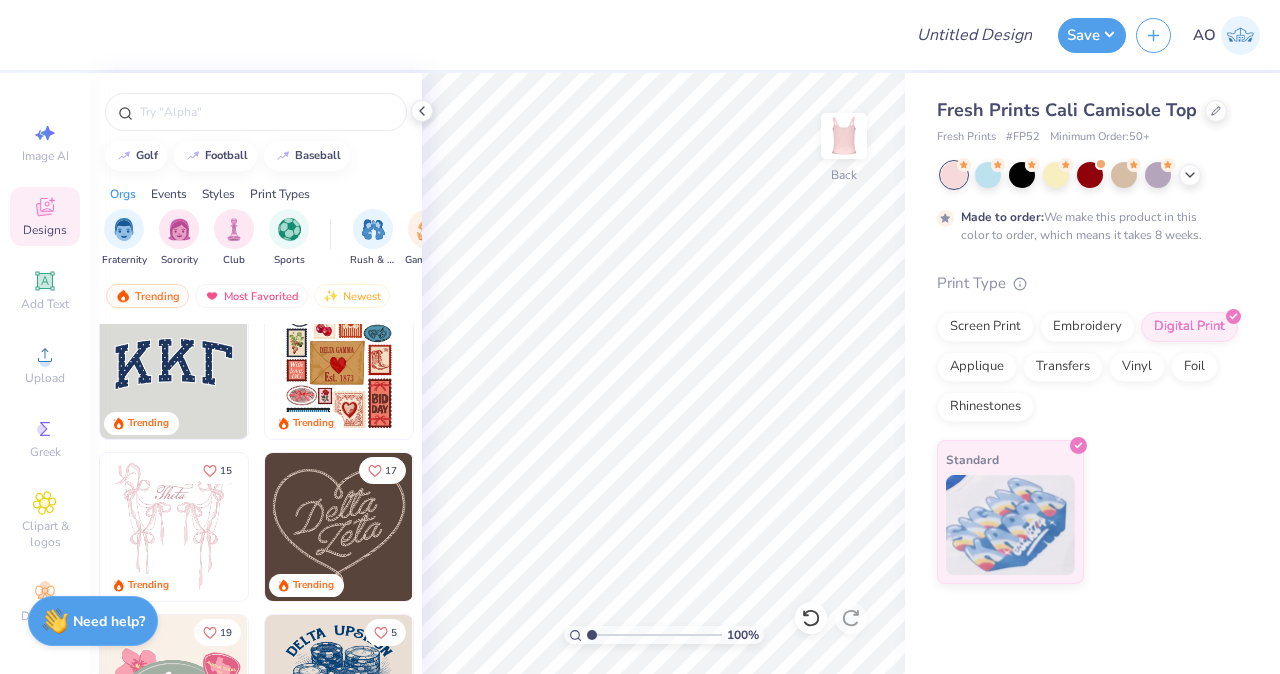 click at bounding box center (174, 527) 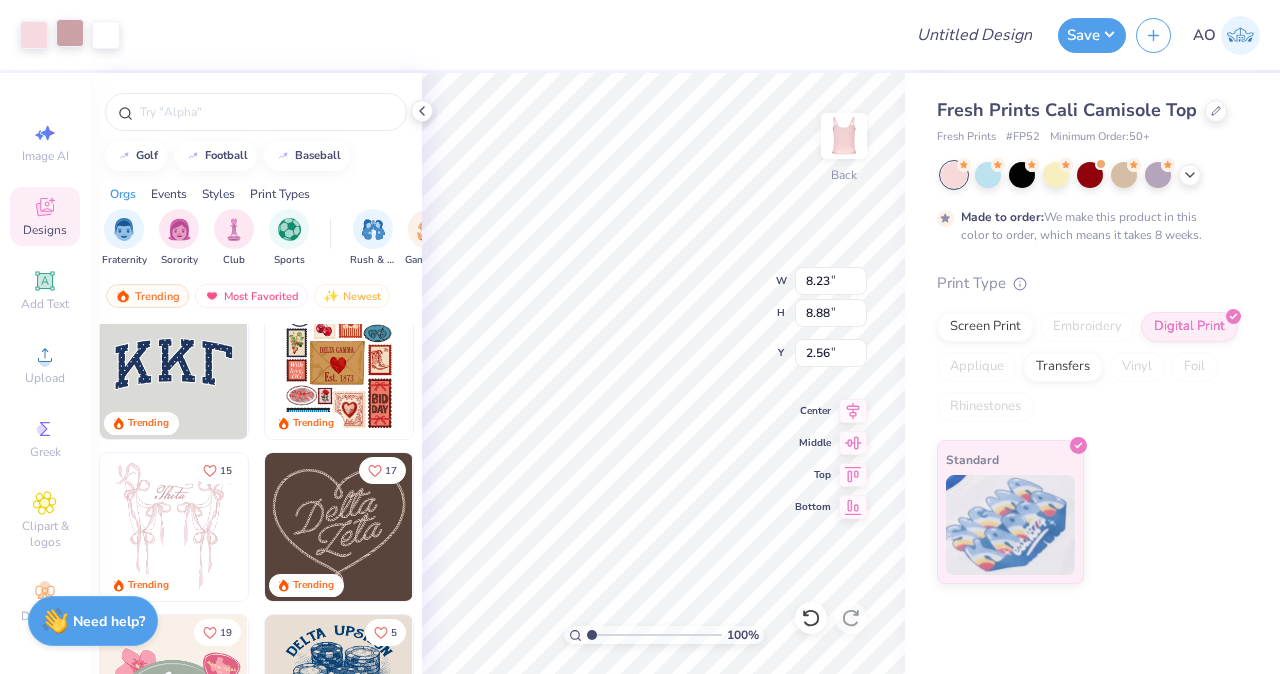 click at bounding box center (70, 33) 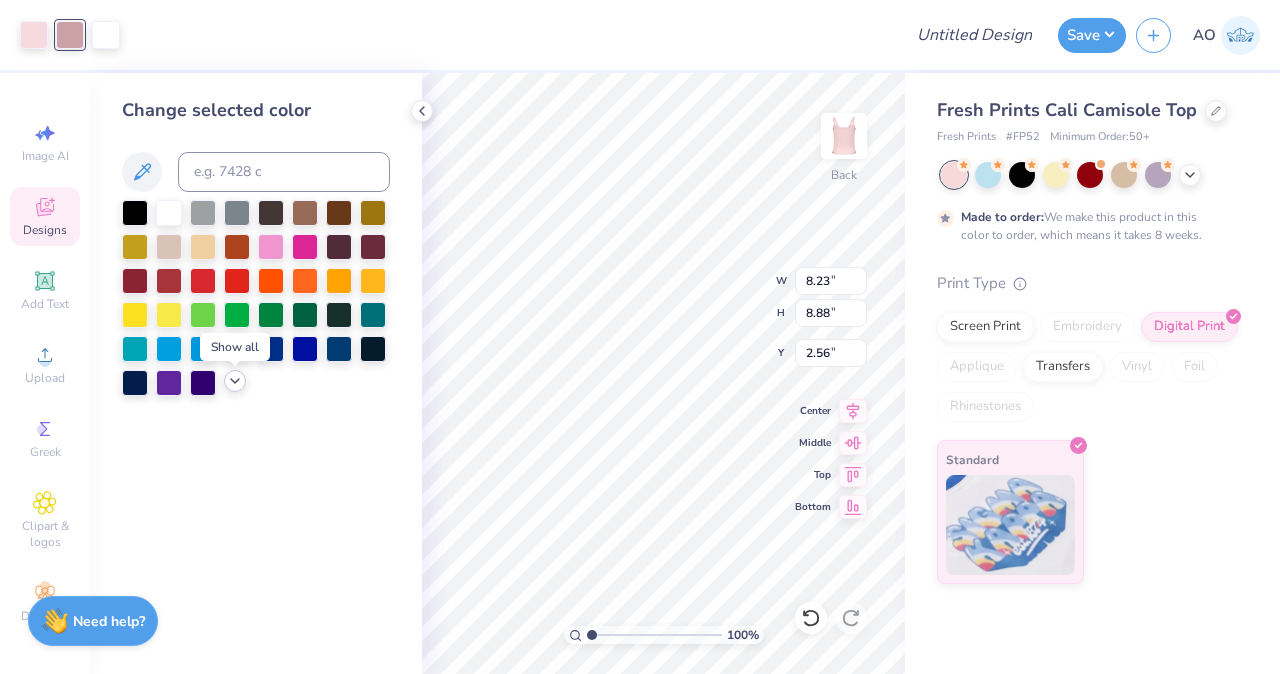 click 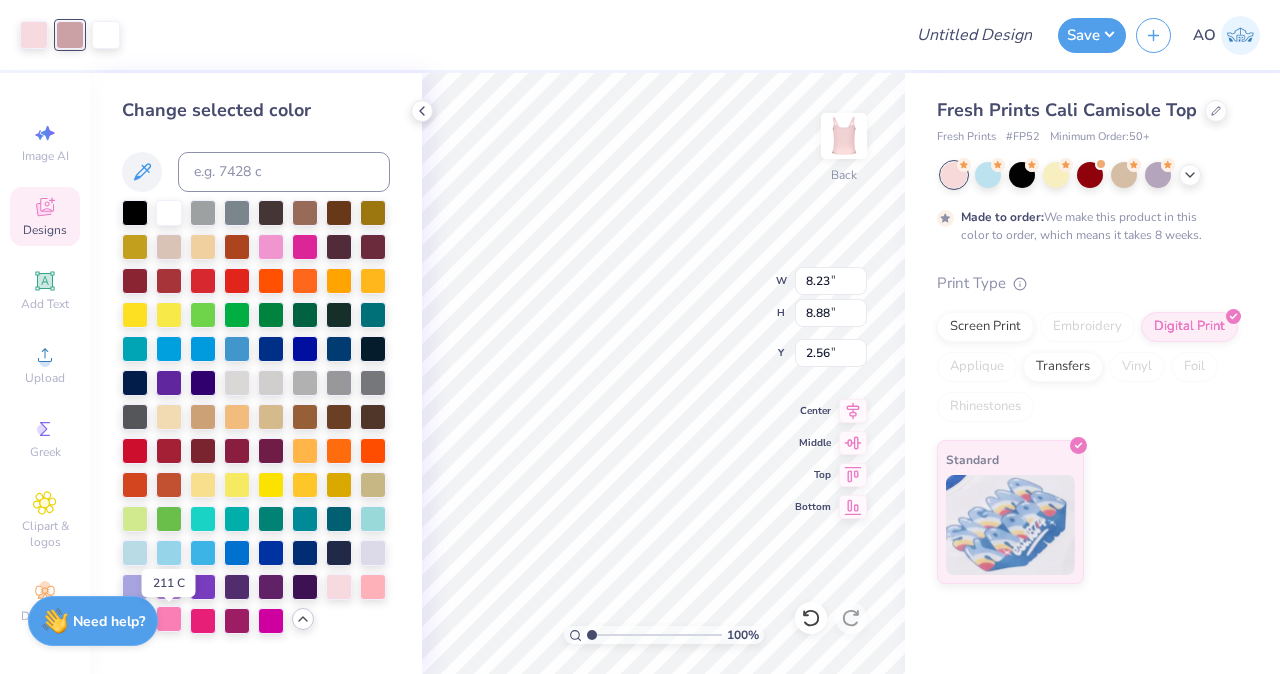 click at bounding box center (169, 619) 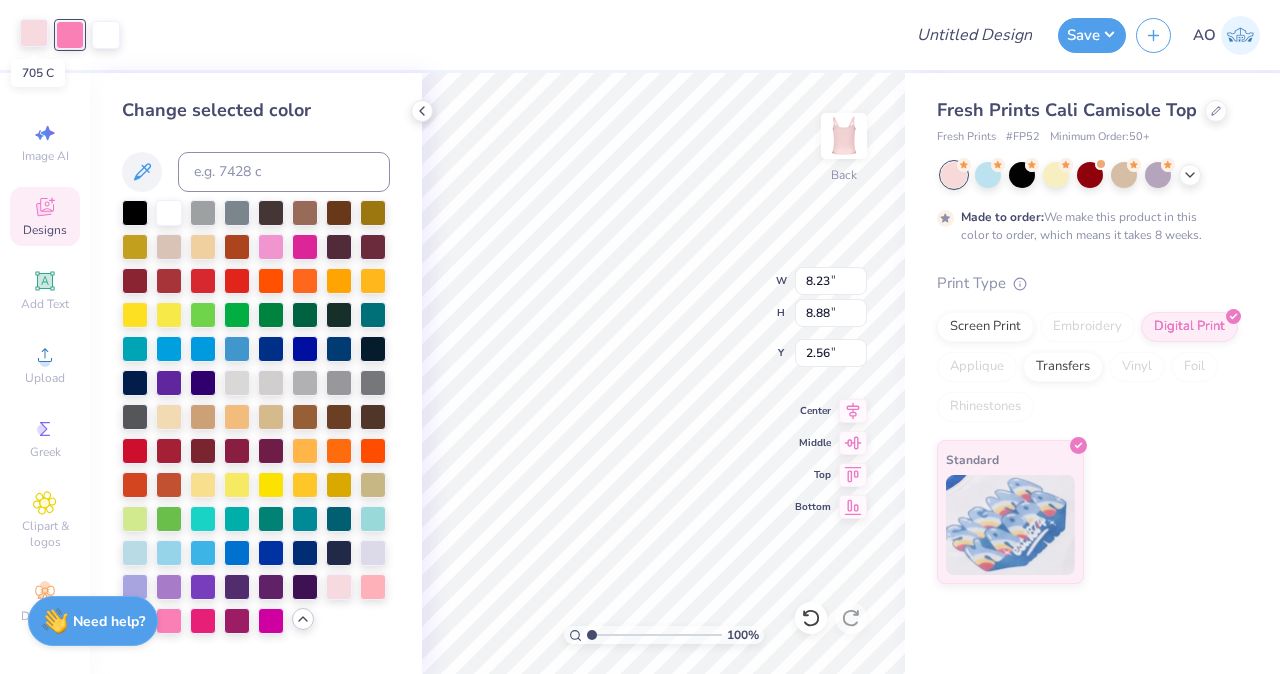 click at bounding box center [34, 33] 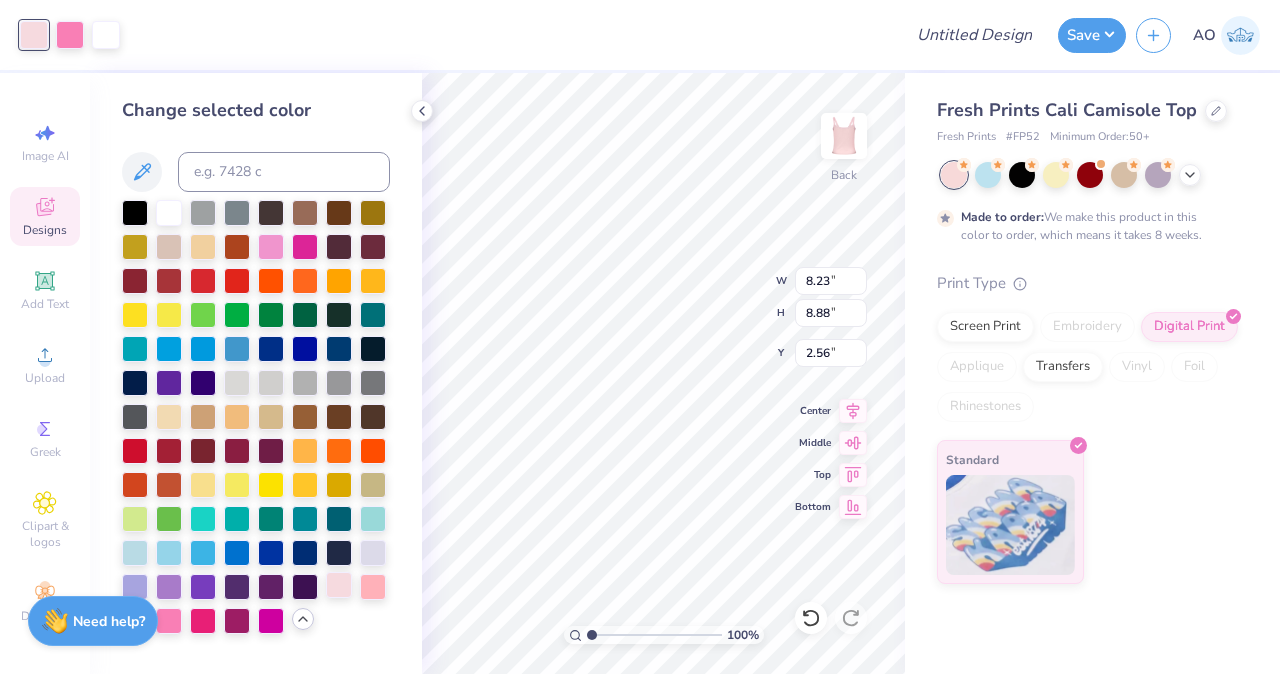 click at bounding box center [339, 585] 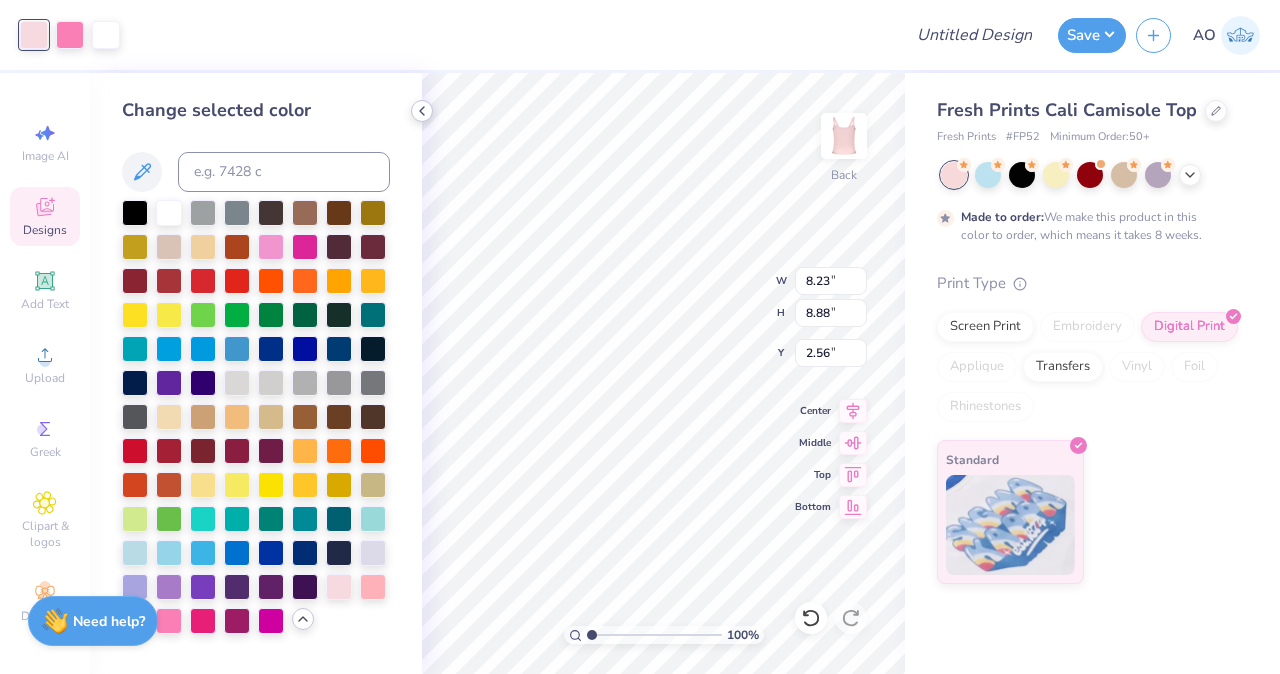 click 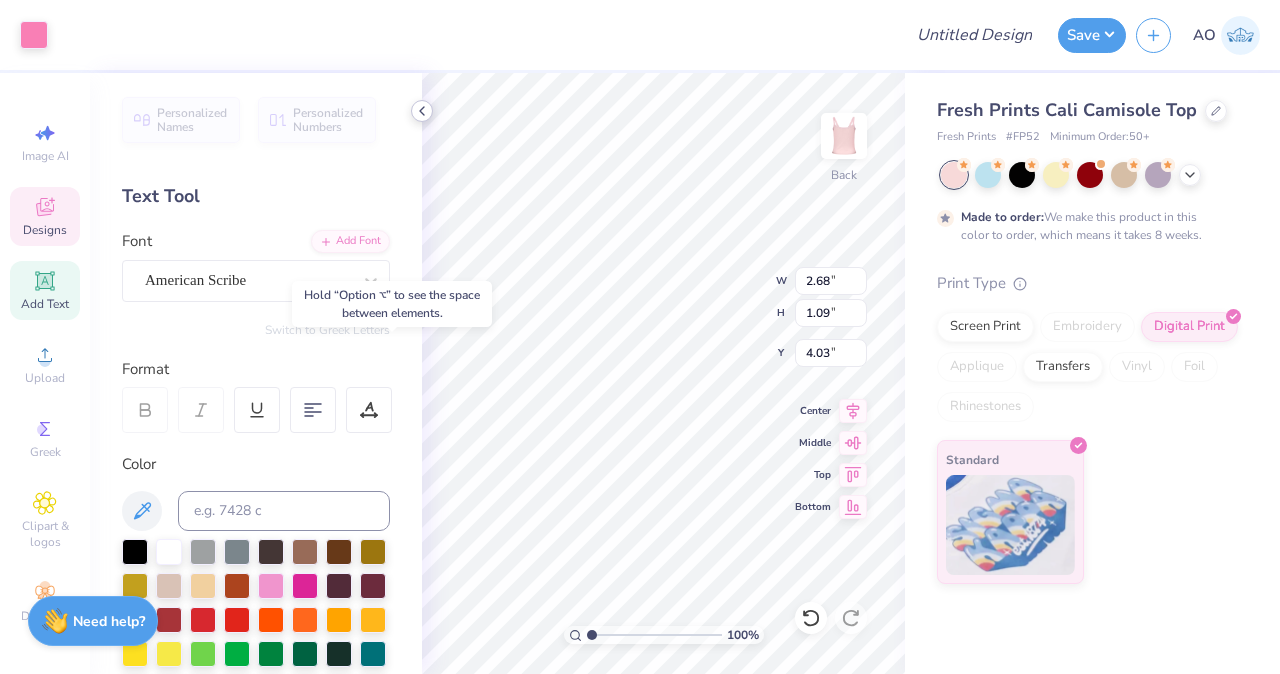 type on "4.15" 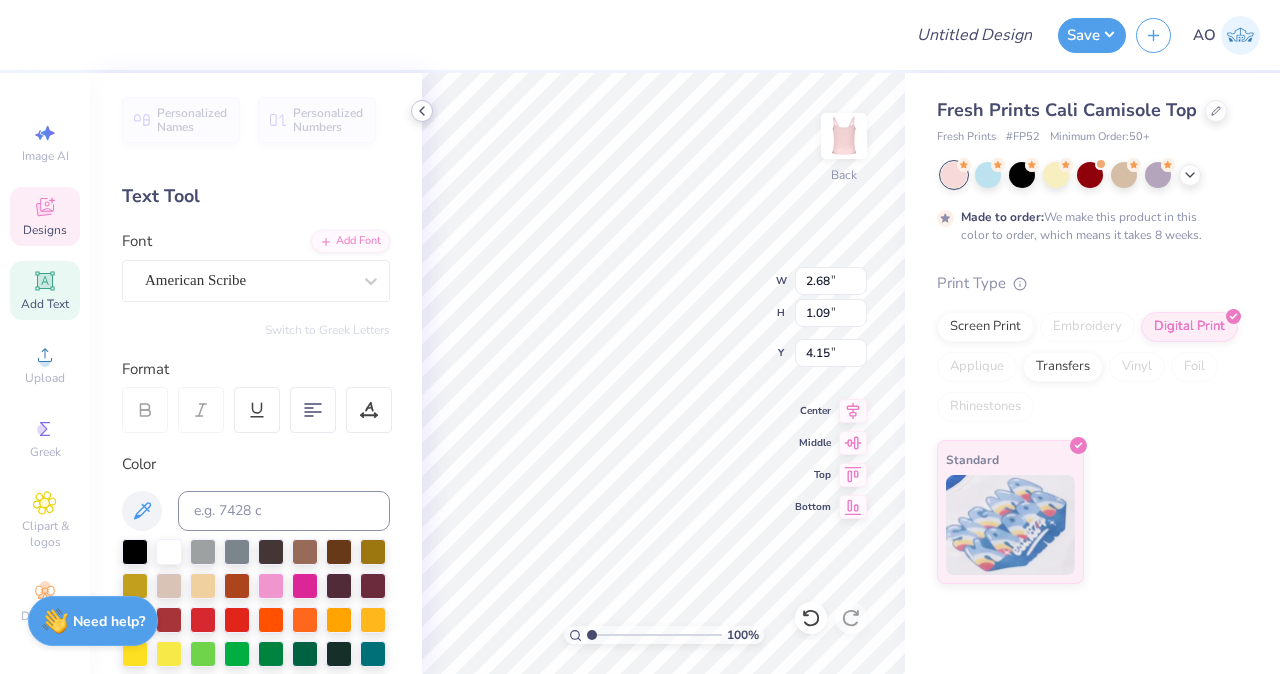 scroll, scrollTop: 0, scrollLeft: 1, axis: horizontal 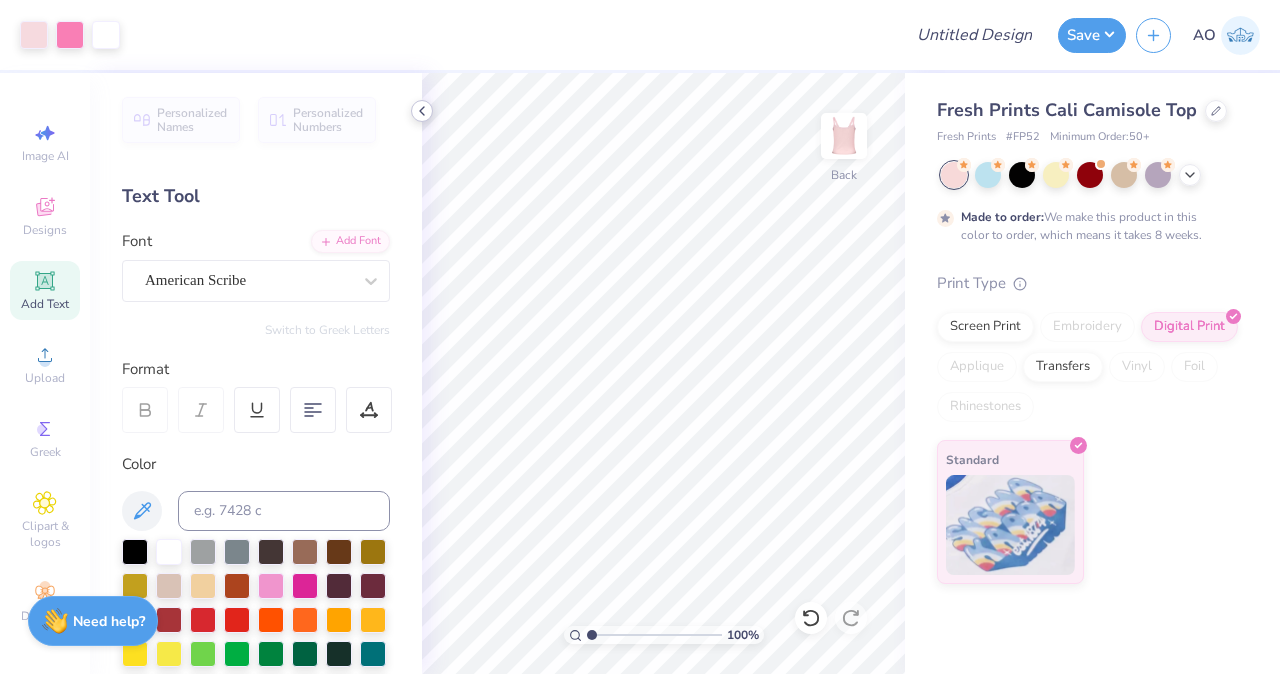 click 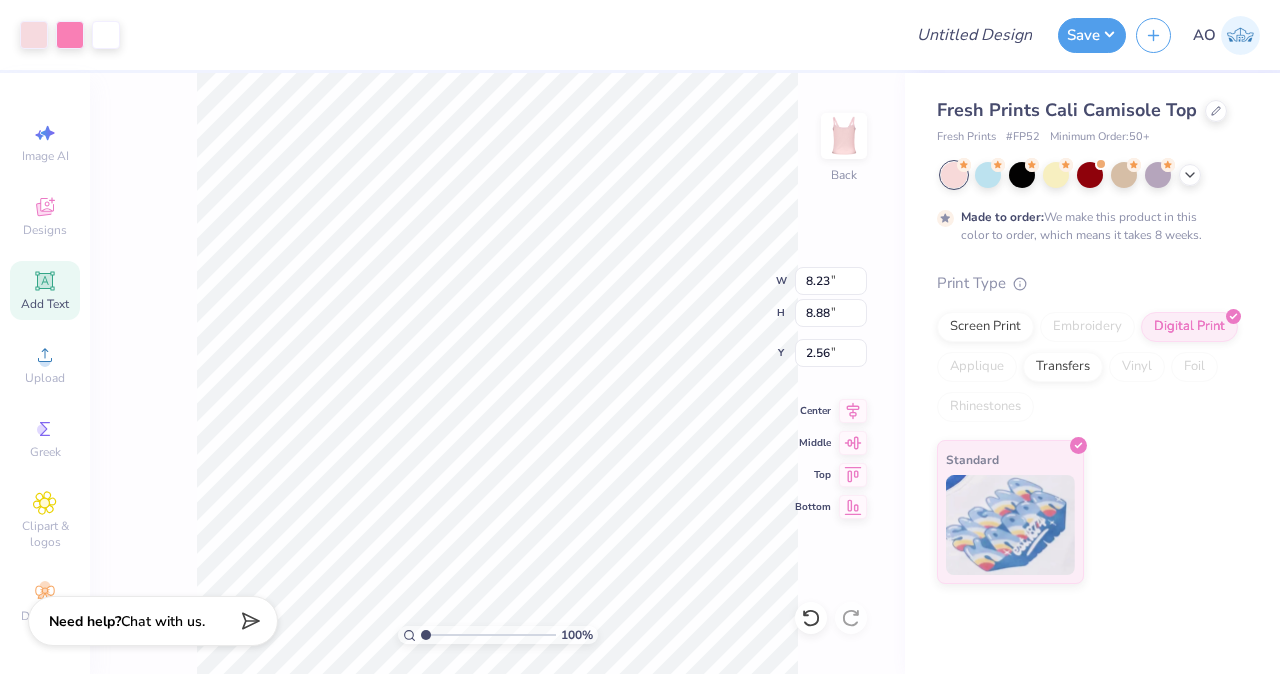 type on "0.25" 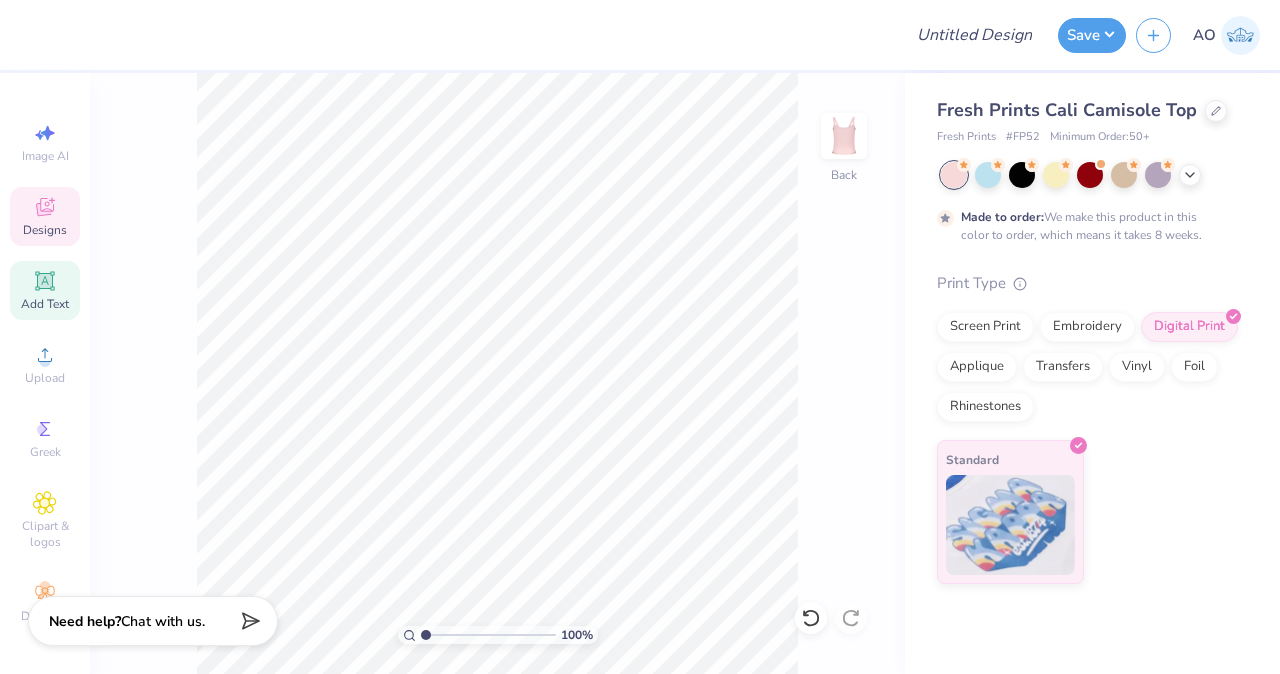 click on "Designs" at bounding box center (45, 216) 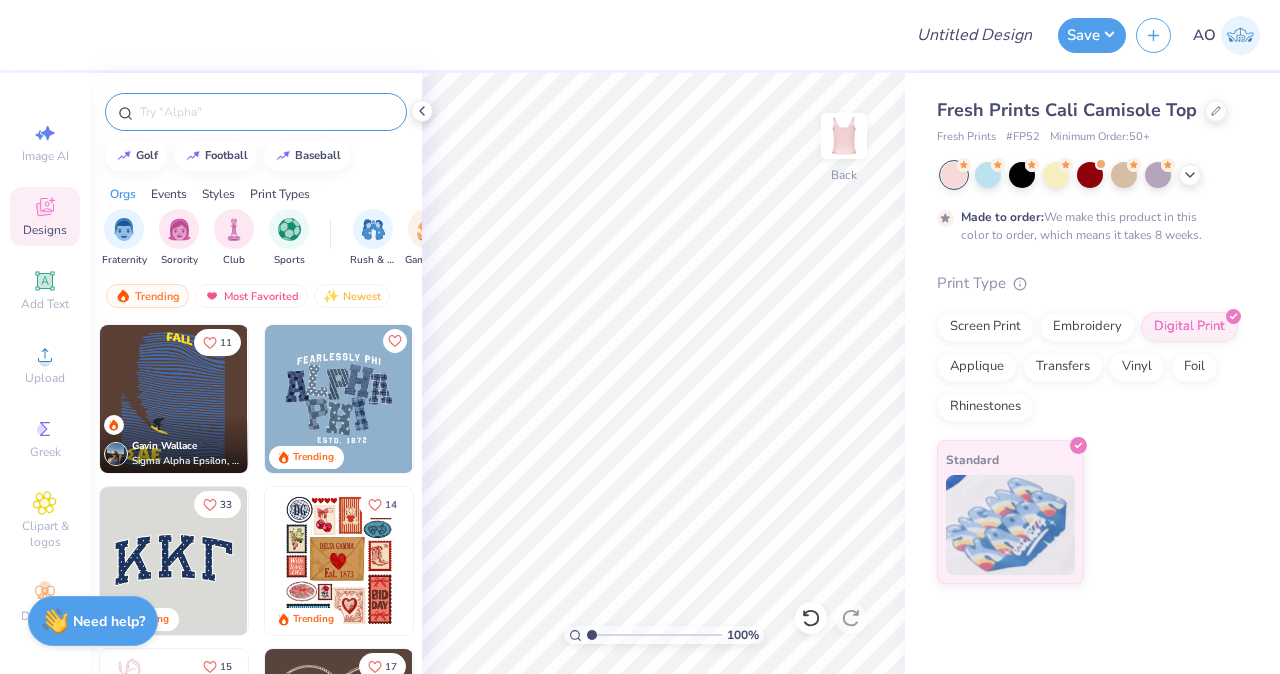 click at bounding box center (266, 112) 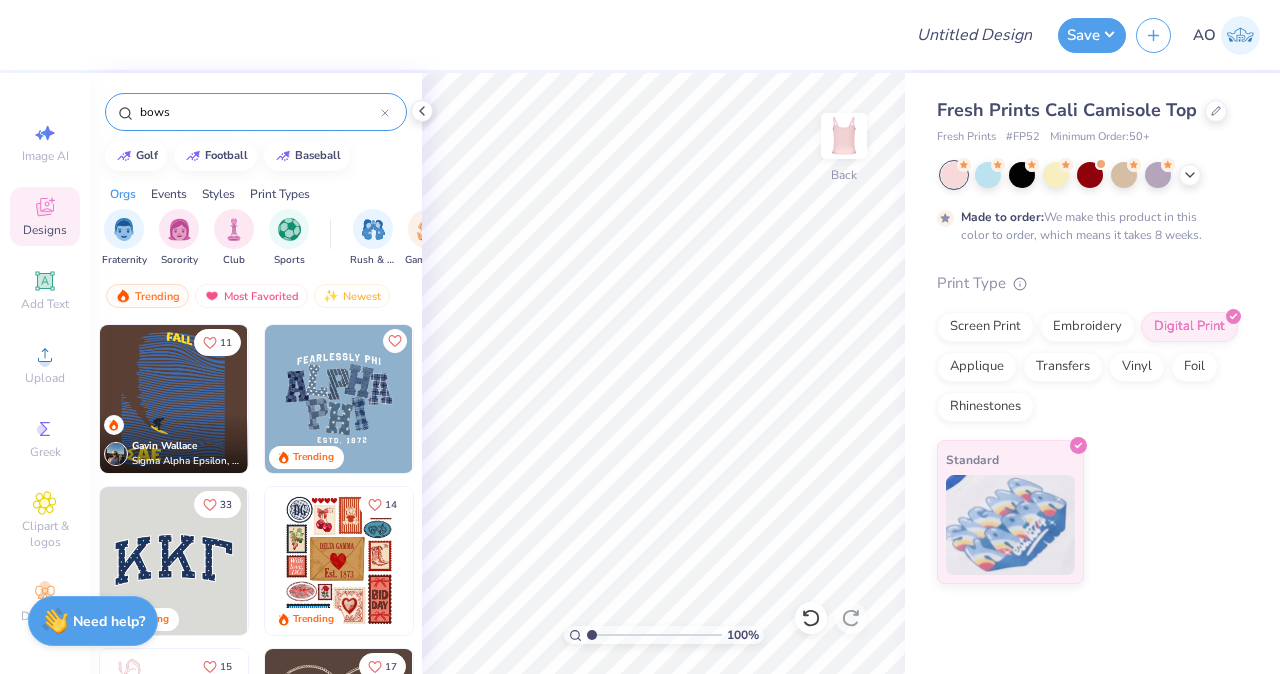 type on "bows" 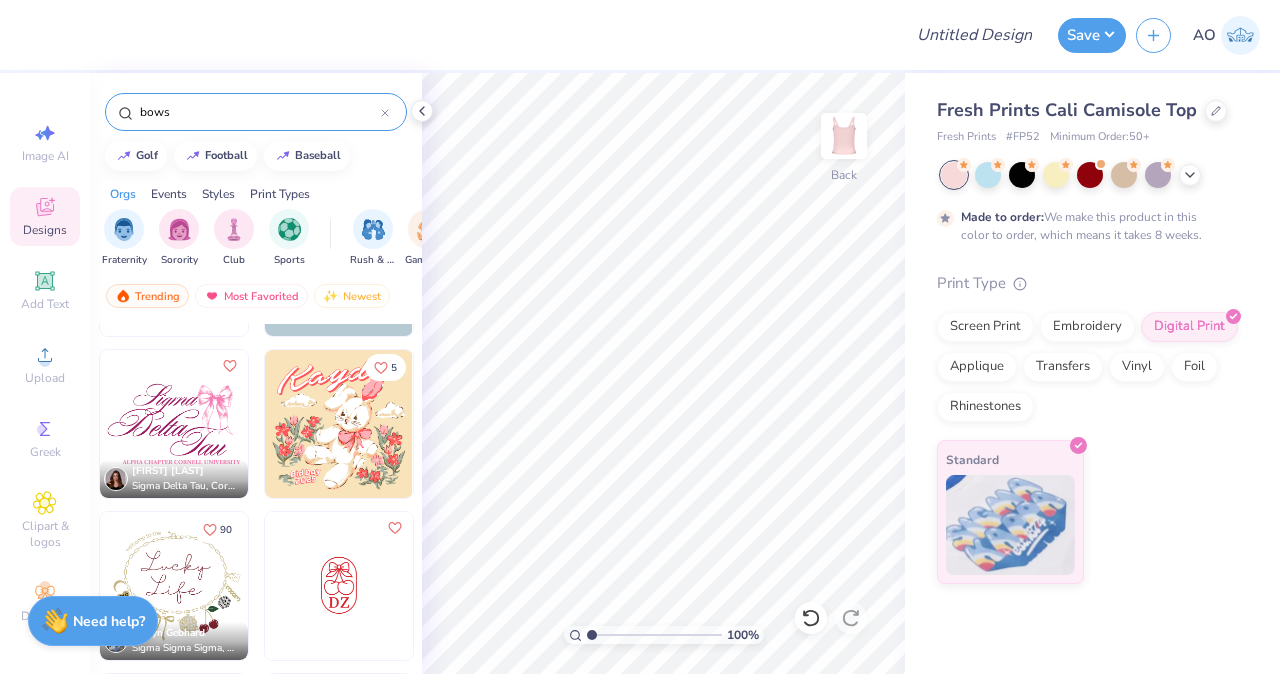 scroll, scrollTop: 3054, scrollLeft: 0, axis: vertical 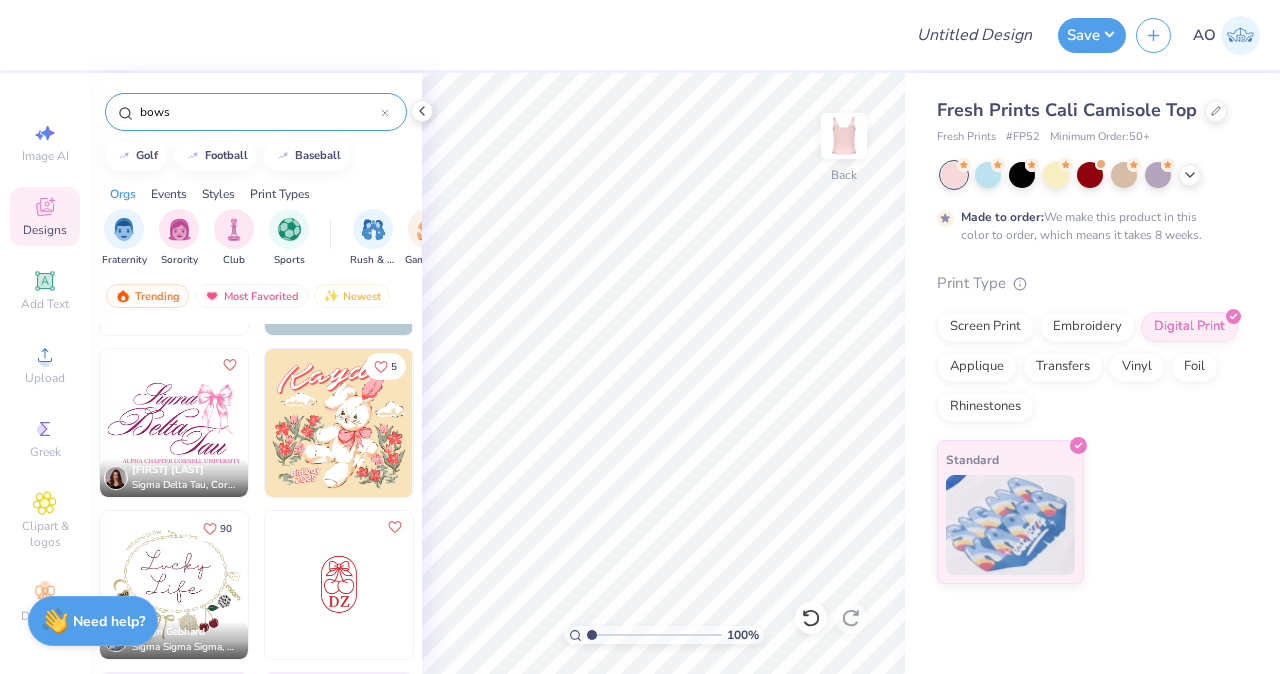 click at bounding box center (174, 423) 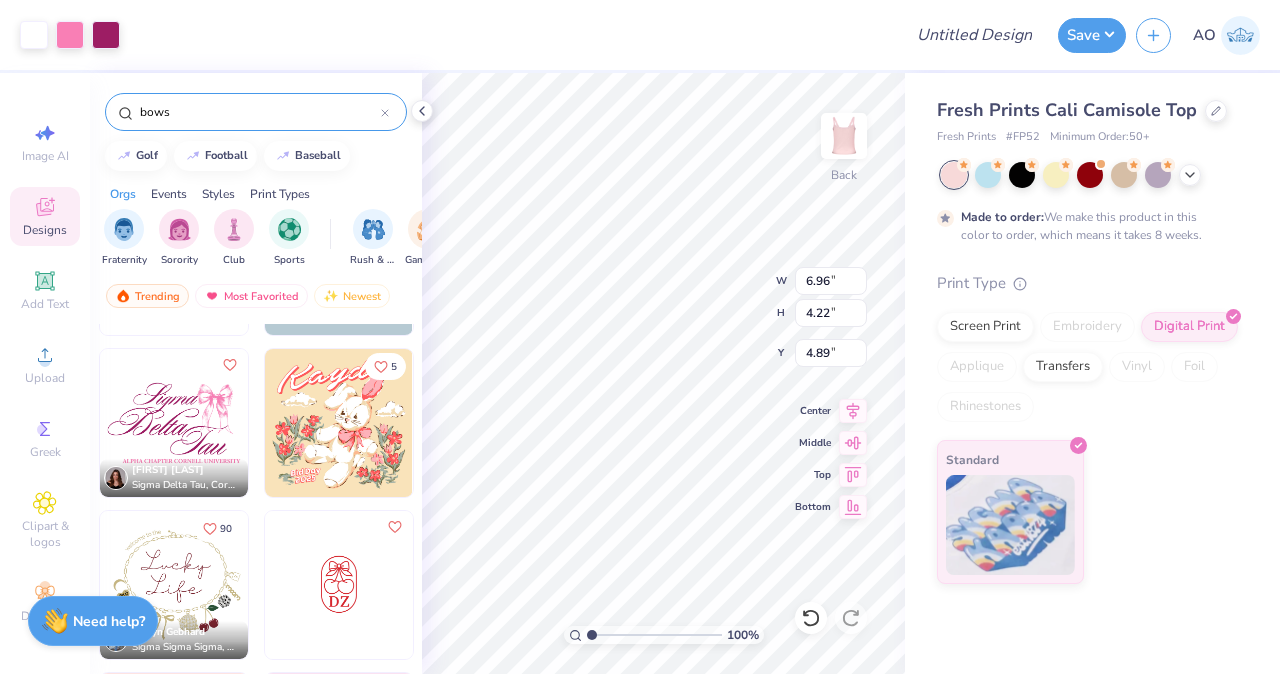 type on "0.25" 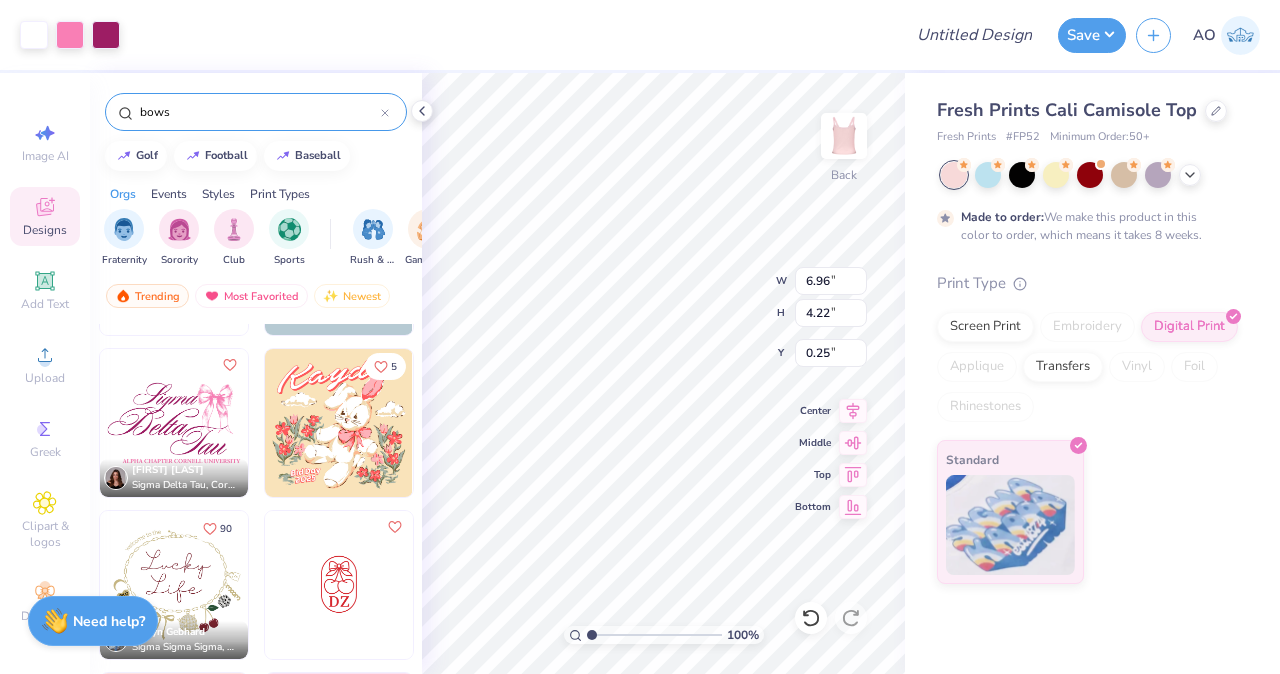 type on "0.64" 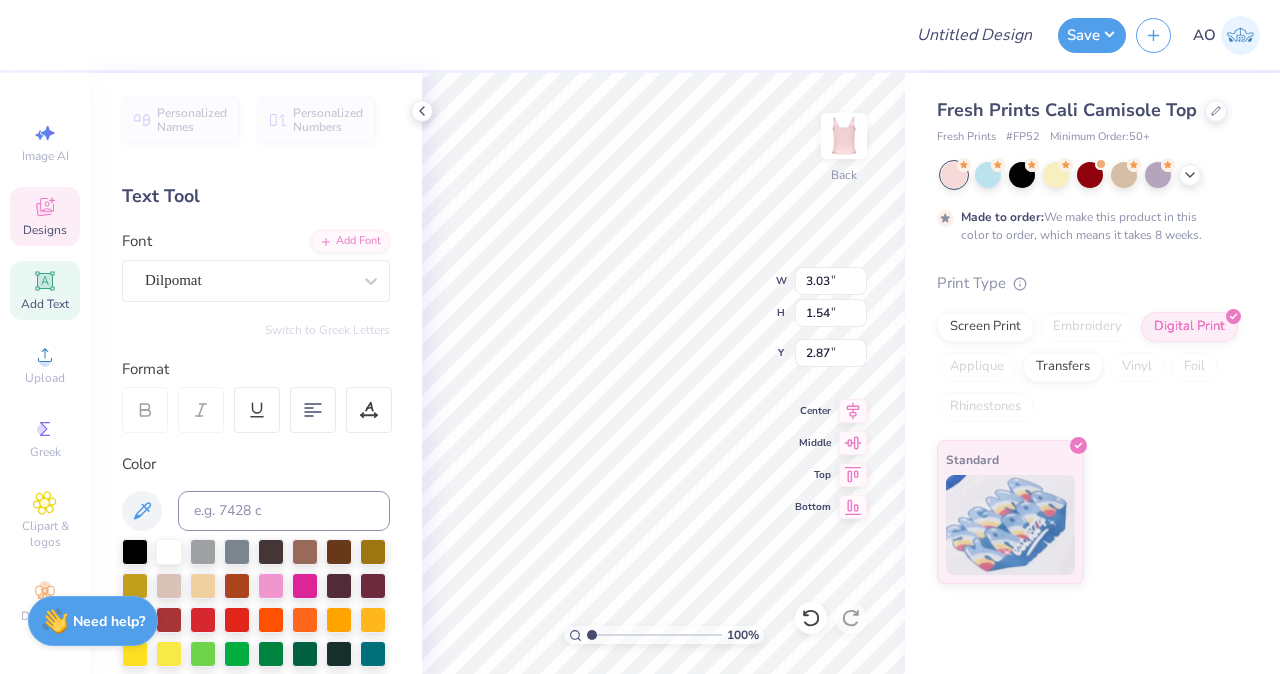 type 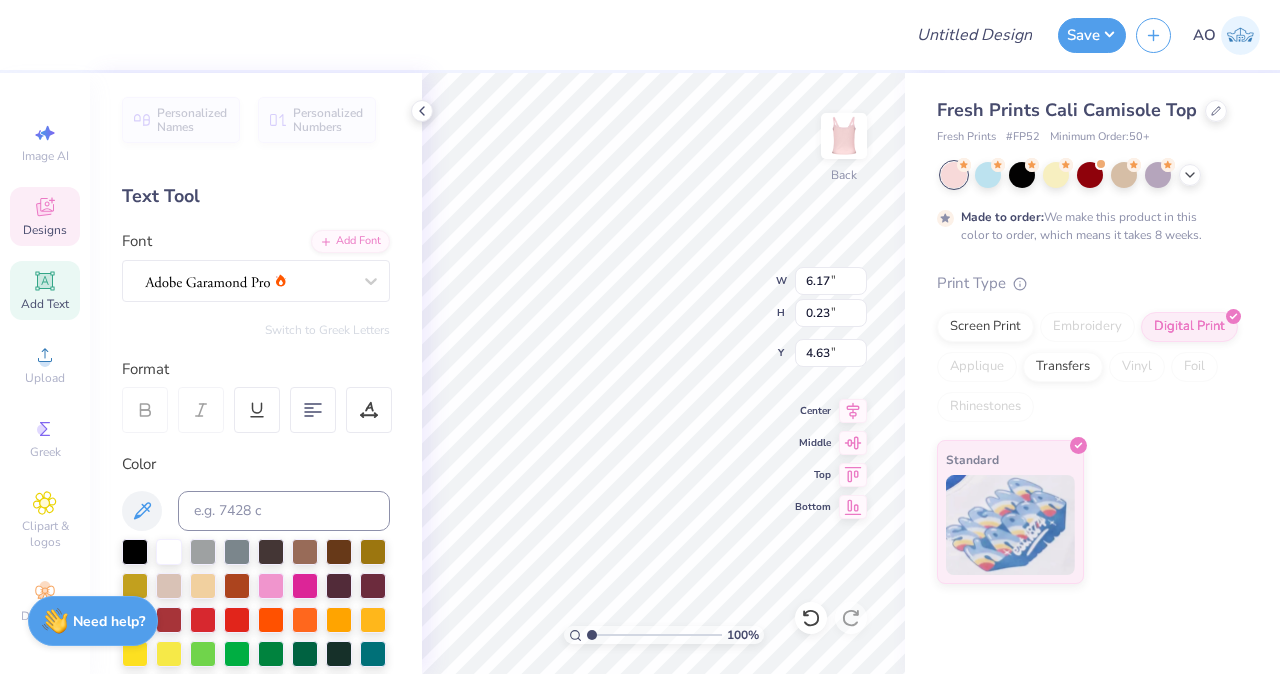 type on "3.67" 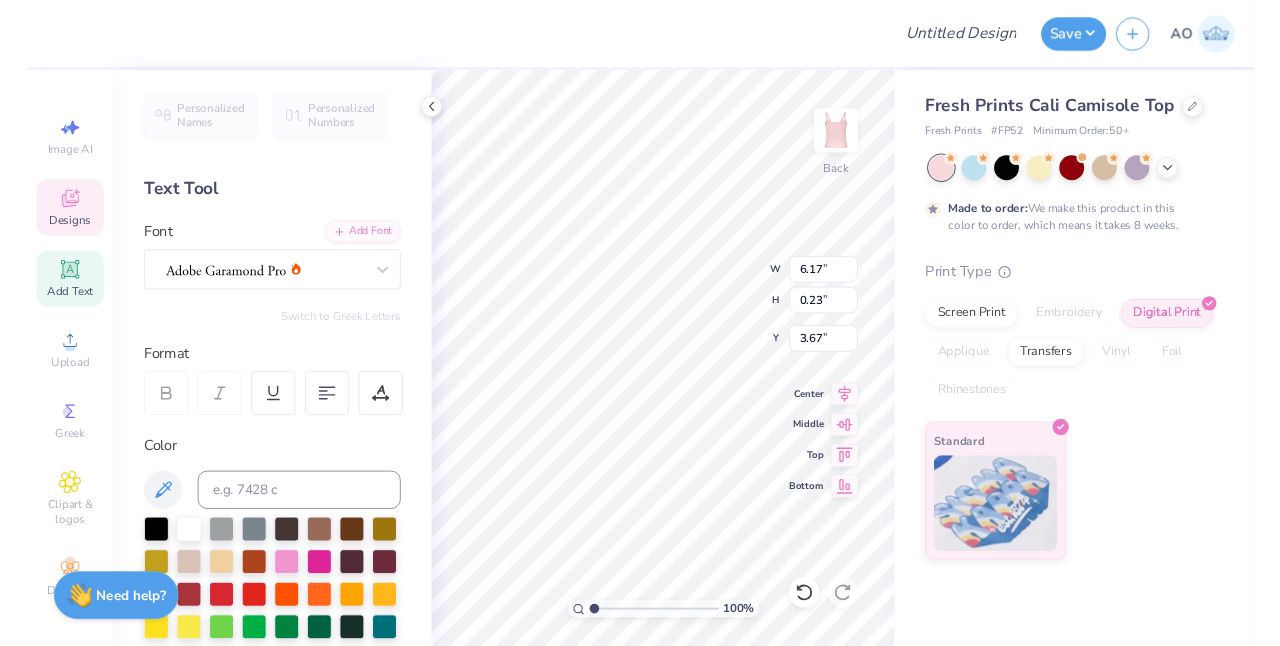 scroll, scrollTop: 0, scrollLeft: 17, axis: horizontal 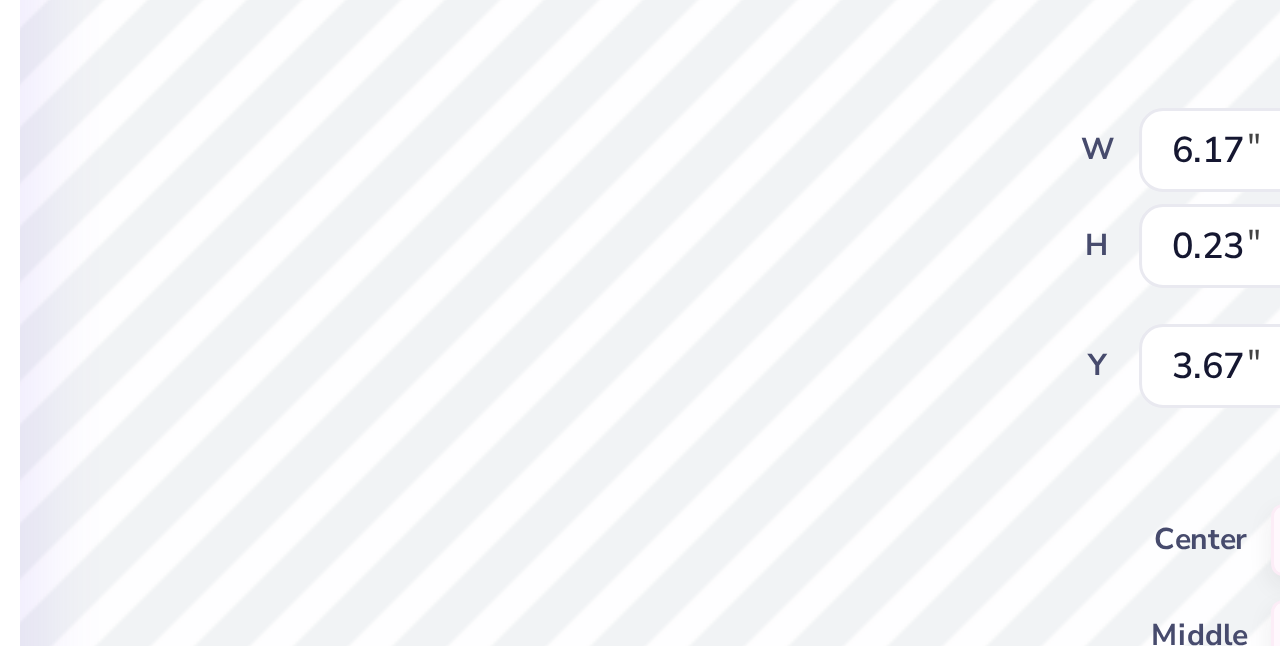 type on "ALPHA ETA CHAPTER CORNELL UNIVERSITY" 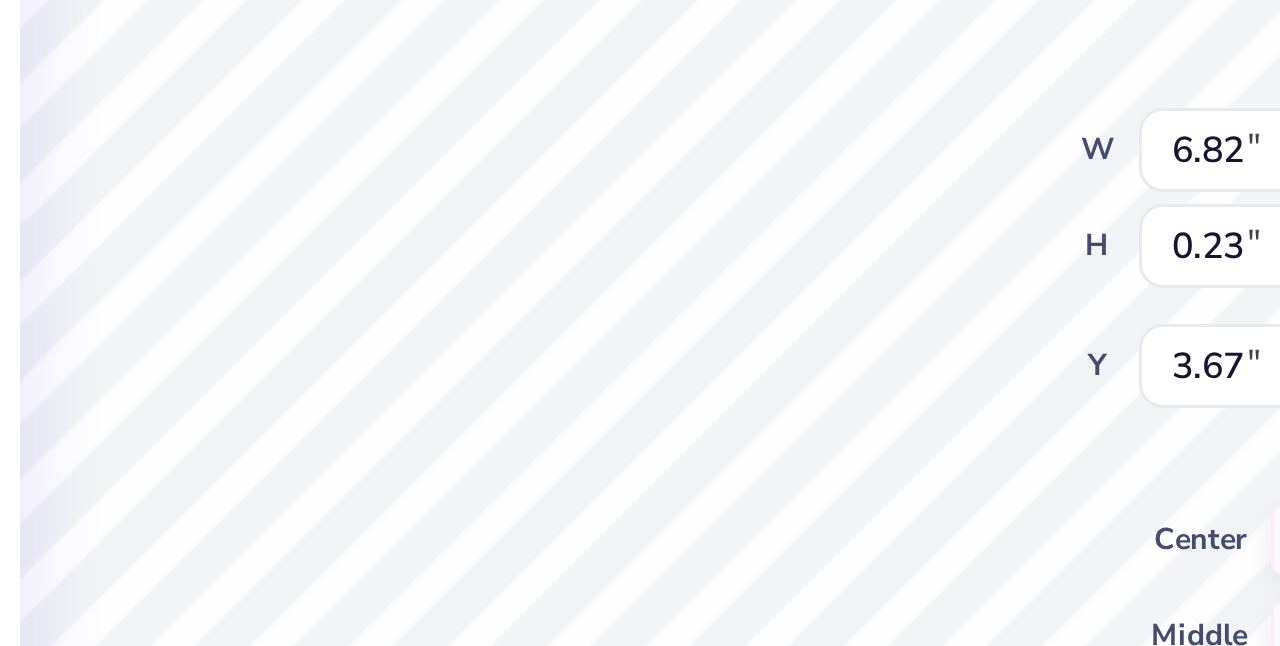 scroll, scrollTop: 0, scrollLeft: 12, axis: horizontal 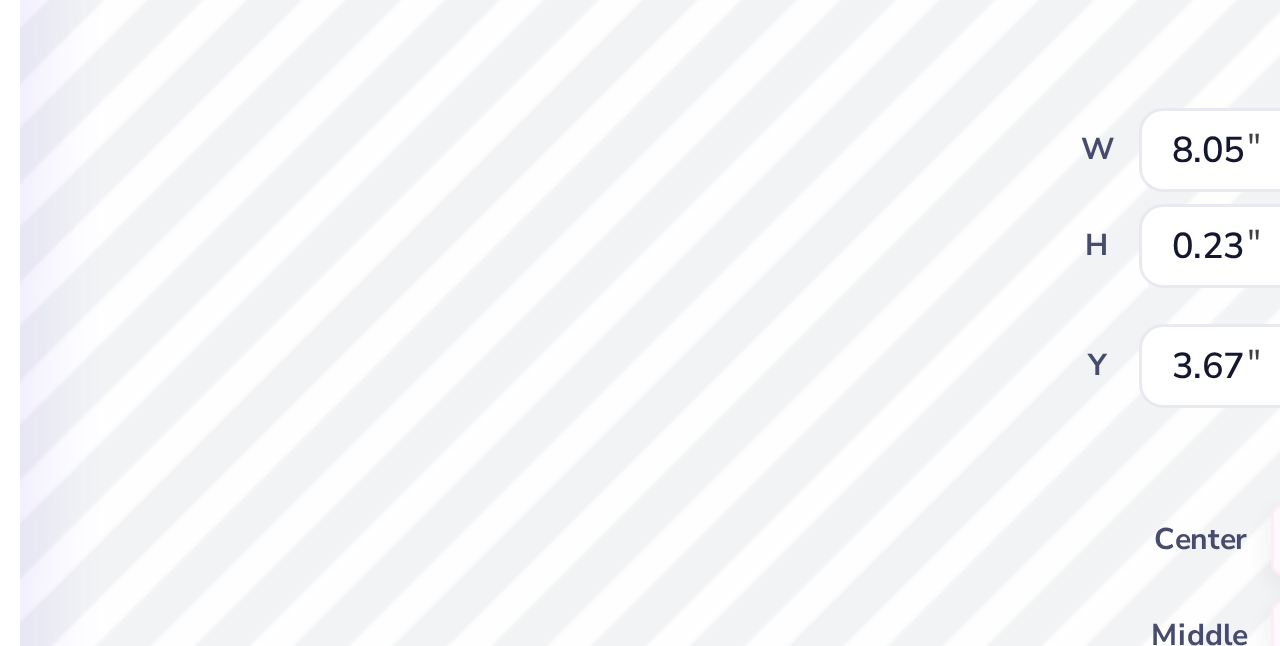 type on "ALPHA ETA CHAPTER [STATE] STATE UNIVERSITY" 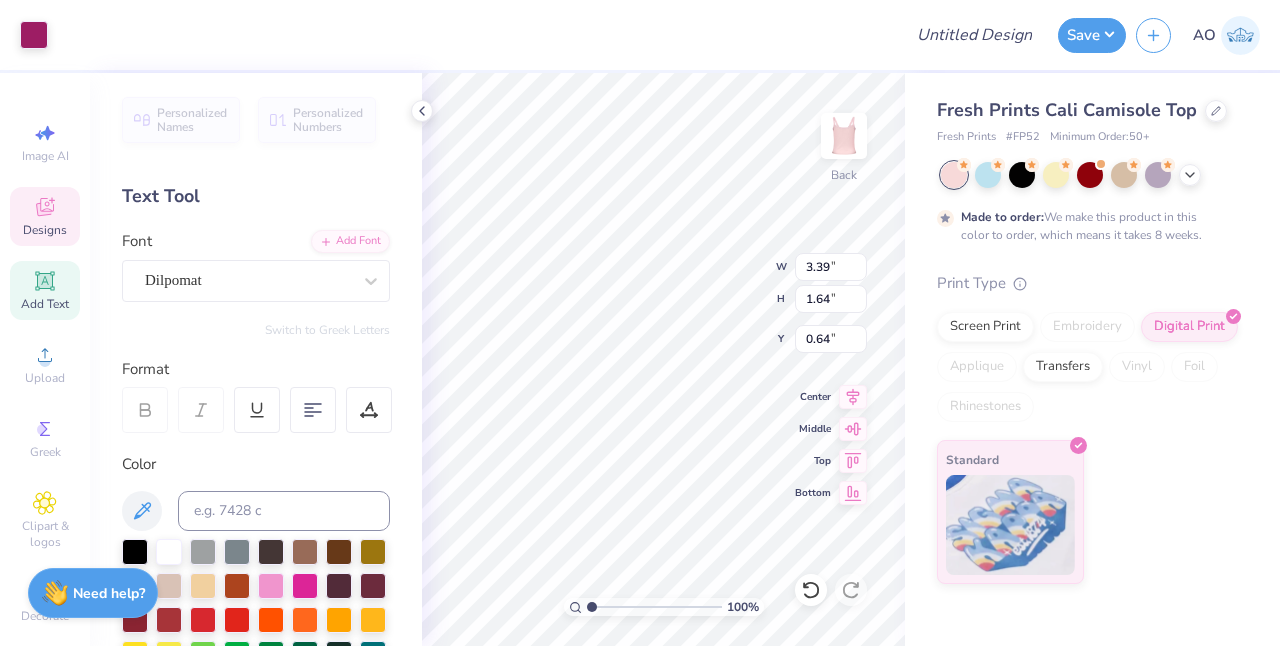 type on "0.71" 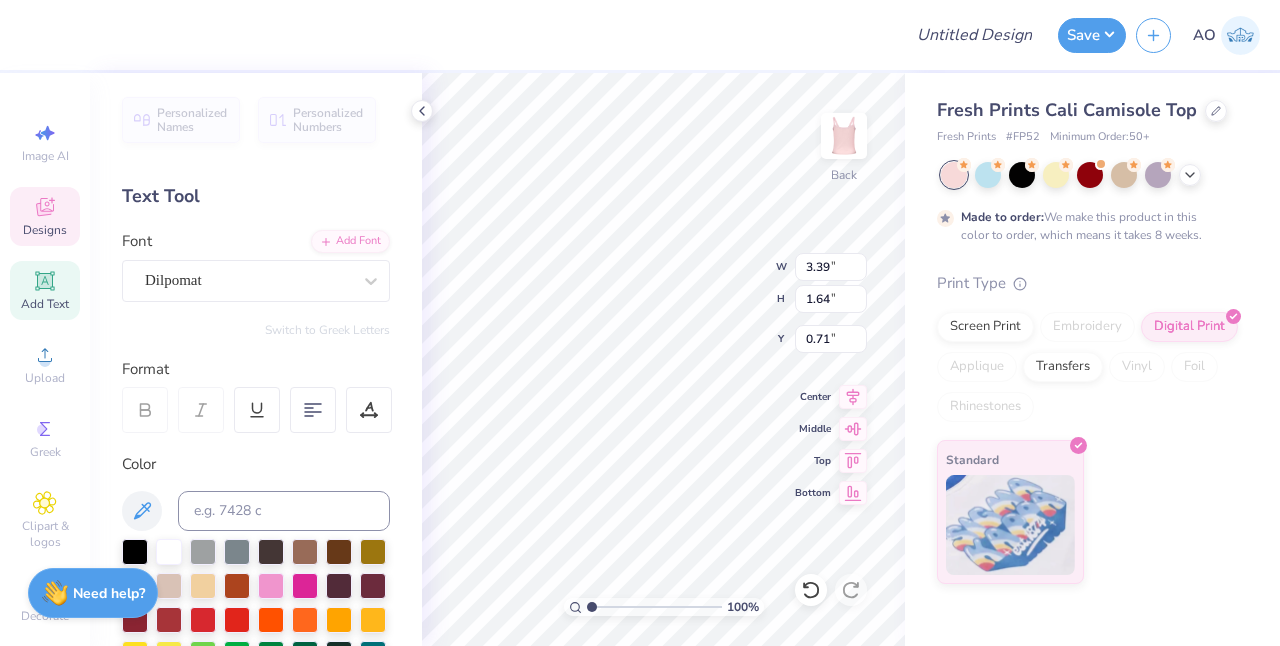 scroll, scrollTop: 0, scrollLeft: 1, axis: horizontal 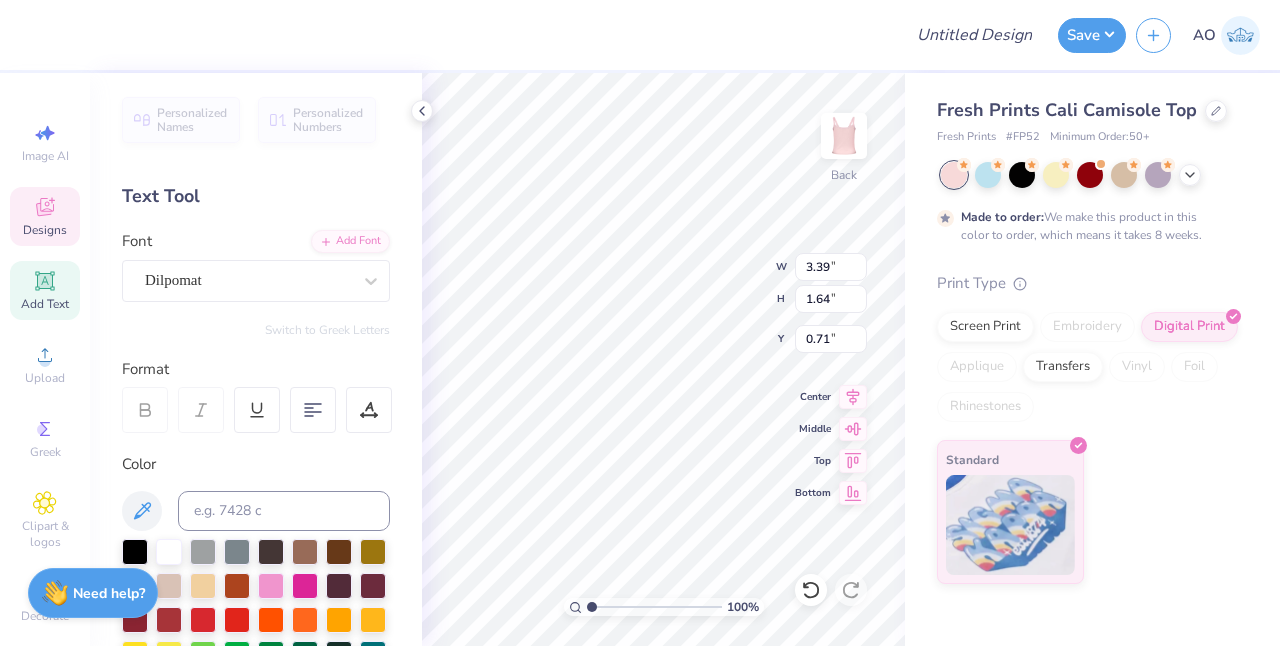 type on "p" 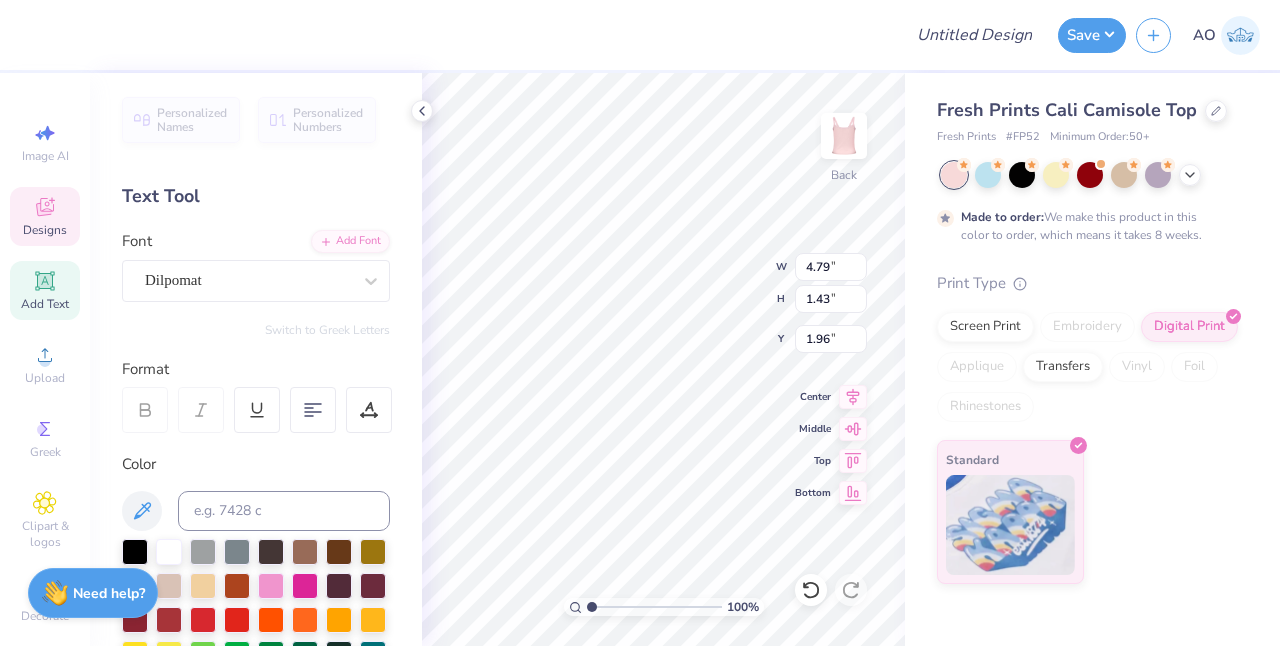 type on "m" 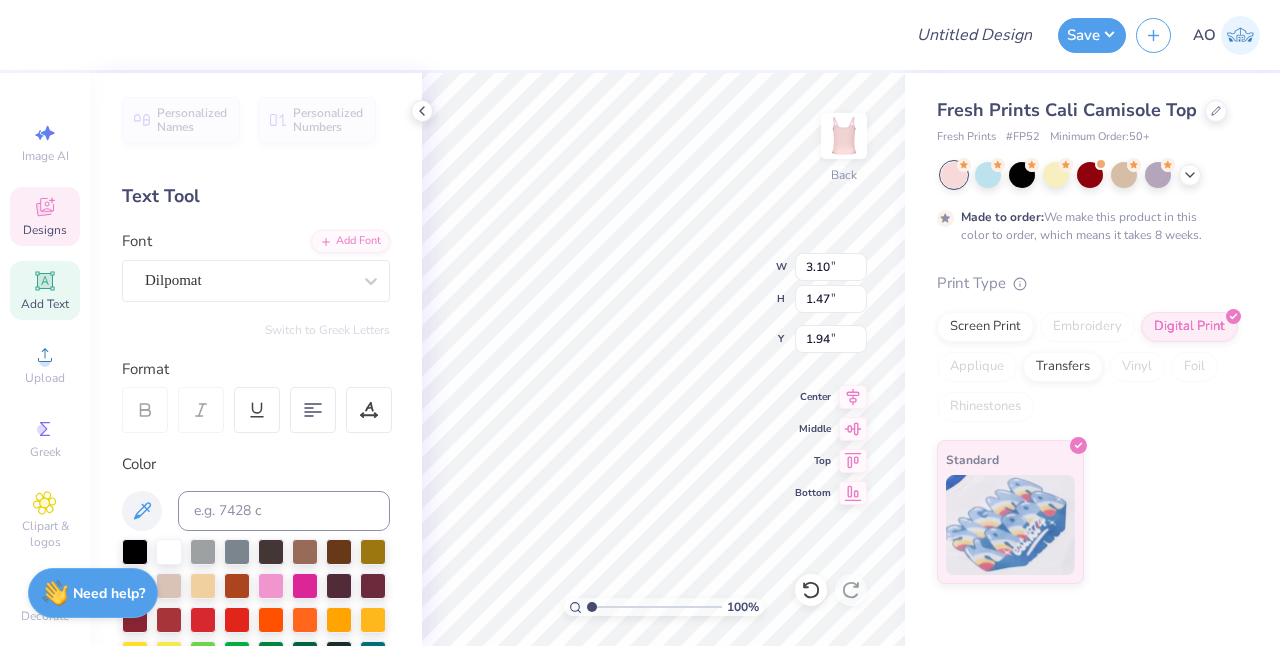 type on "1.85" 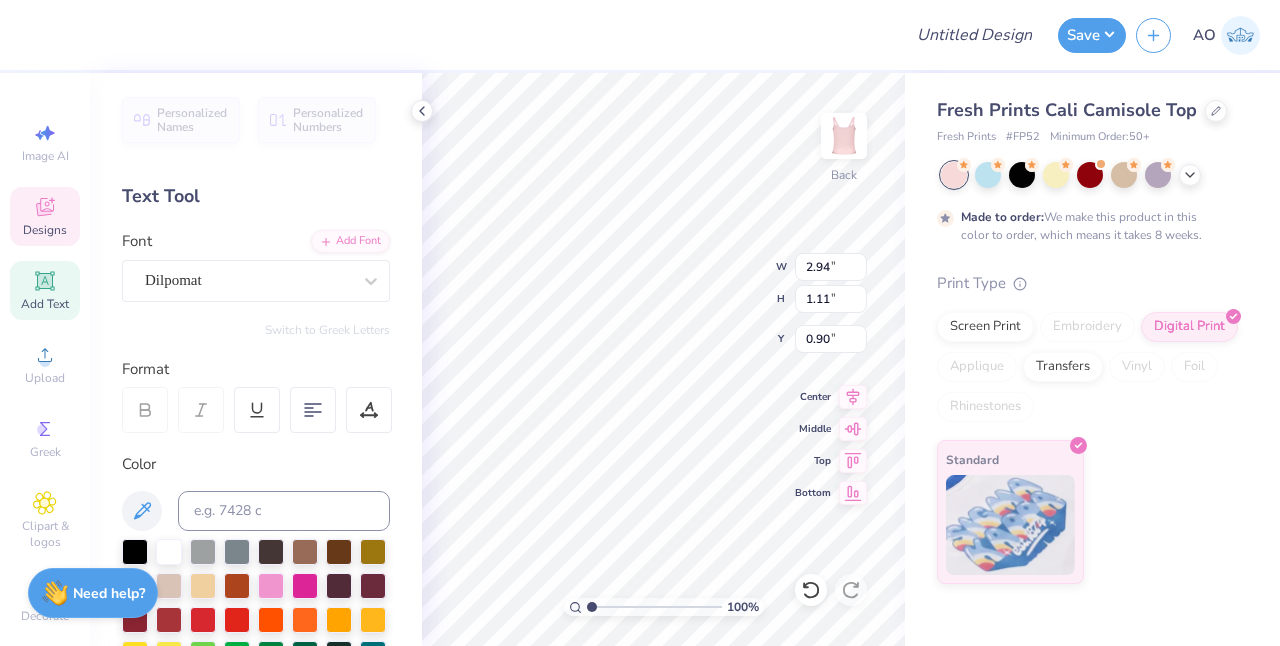 type on "3.28" 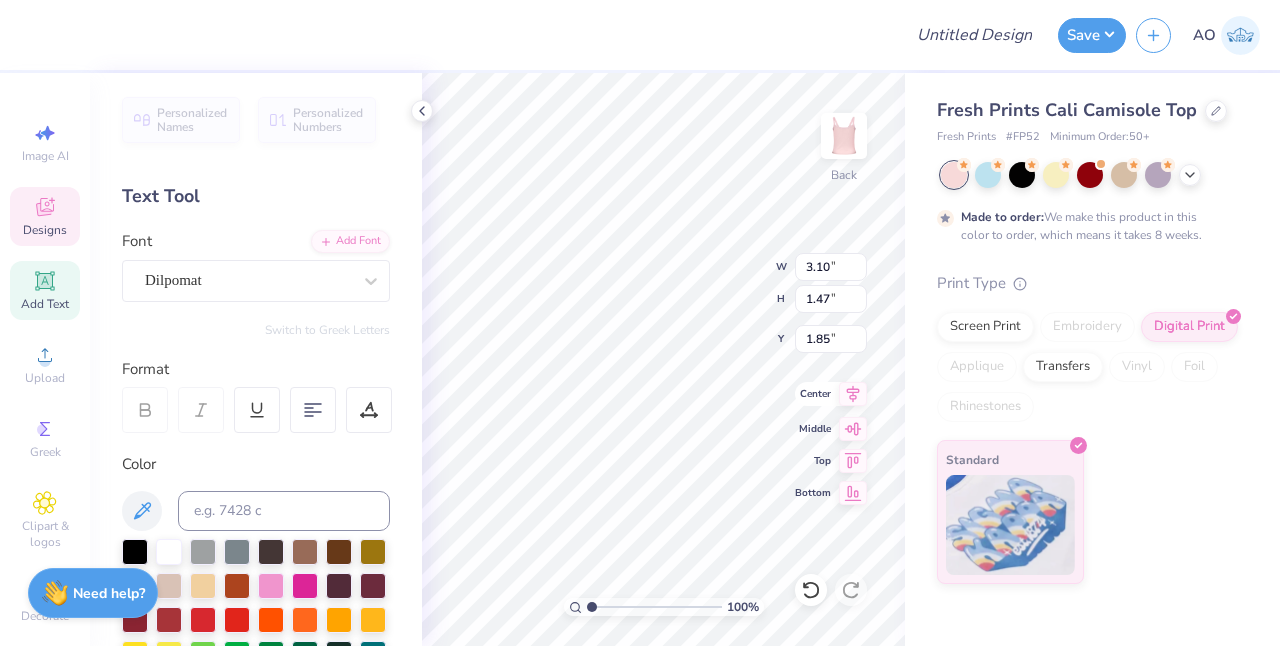 scroll, scrollTop: 0, scrollLeft: 0, axis: both 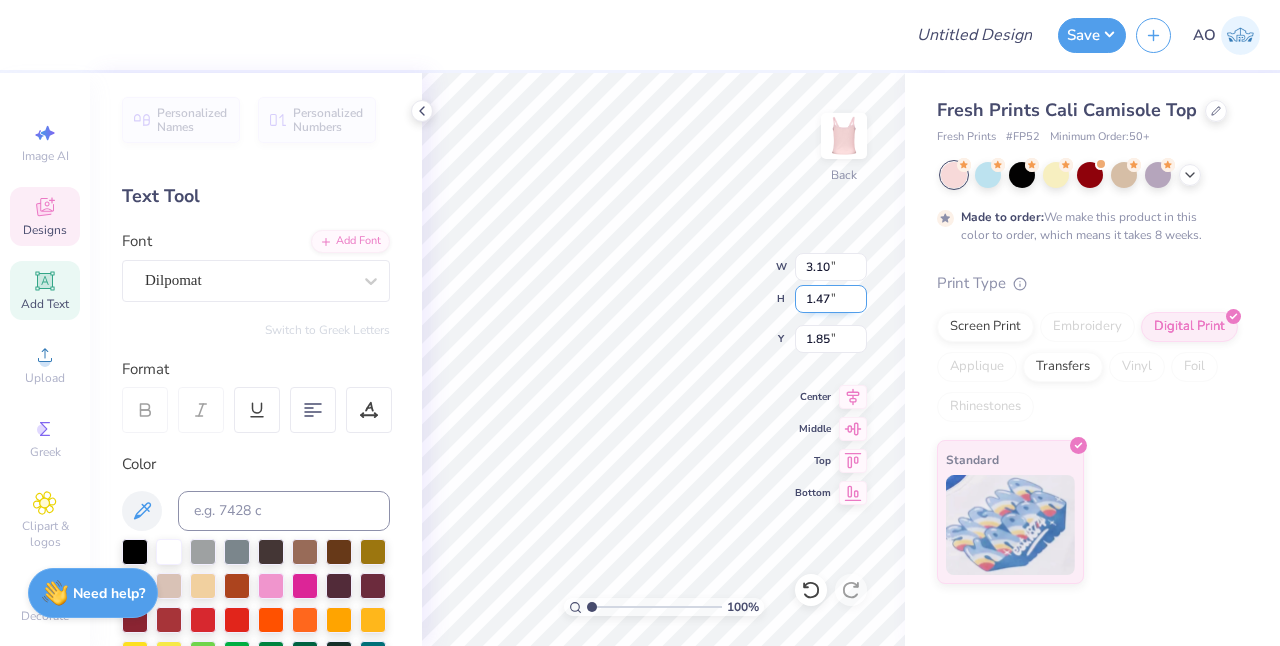 type on "3.28" 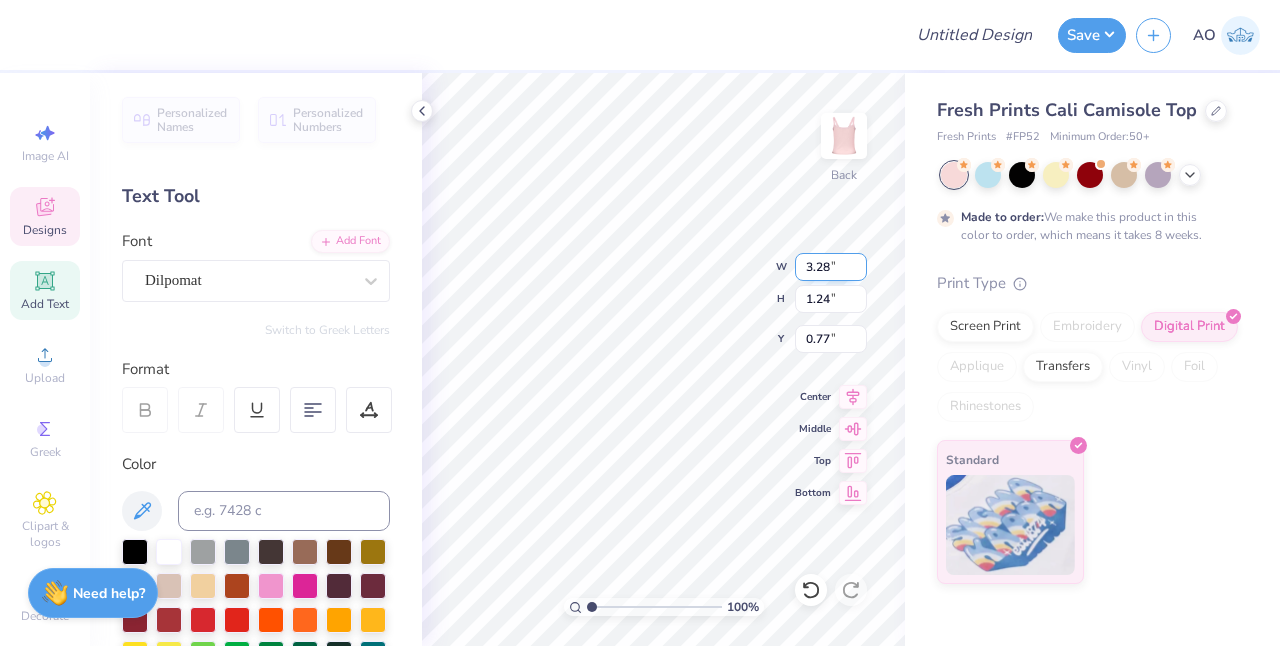 click on "3.28" at bounding box center [831, 267] 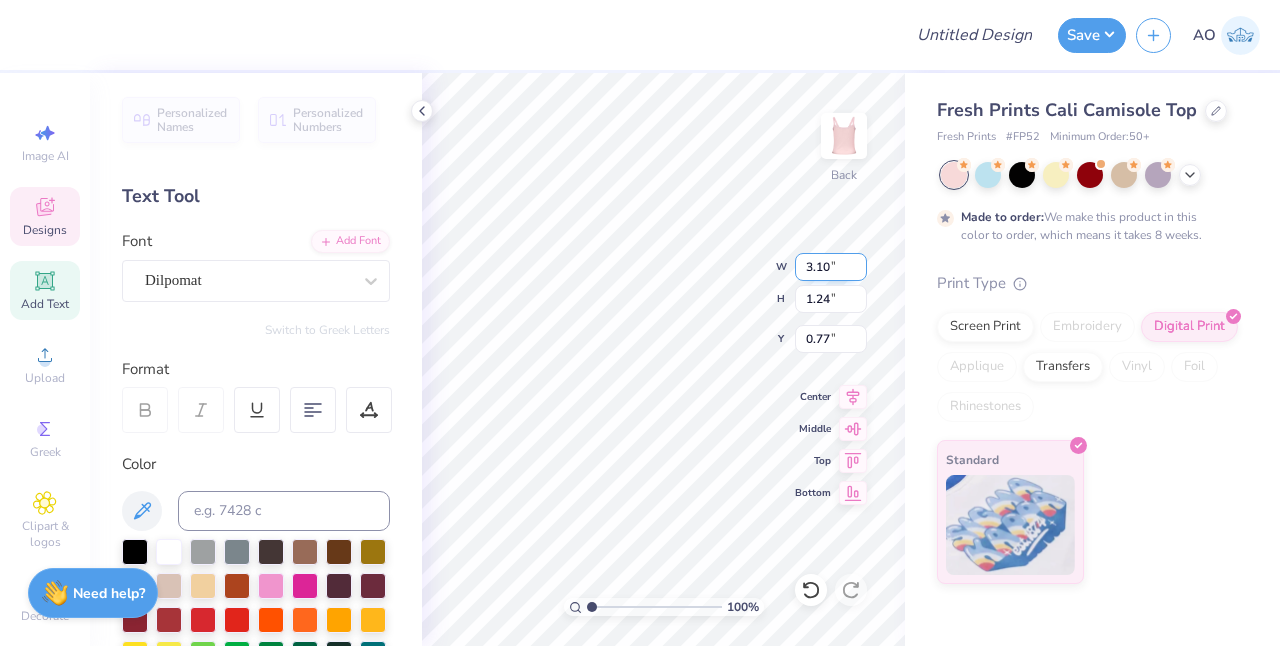 type on "3.10" 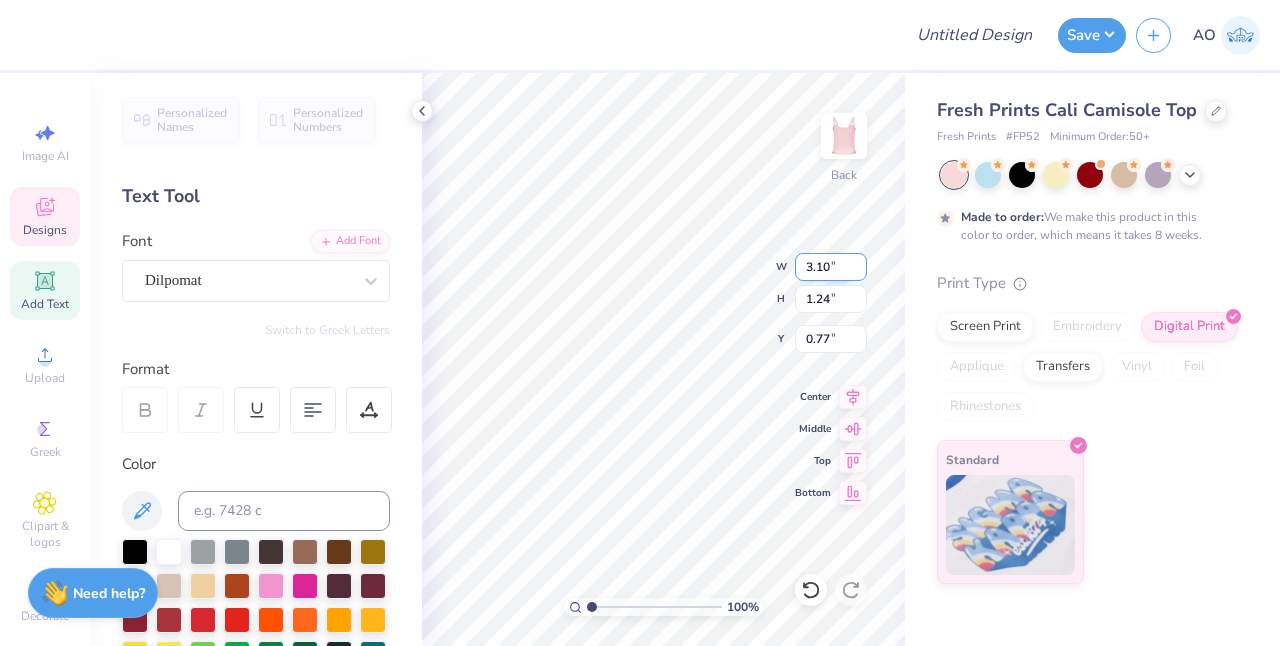 type on "1.17" 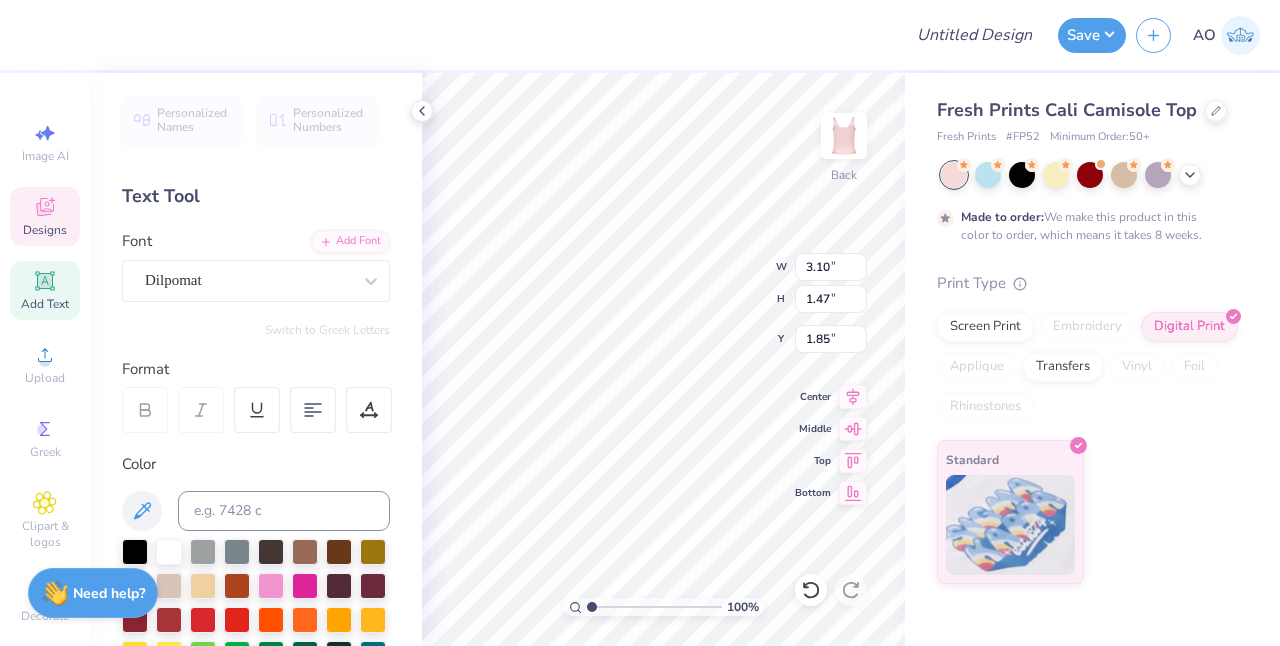 type on "1.17" 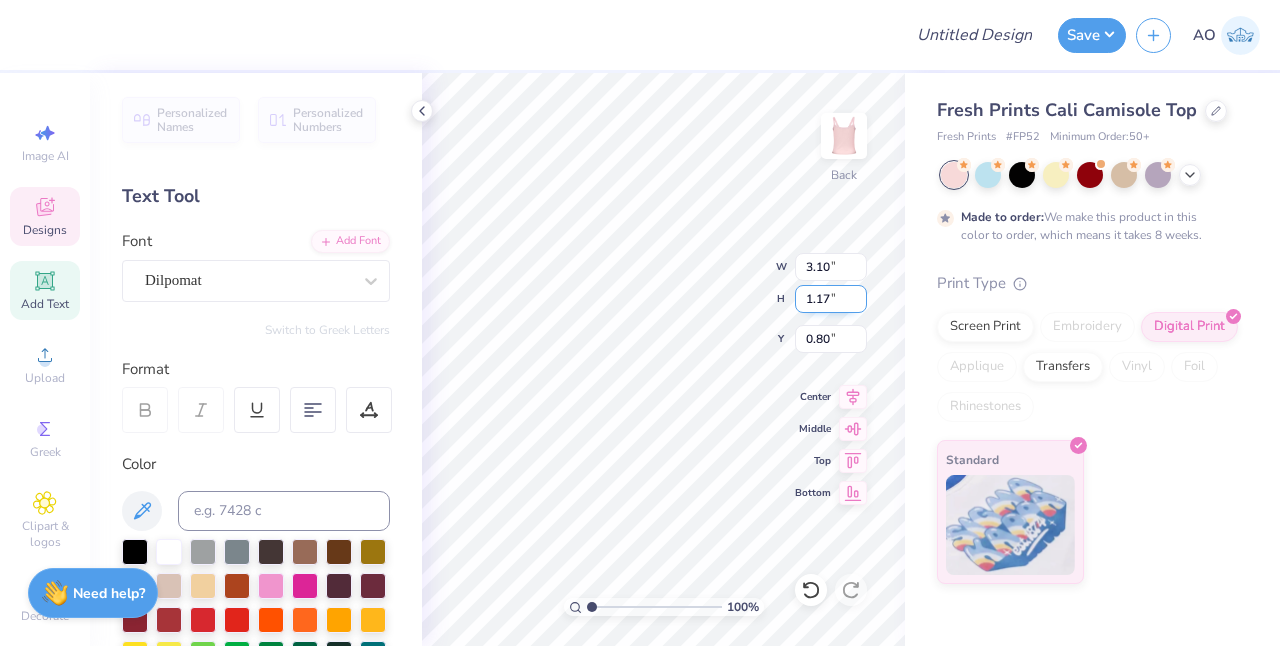 click on "1.17" at bounding box center [831, 299] 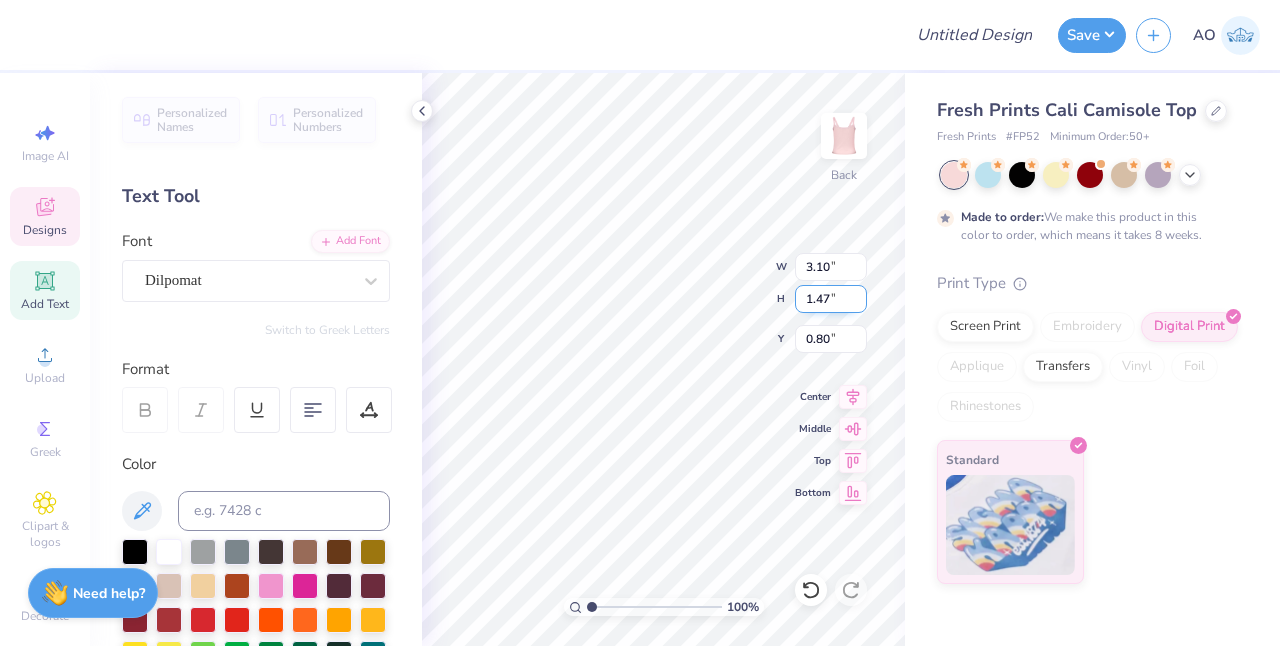 type on "1.47" 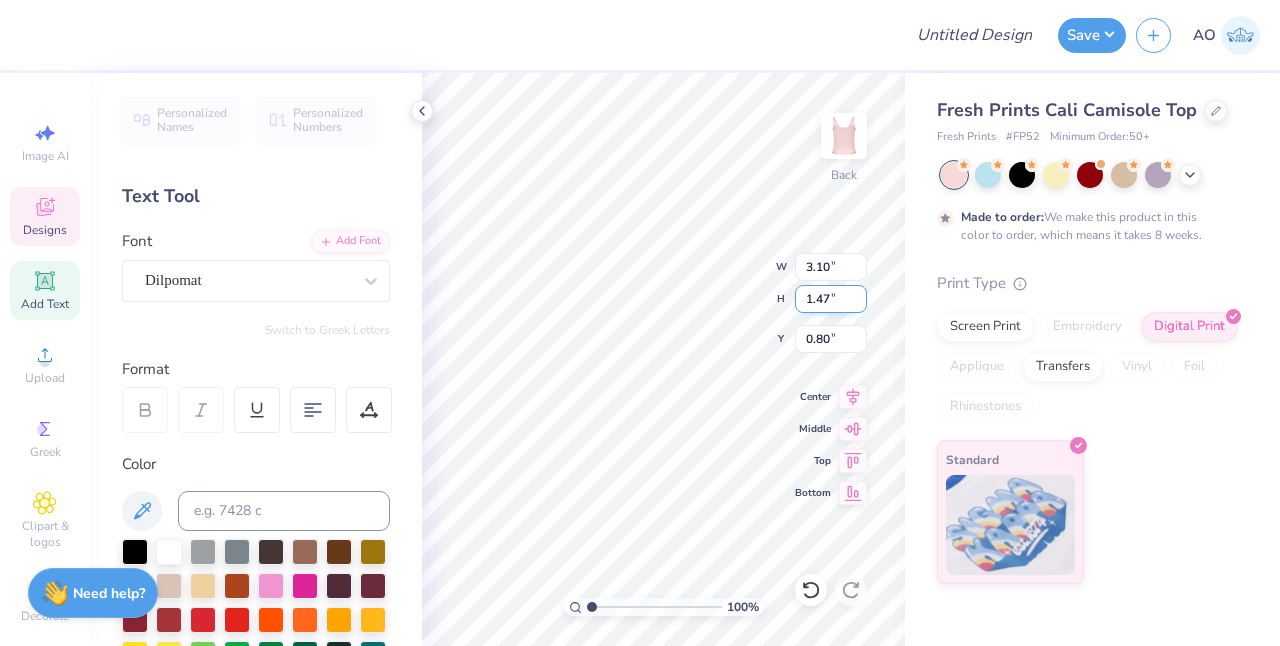 type on "3.88" 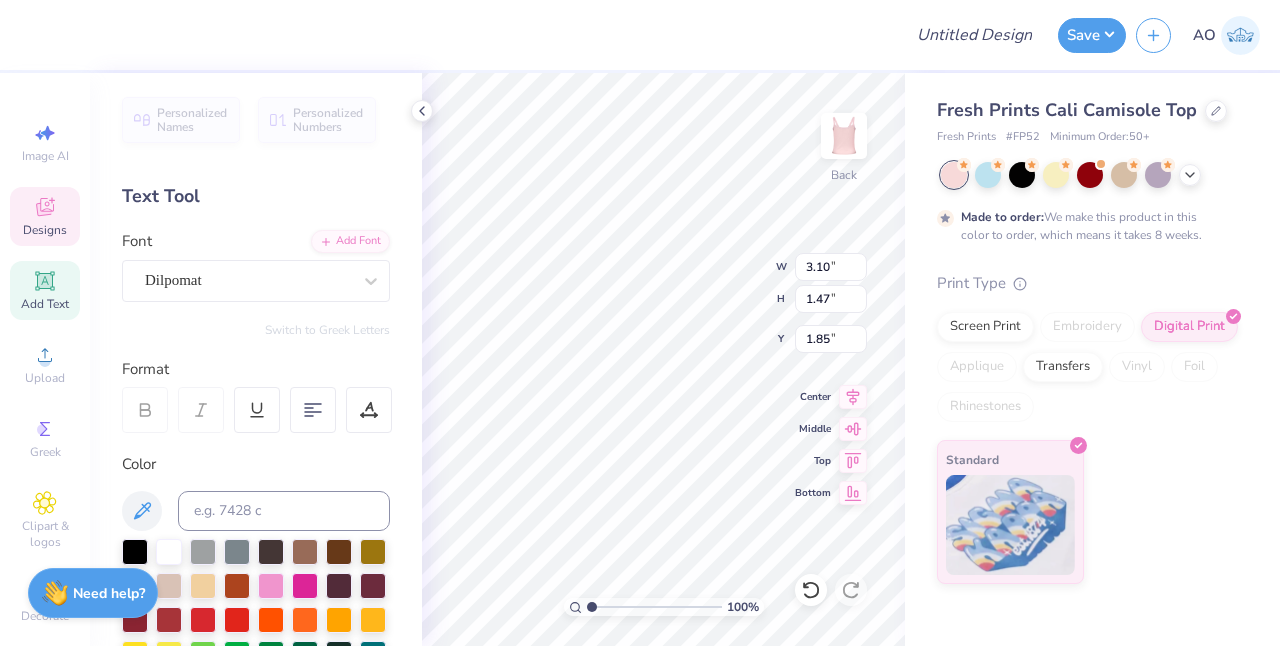 type on "3.88" 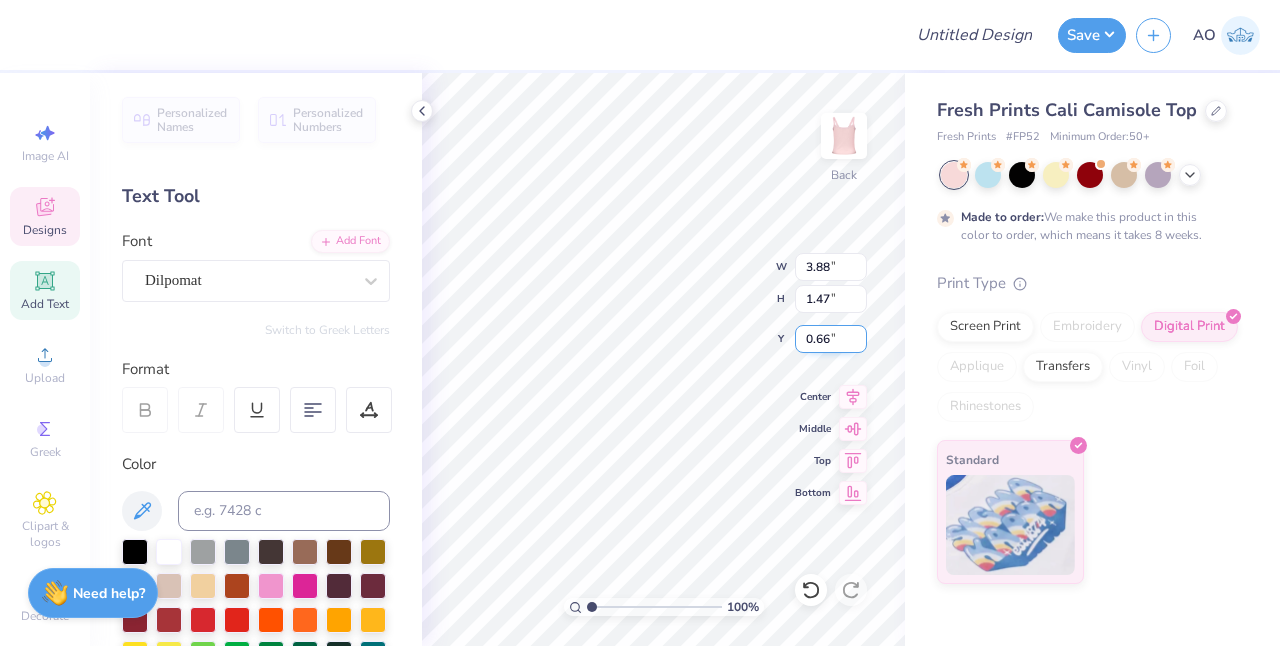 click on "0.66" at bounding box center [831, 339] 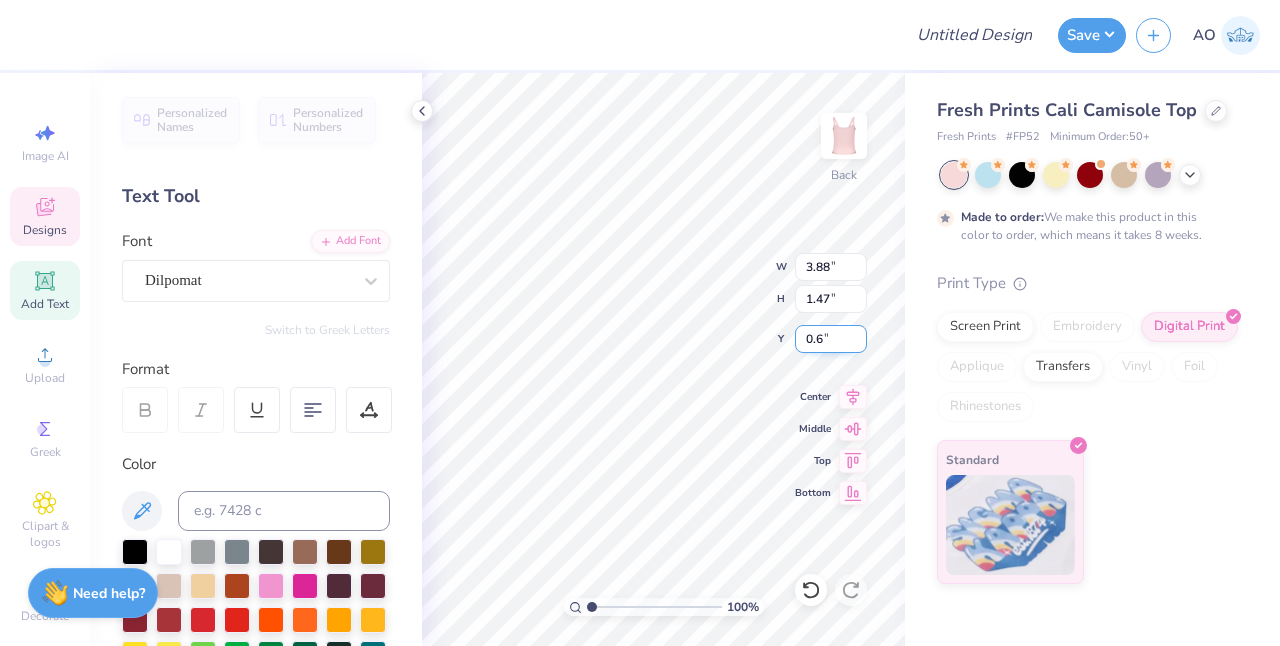 type on "0" 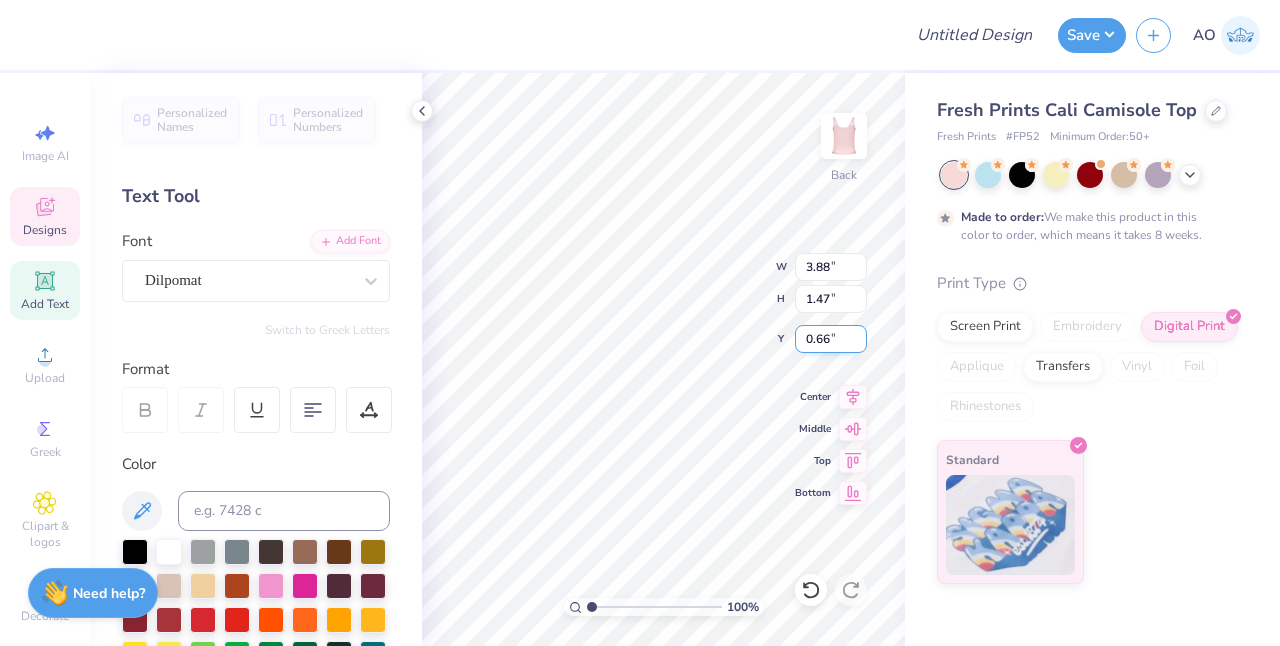 type on "0.66" 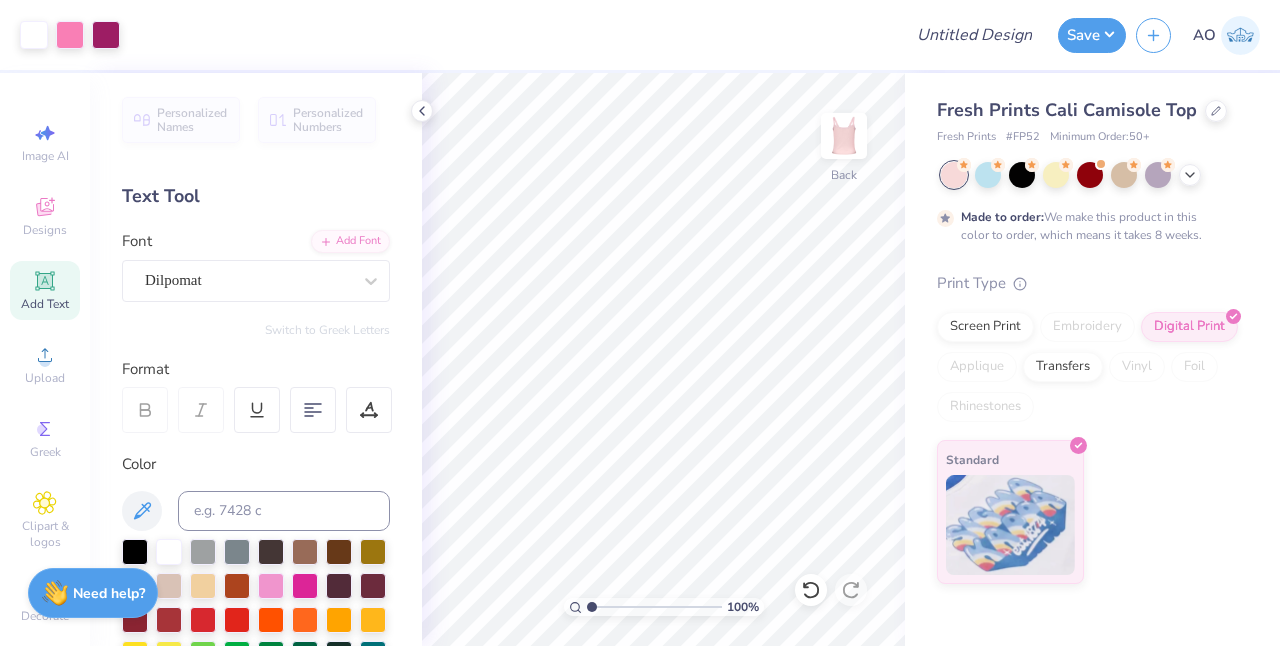 scroll, scrollTop: 0, scrollLeft: 45, axis: horizontal 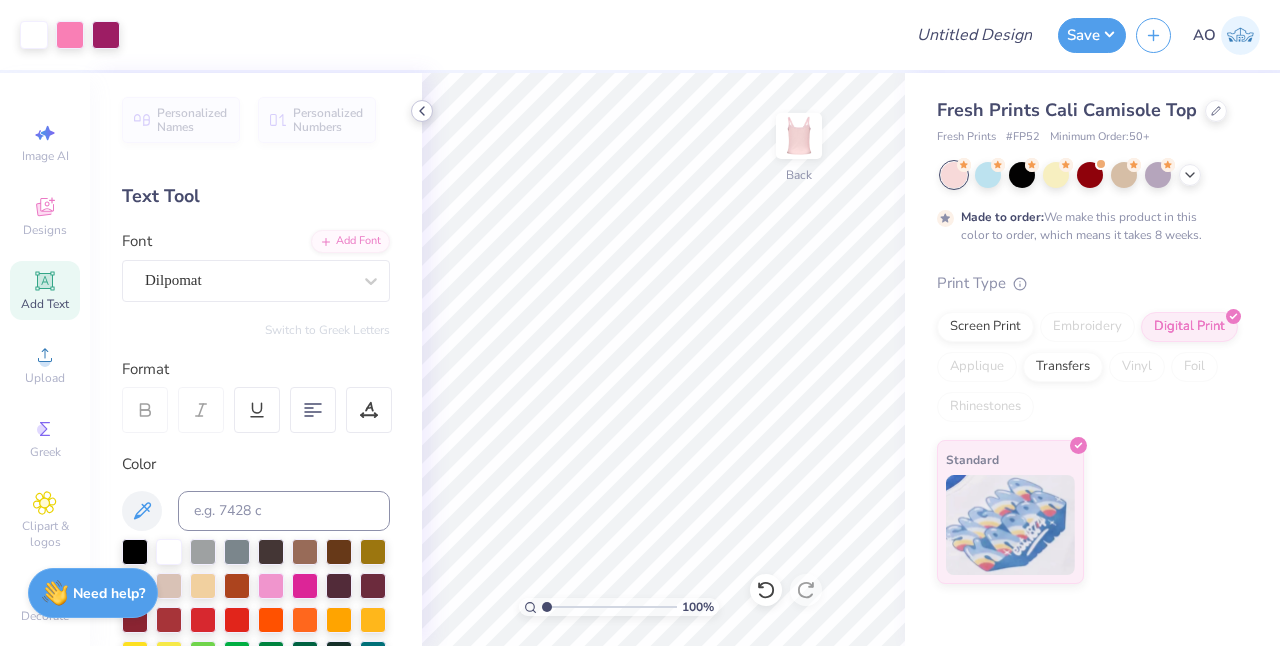 click 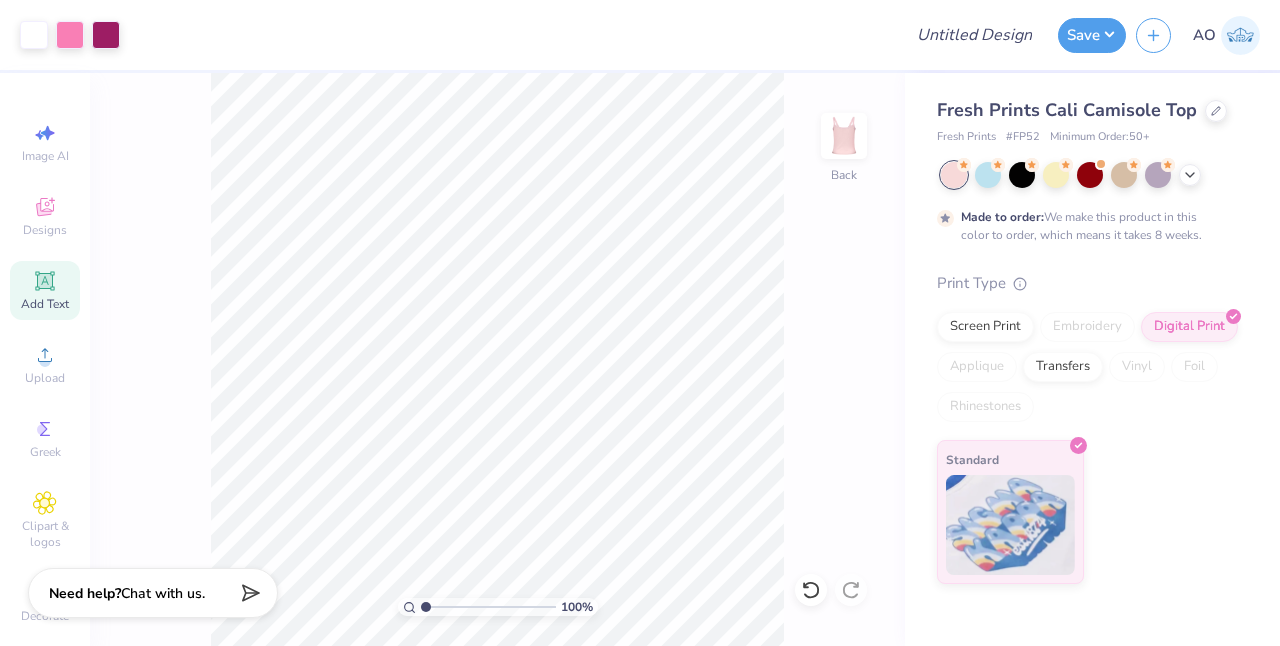 scroll, scrollTop: 0, scrollLeft: 0, axis: both 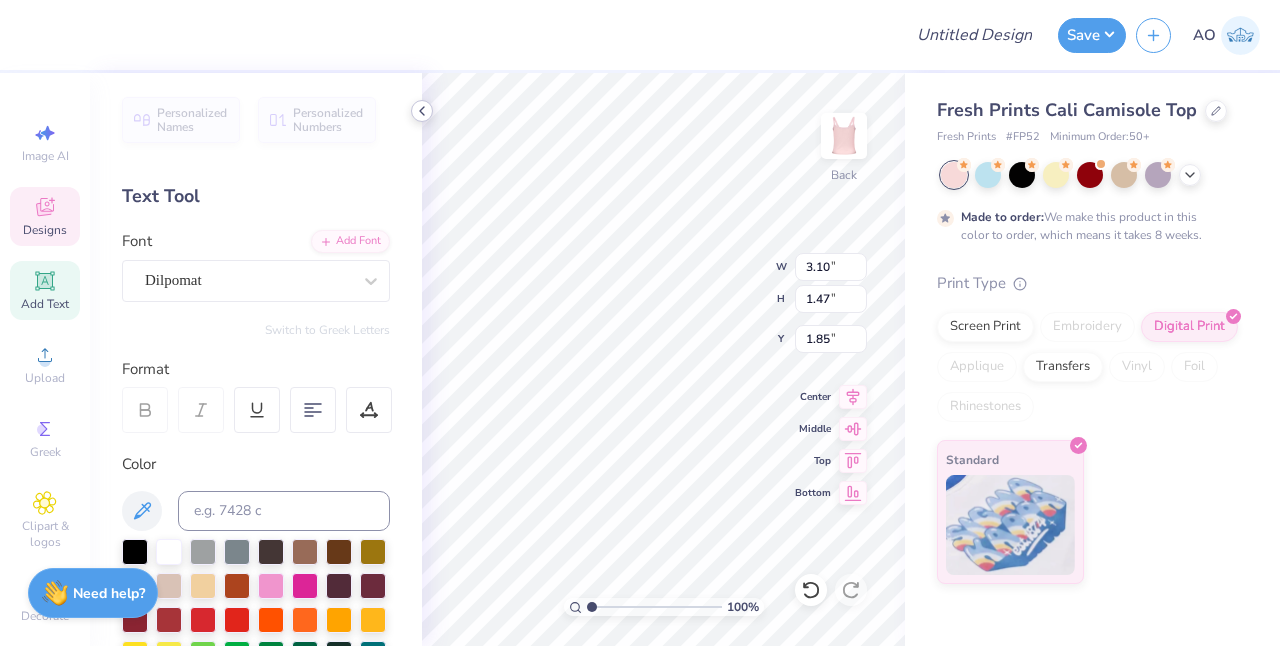 type on "2.42" 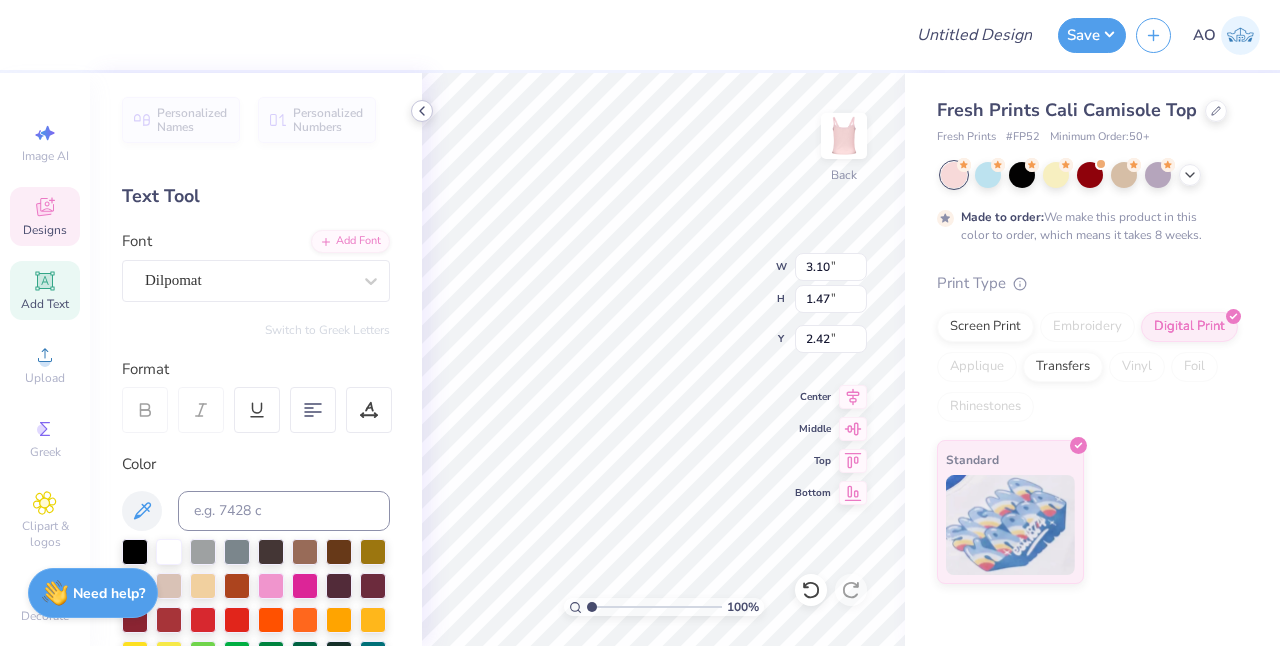 type on "3.88" 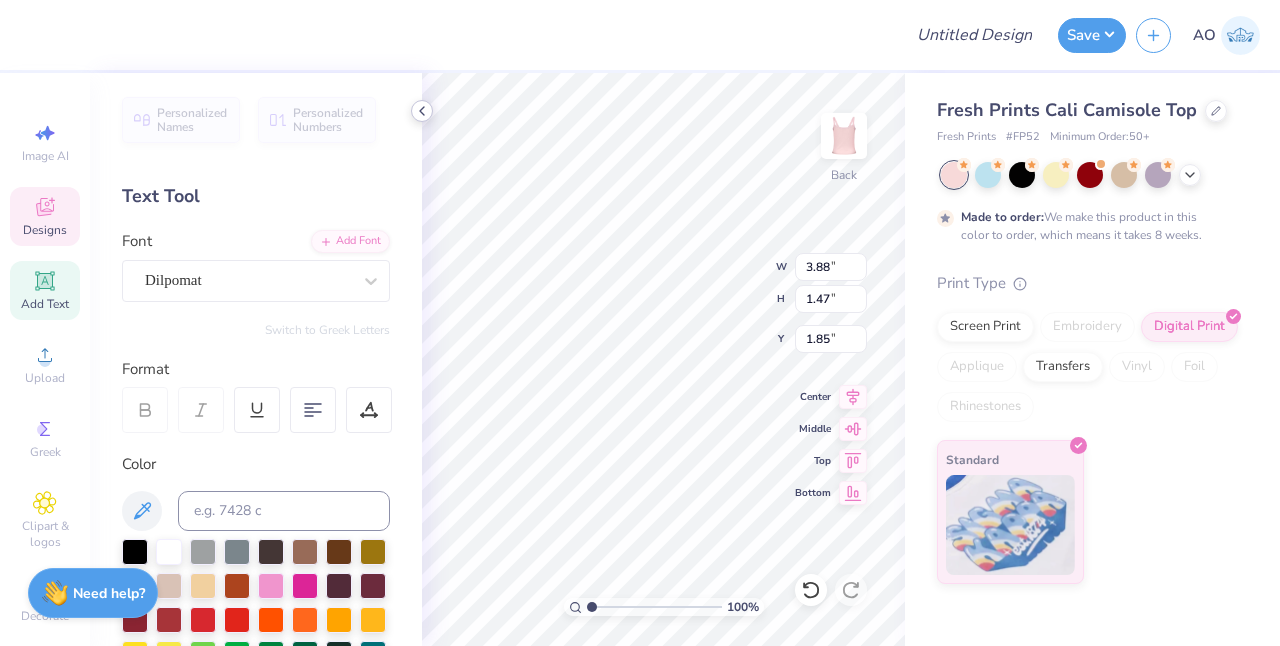 type on "0.53" 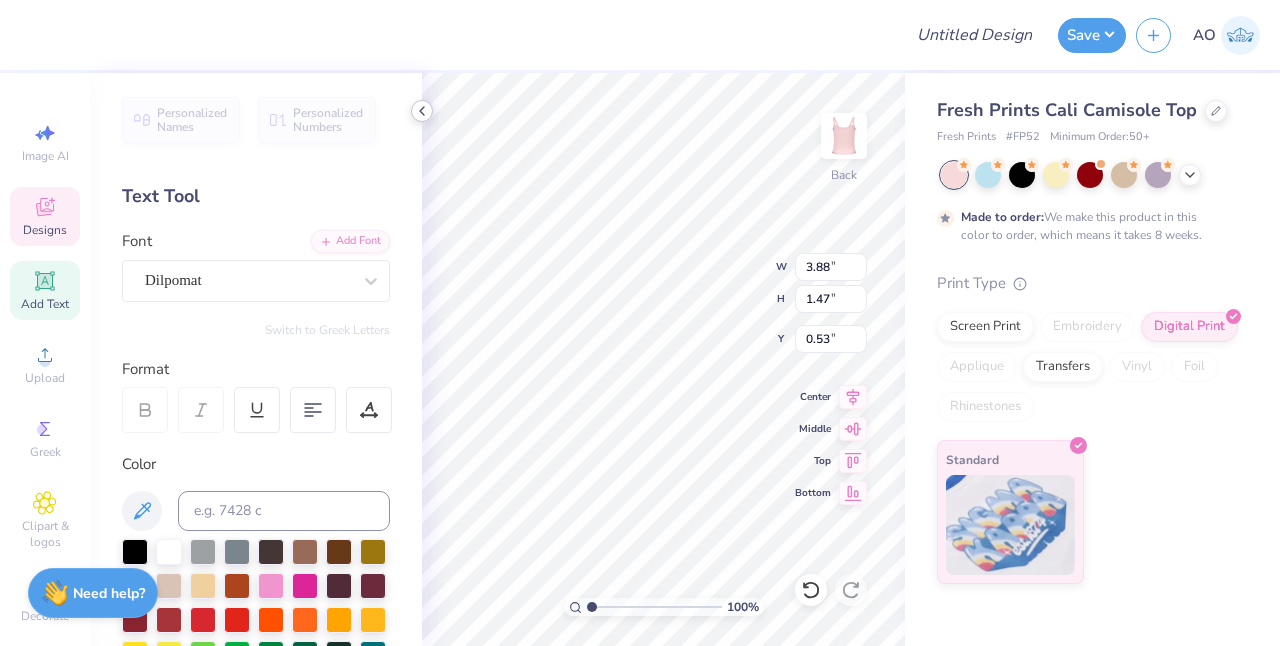 type on "3.10" 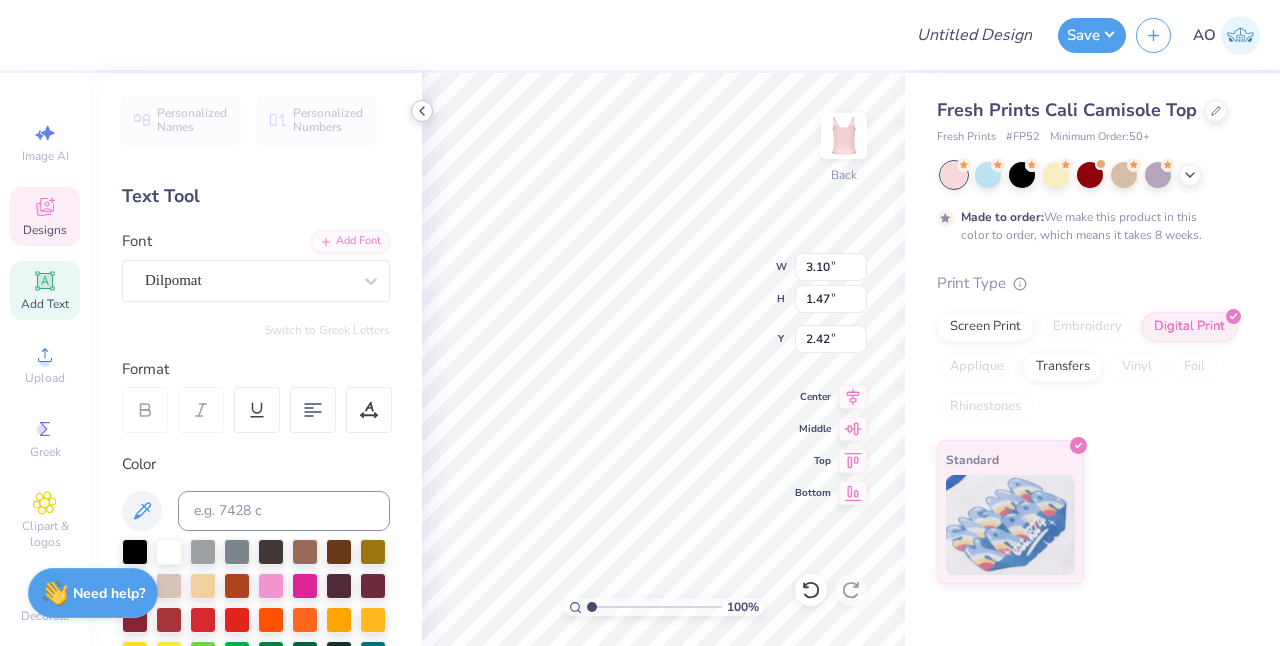 type on "1.85" 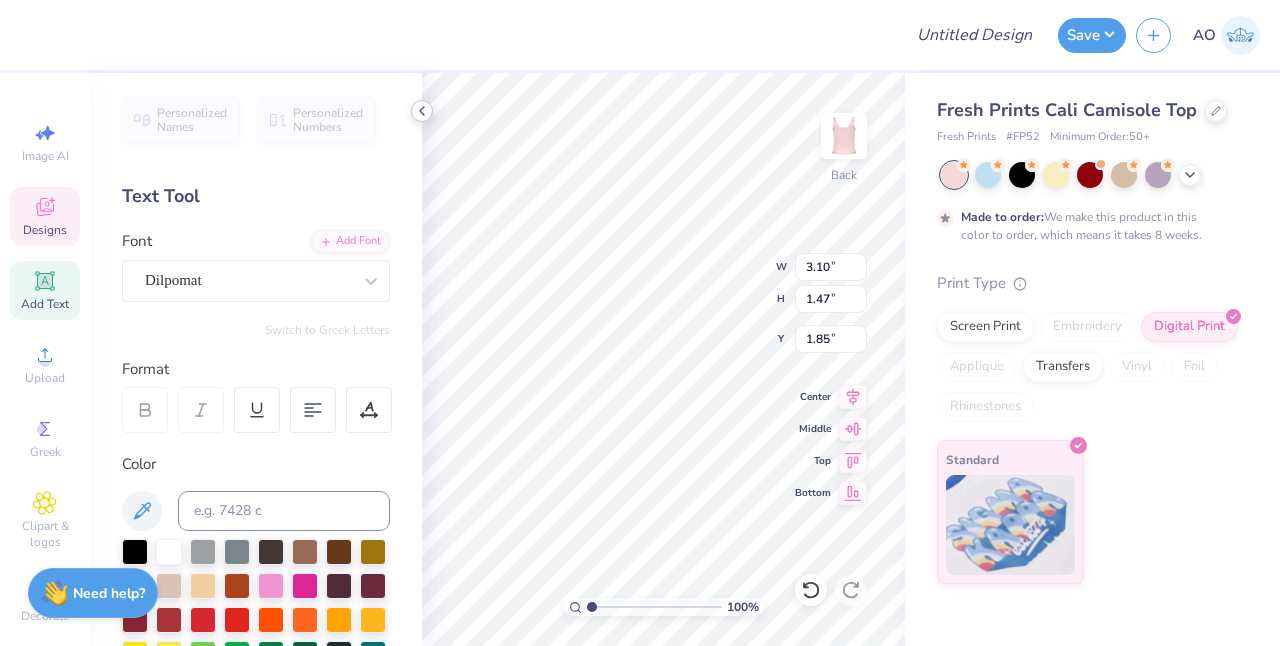 type on "3.88" 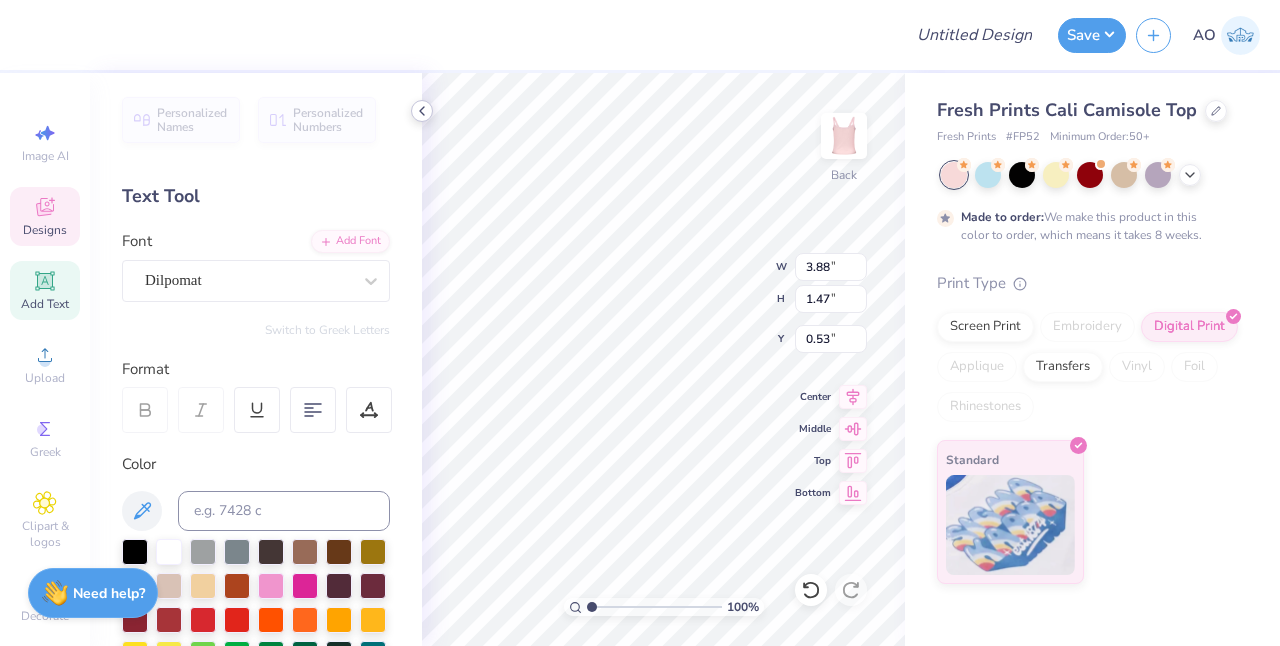 type on "0.71" 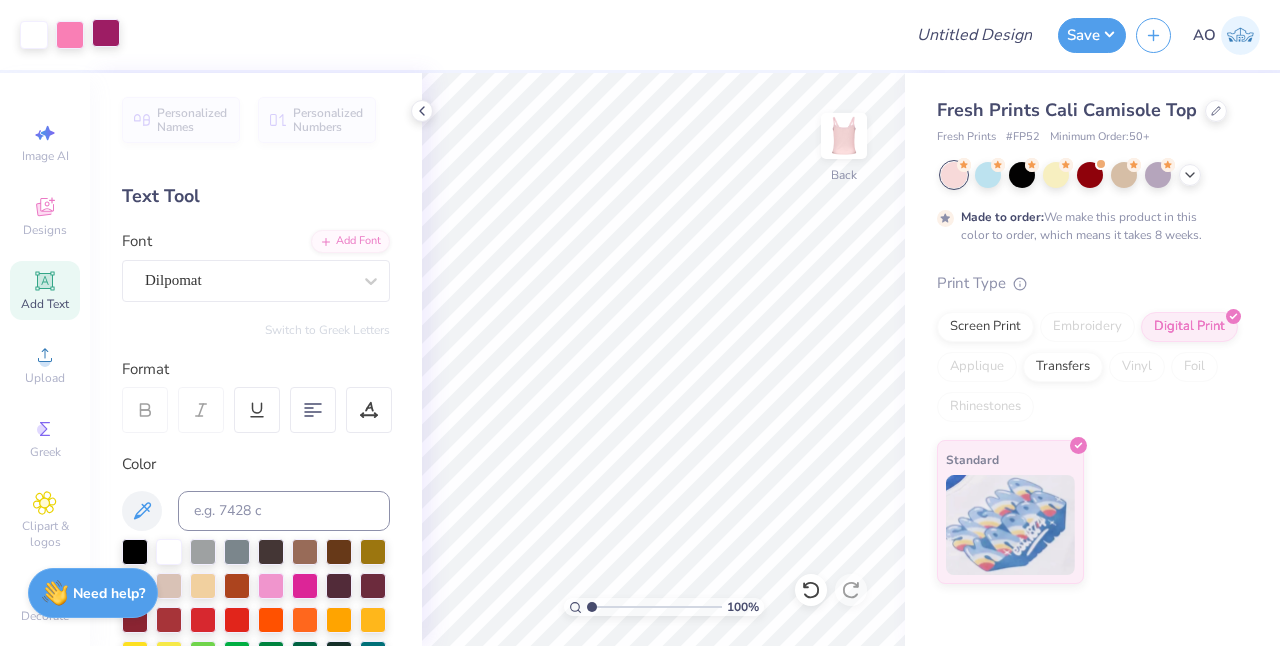 click at bounding box center [106, 33] 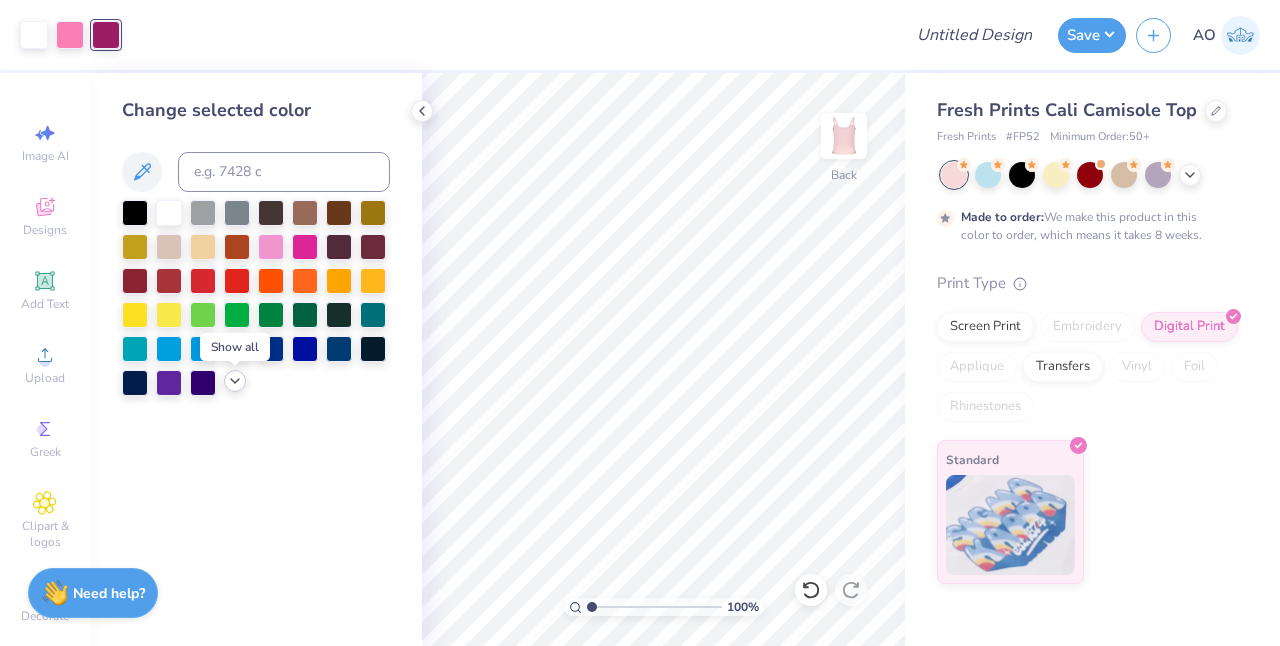 click 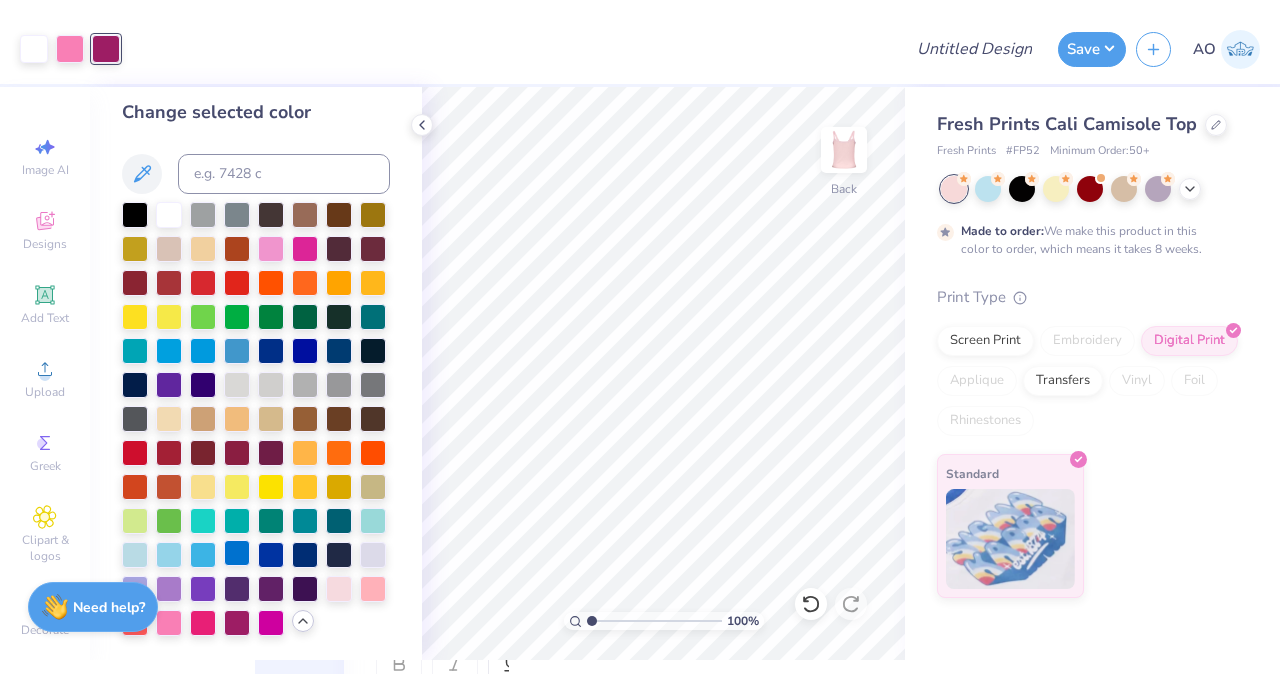 scroll, scrollTop: 15, scrollLeft: 0, axis: vertical 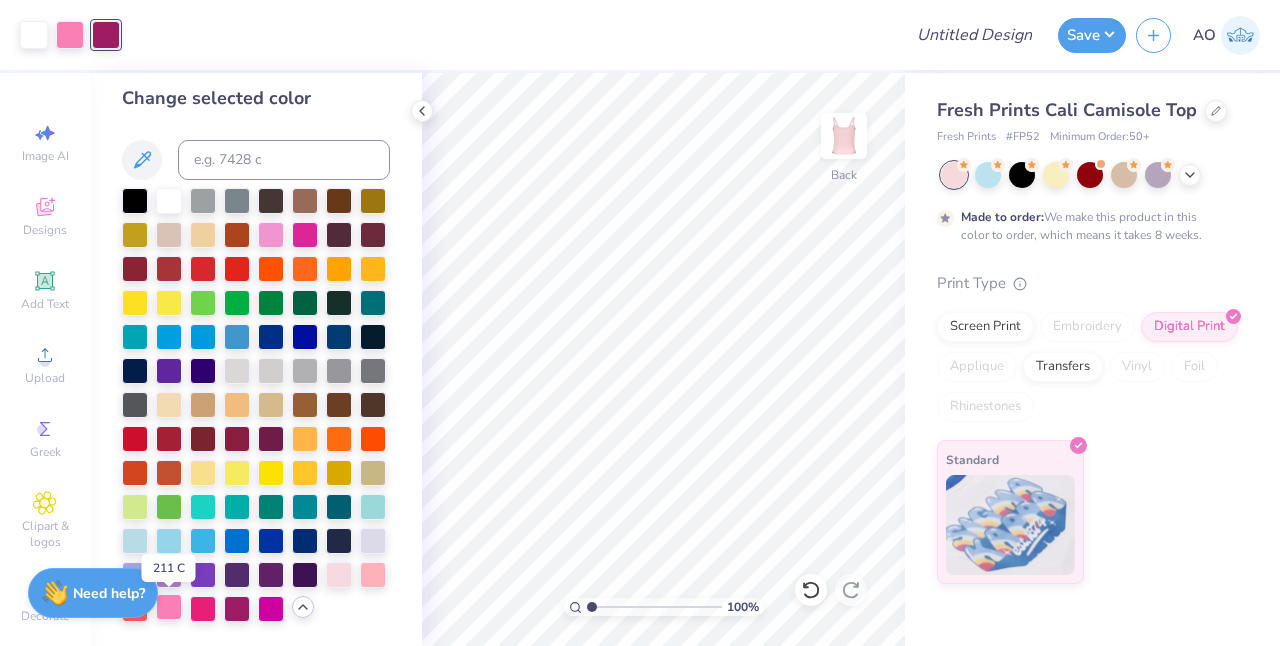 click at bounding box center (169, 607) 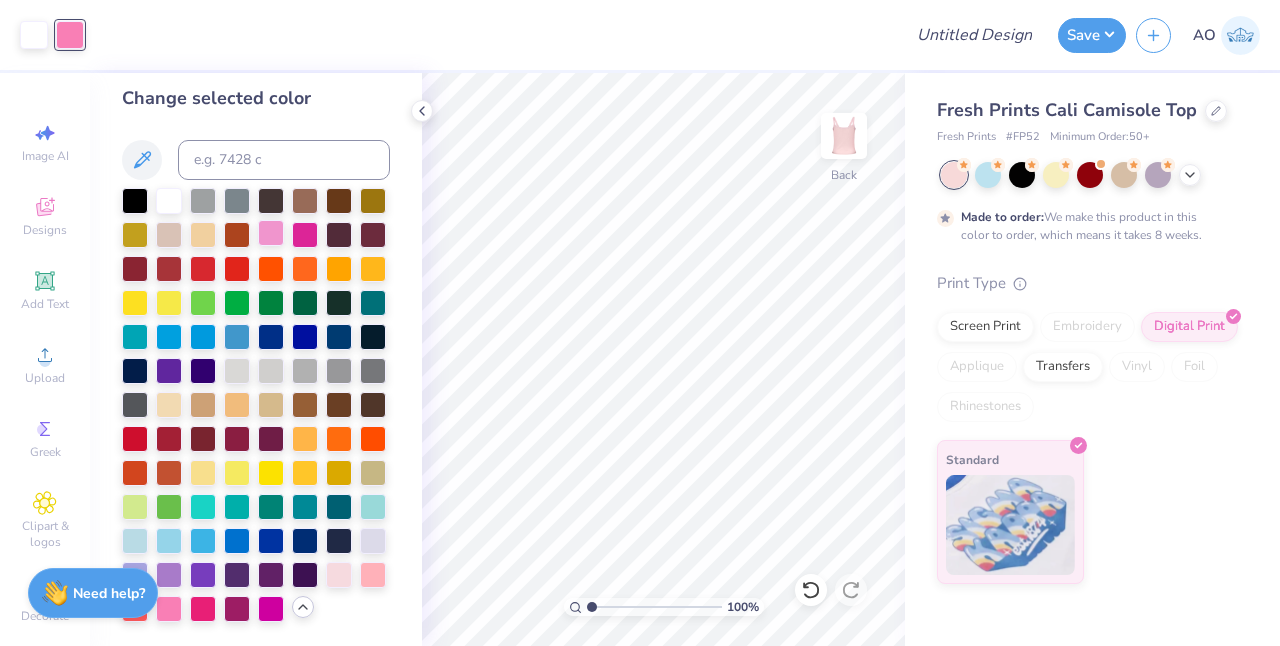 click at bounding box center [271, 233] 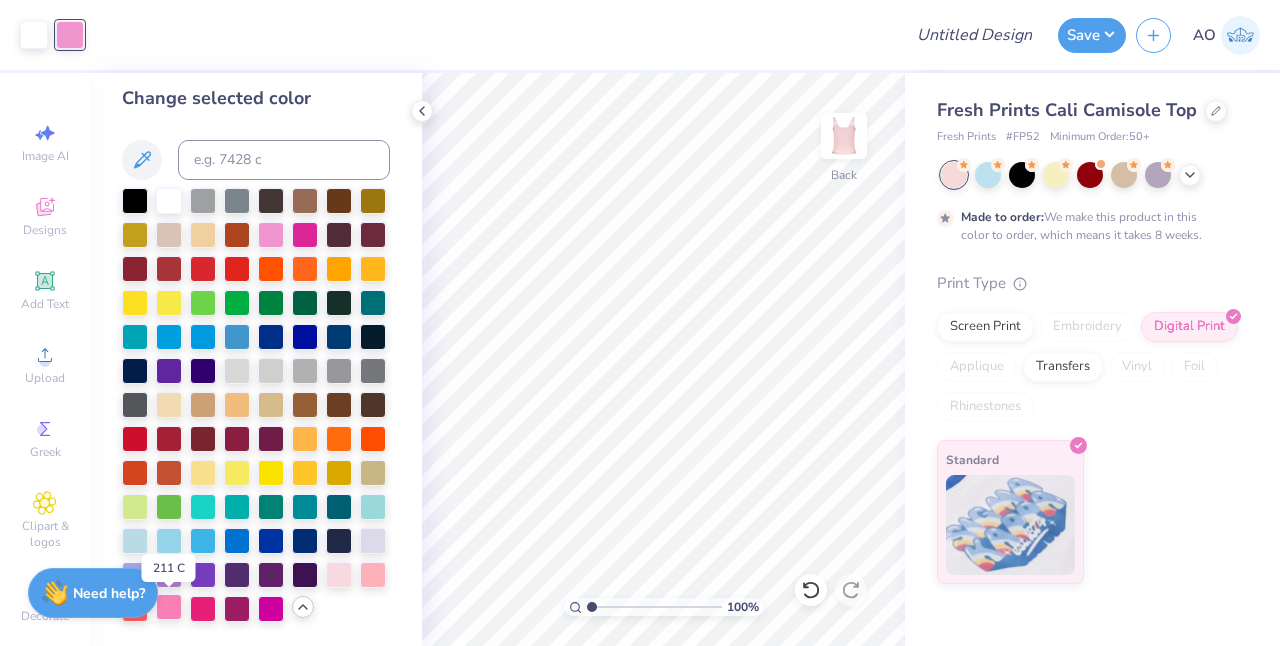 click at bounding box center (169, 607) 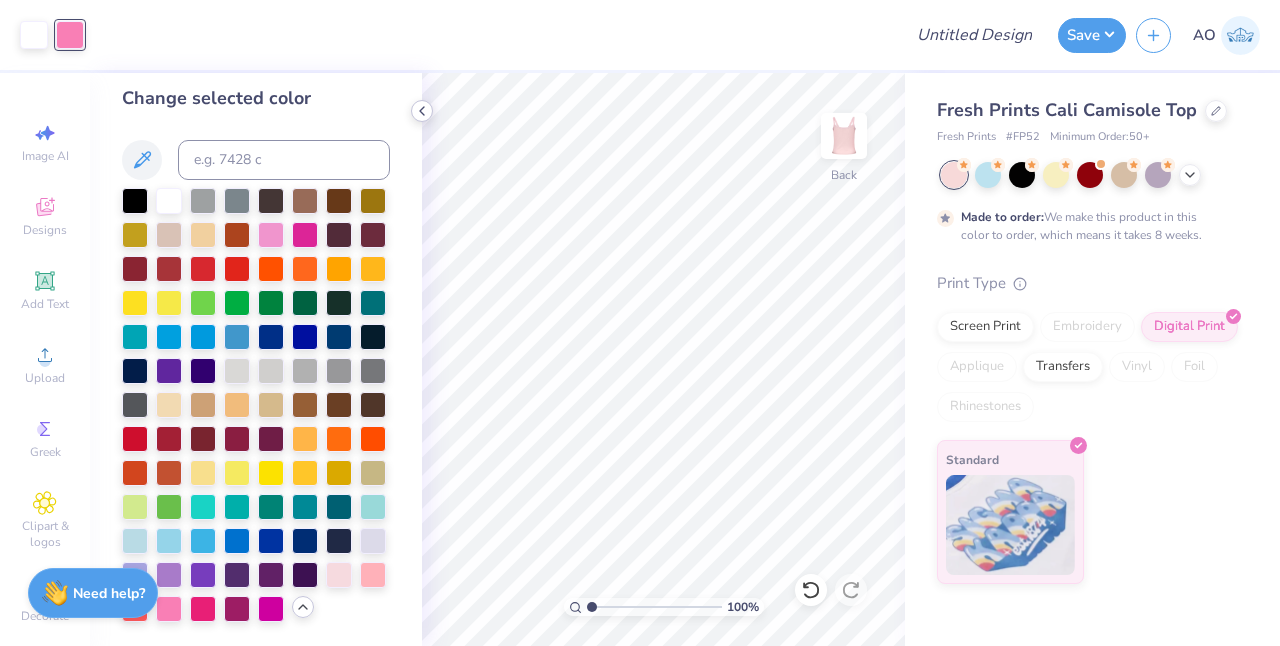 click 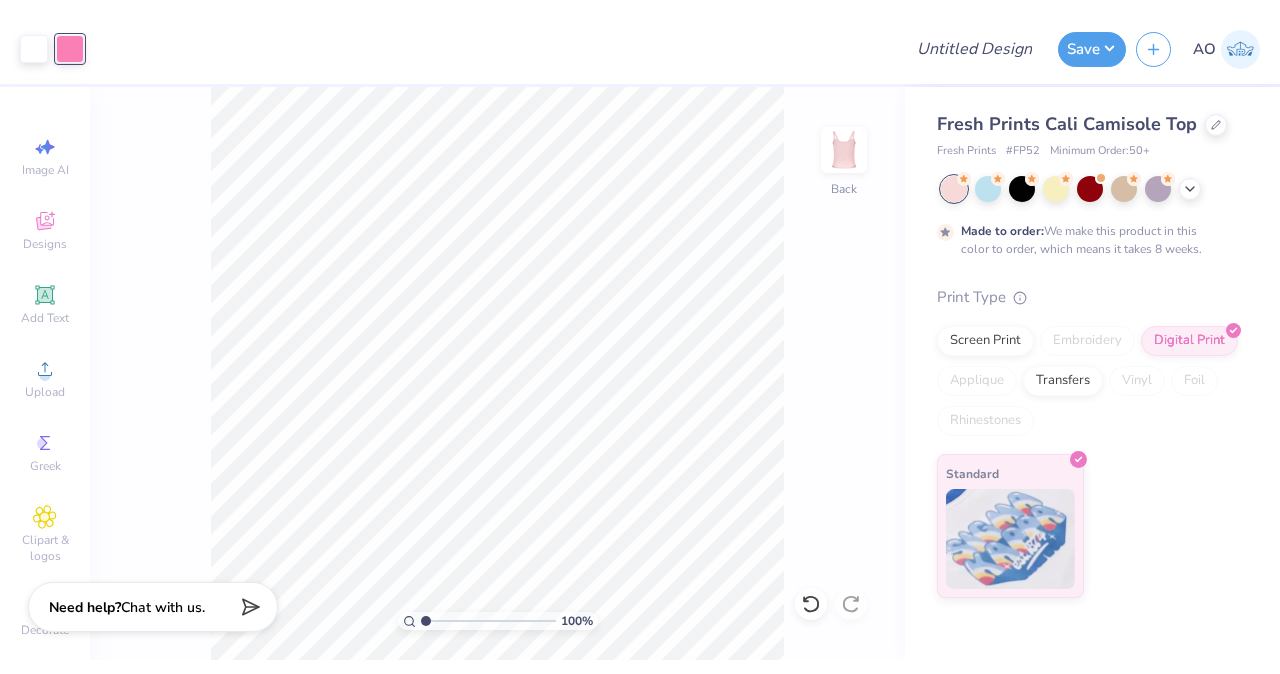 scroll, scrollTop: 0, scrollLeft: 0, axis: both 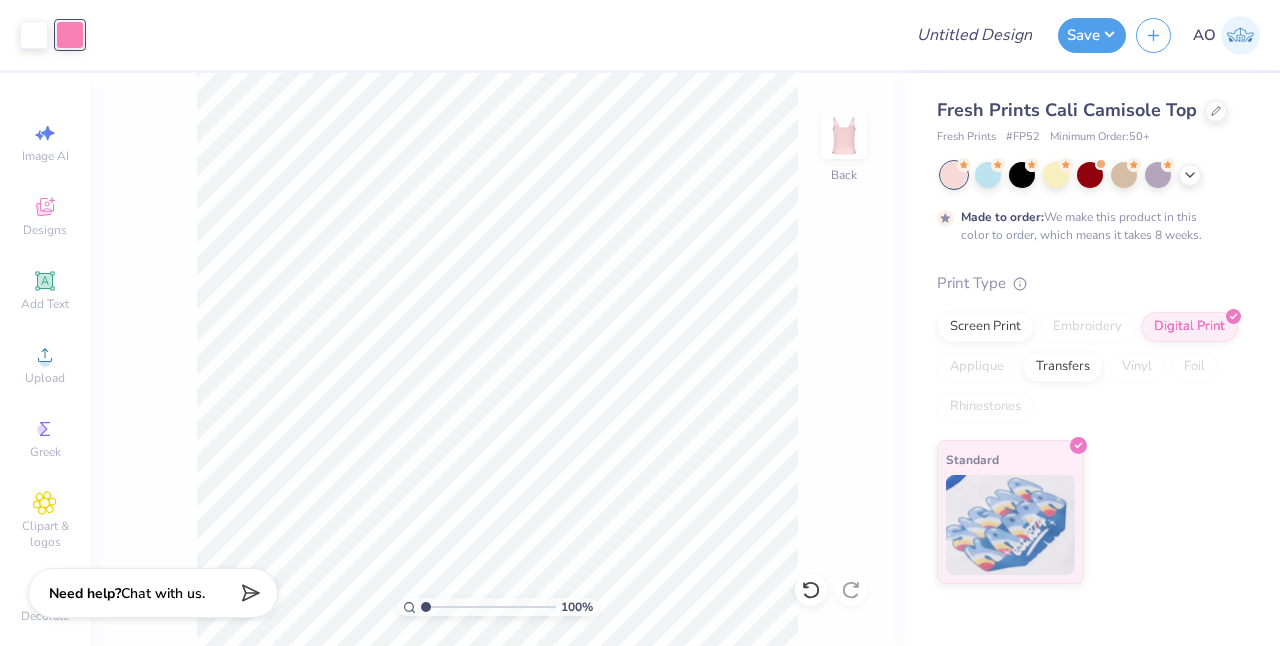 click at bounding box center [492, 35] 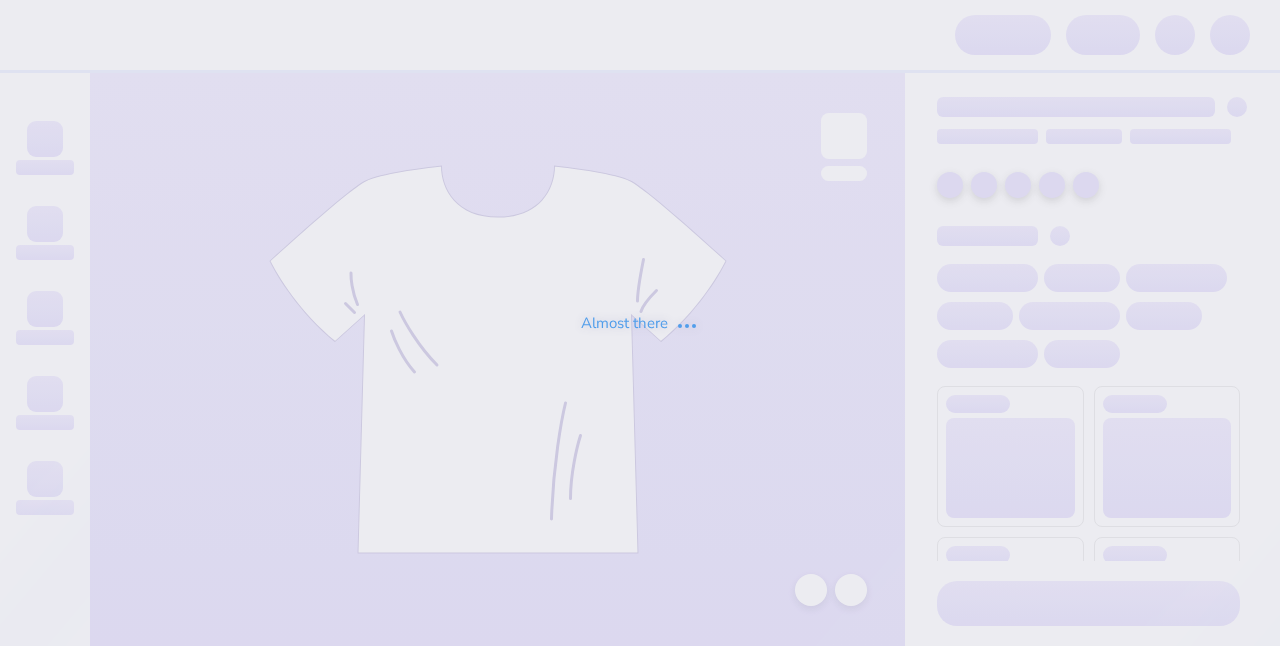 scroll, scrollTop: 0, scrollLeft: 0, axis: both 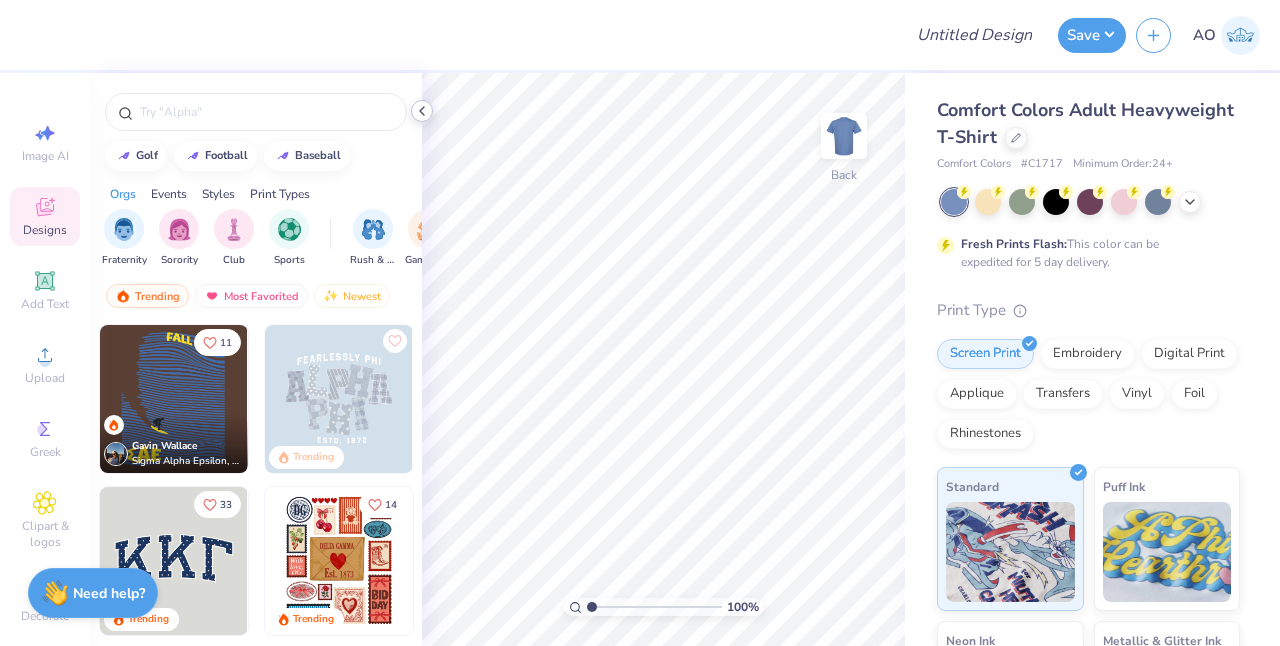 click 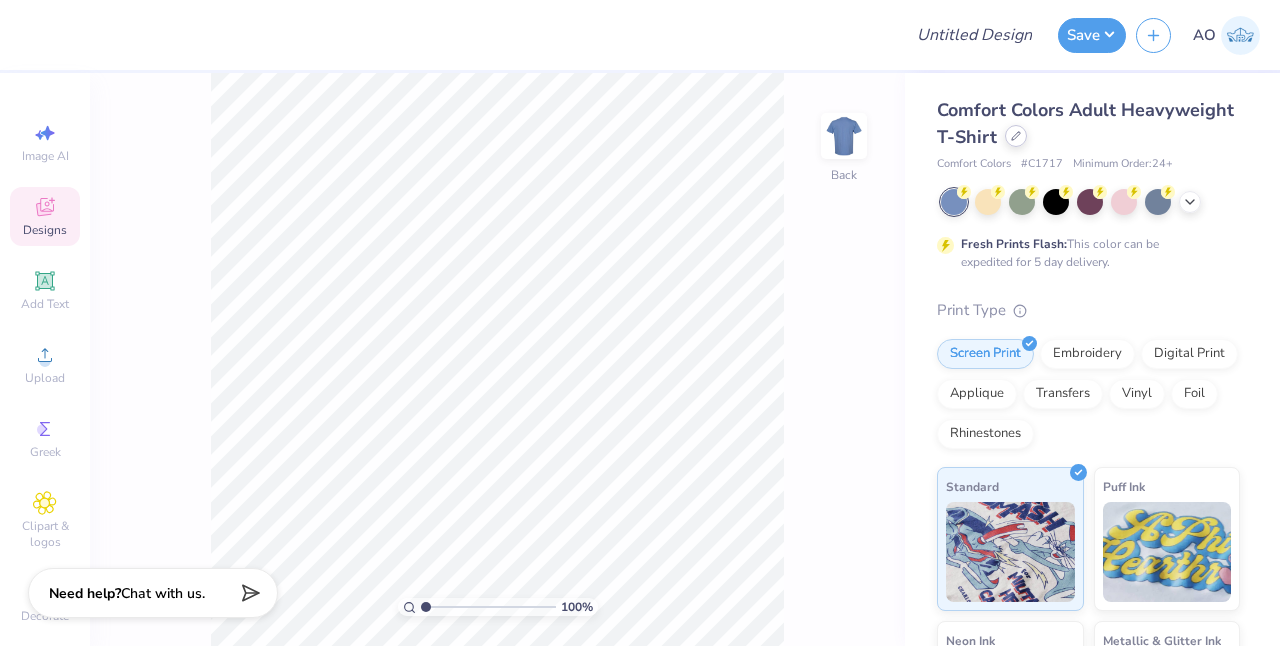 click 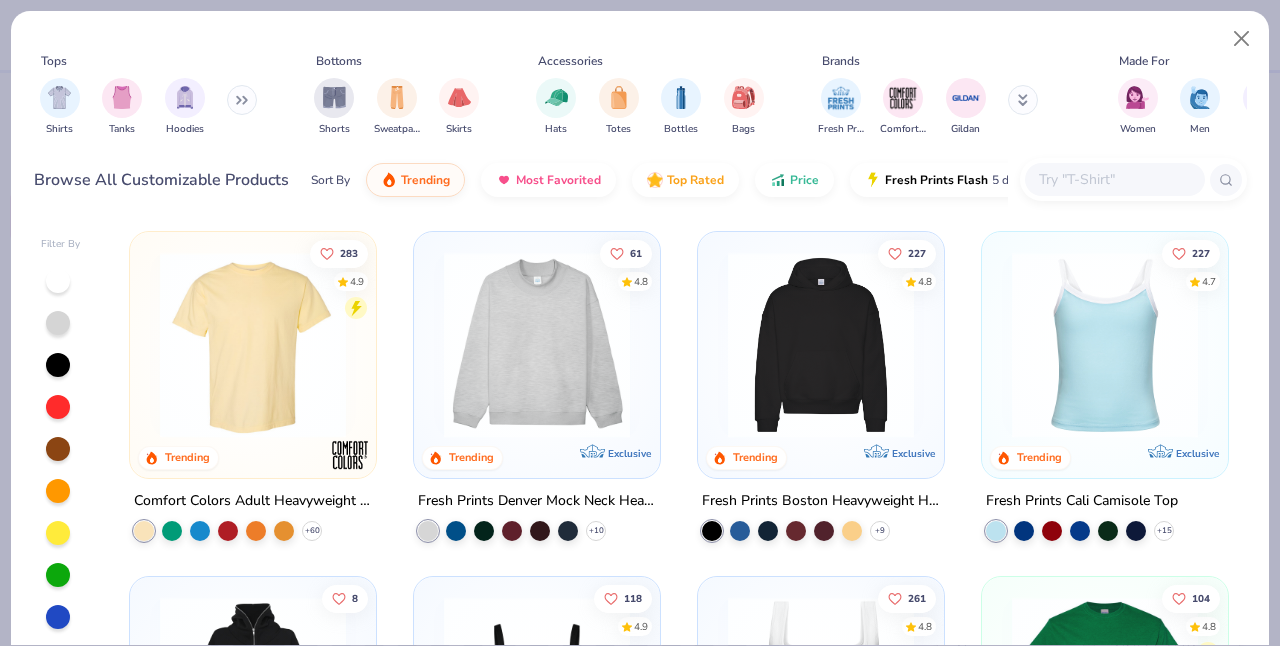click on "Shirts Tanks Hoodies" at bounding box center [149, 107] 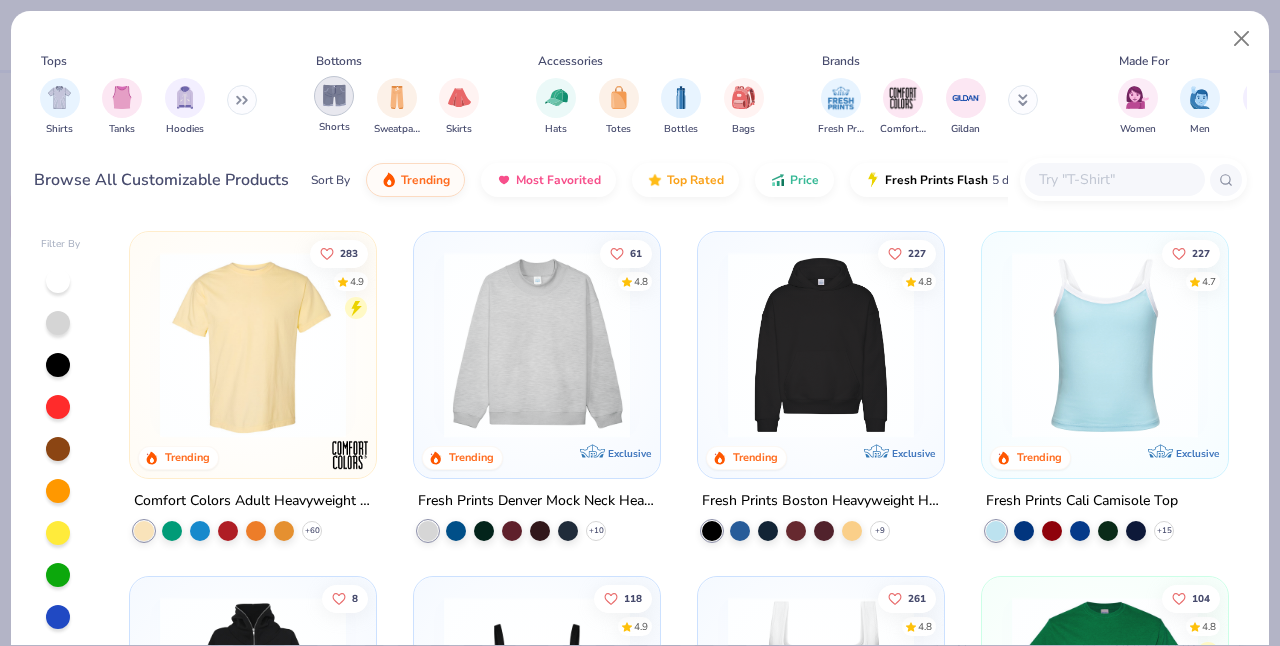 click at bounding box center (334, 95) 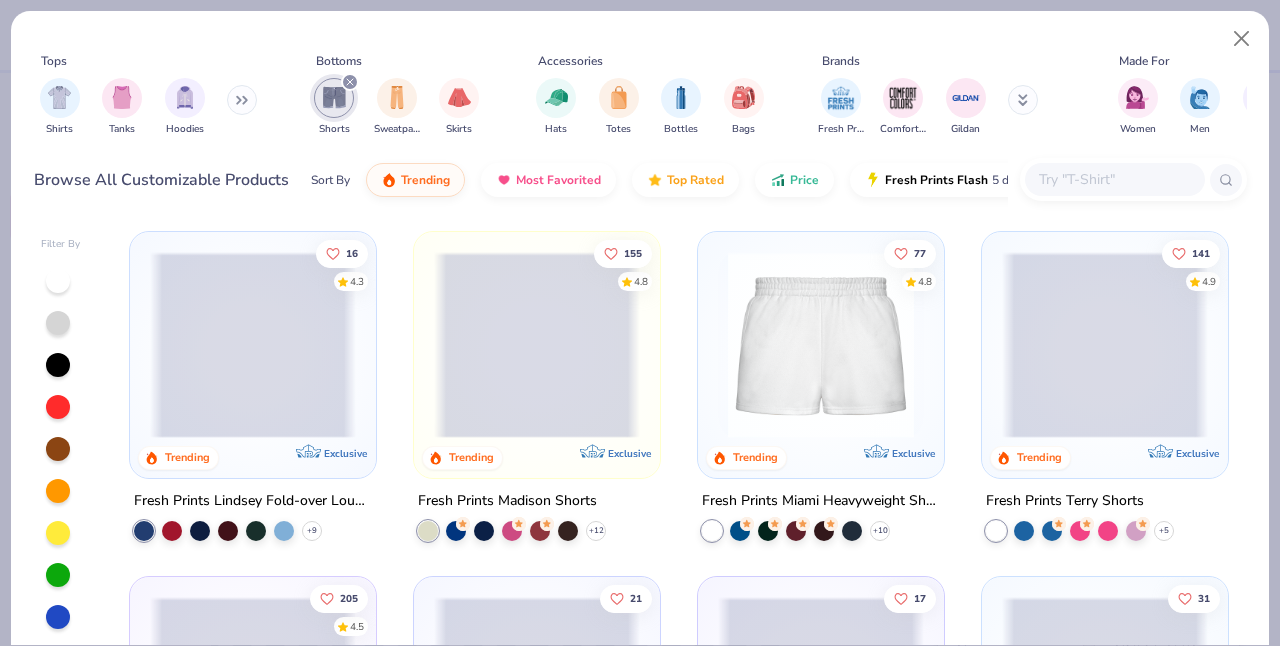 click at bounding box center (821, 345) 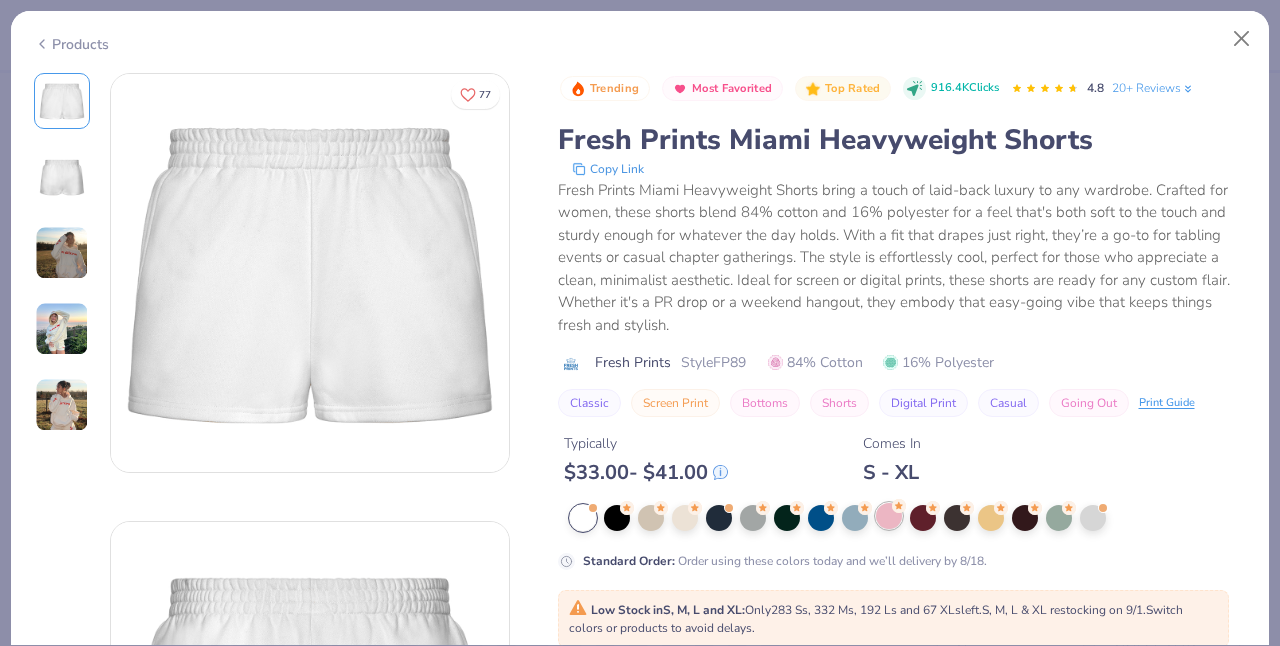 click at bounding box center [889, 516] 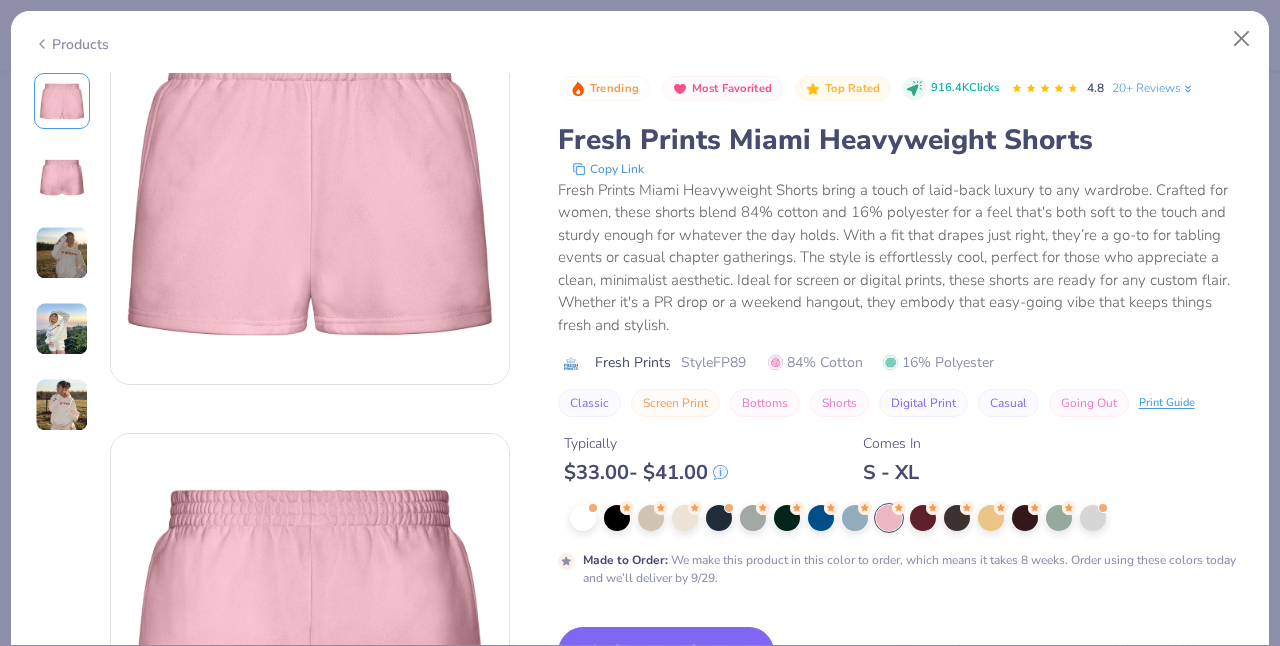 scroll, scrollTop: 99, scrollLeft: 0, axis: vertical 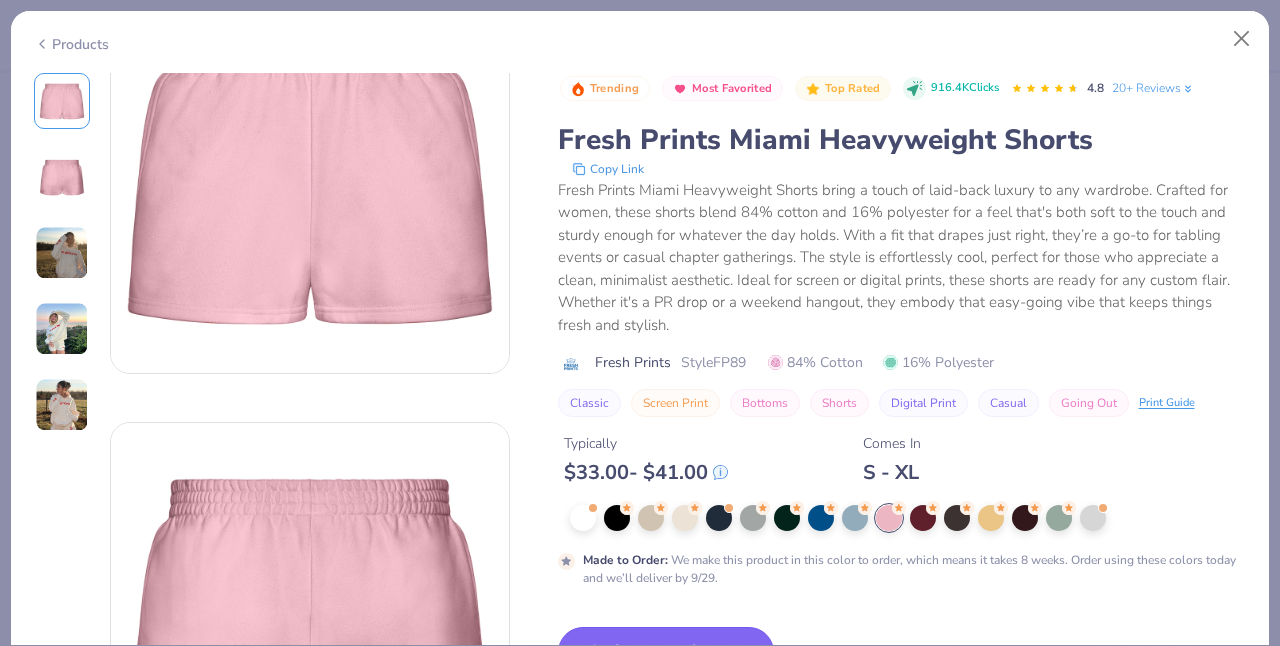 click on "Switch to This" at bounding box center (666, 652) 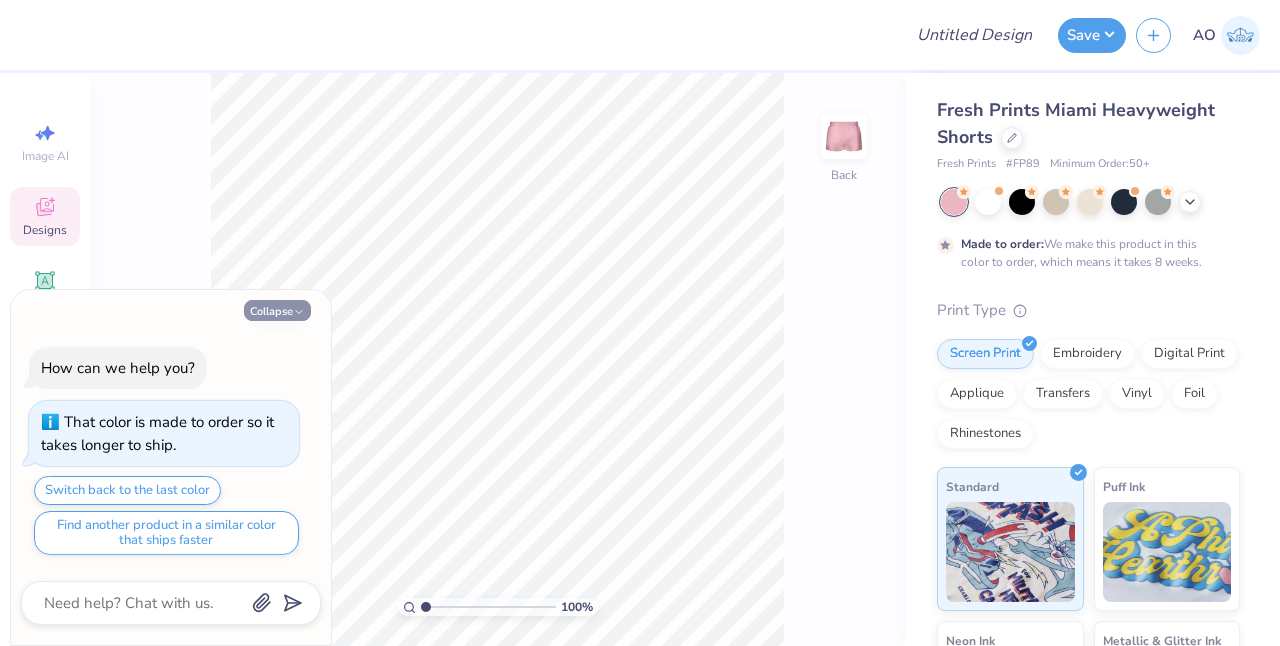 click on "Collapse" at bounding box center (277, 310) 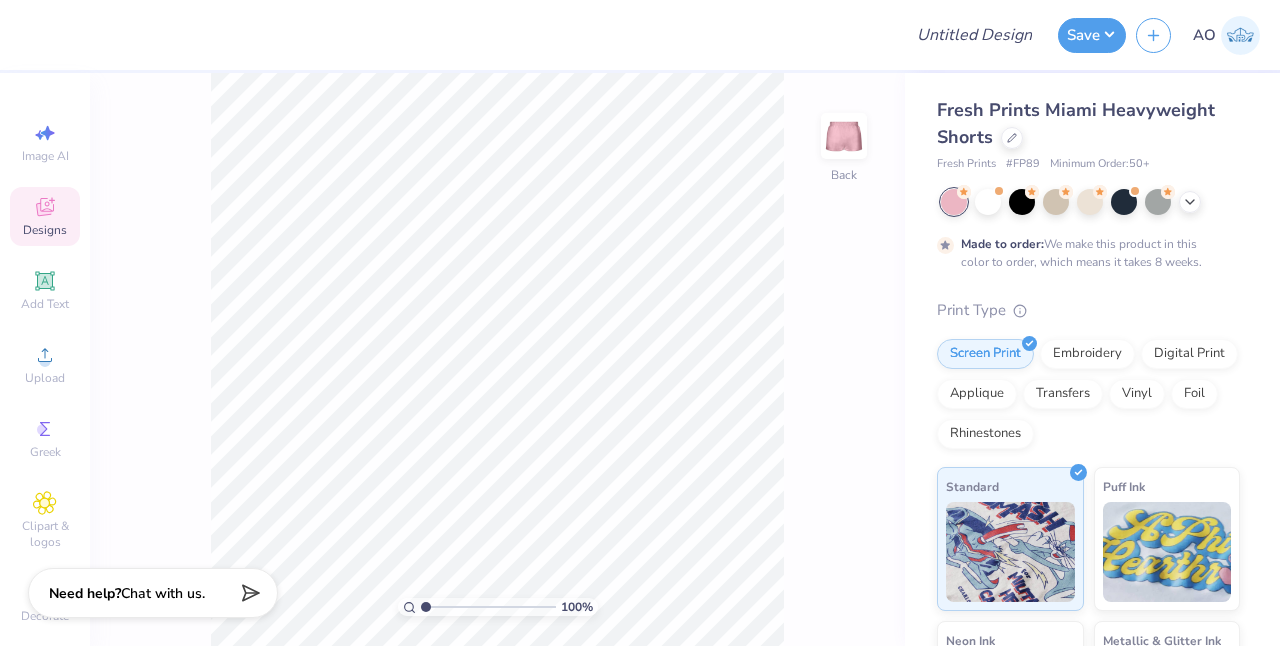 type on "x" 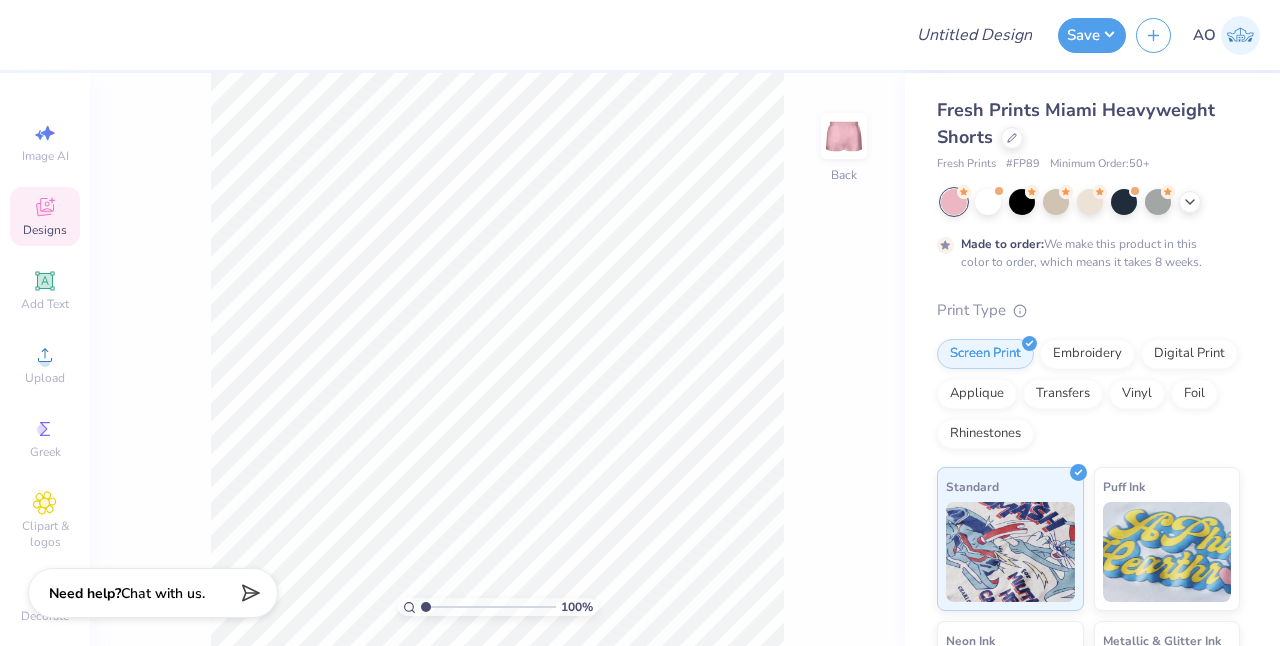 click on "Designs" at bounding box center [45, 216] 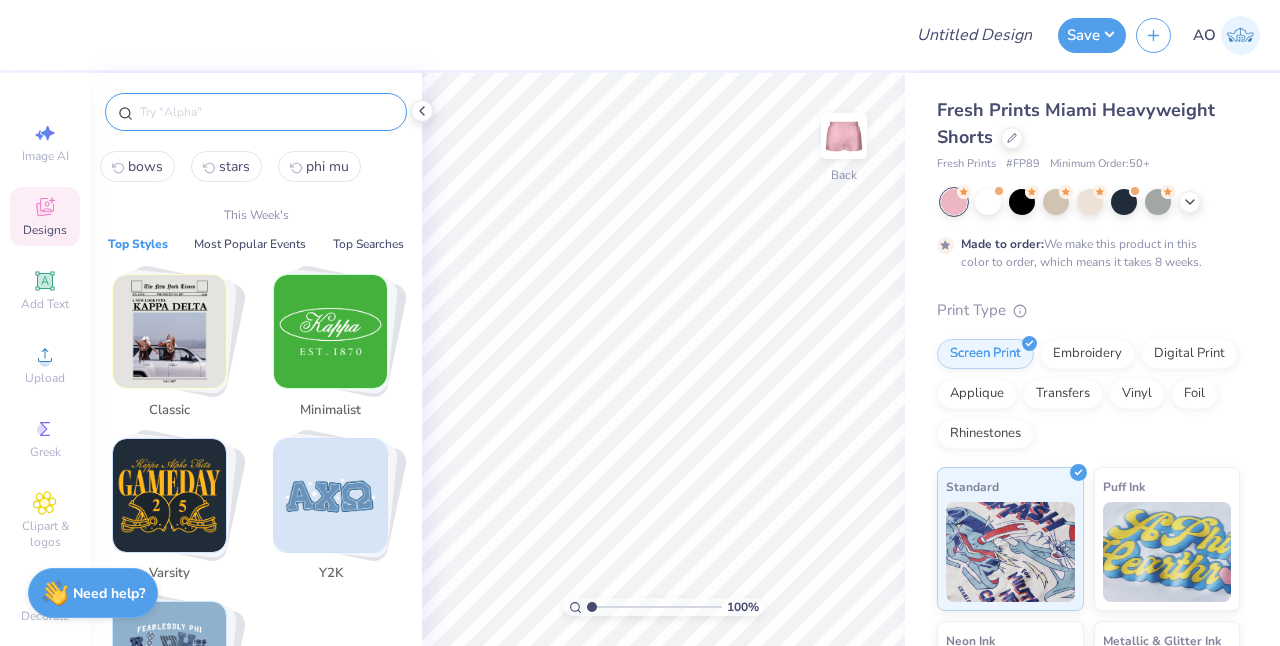click at bounding box center [266, 112] 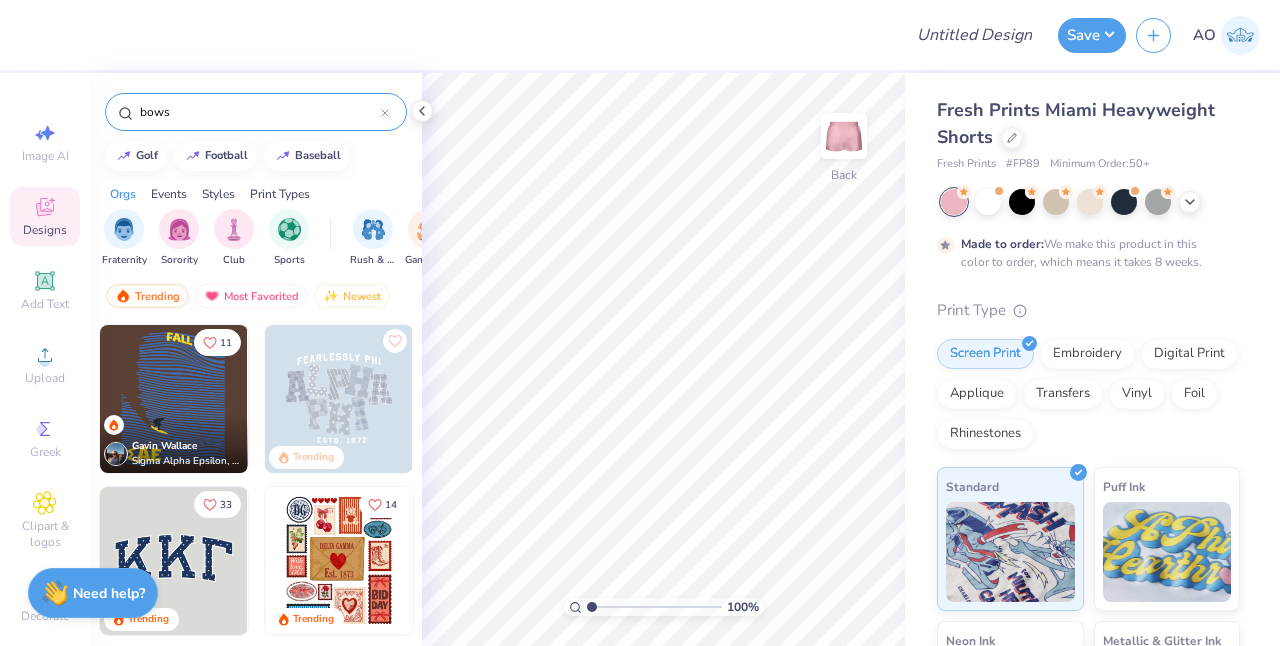 type on "bows" 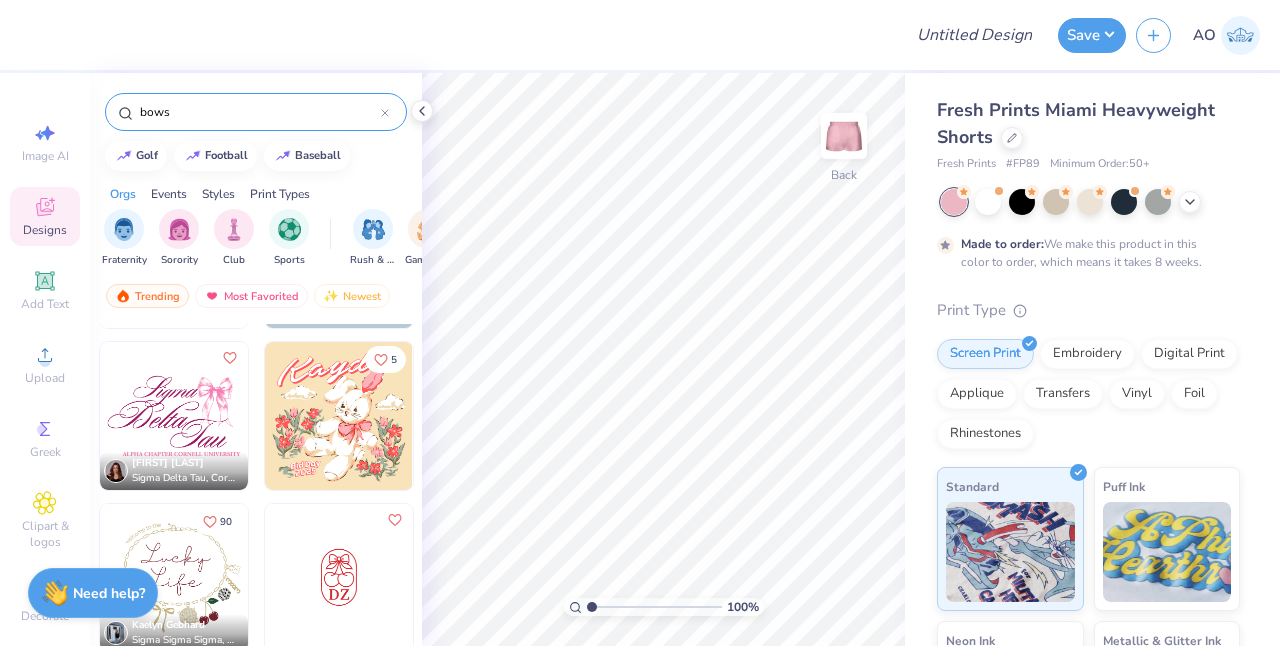 scroll, scrollTop: 3063, scrollLeft: 0, axis: vertical 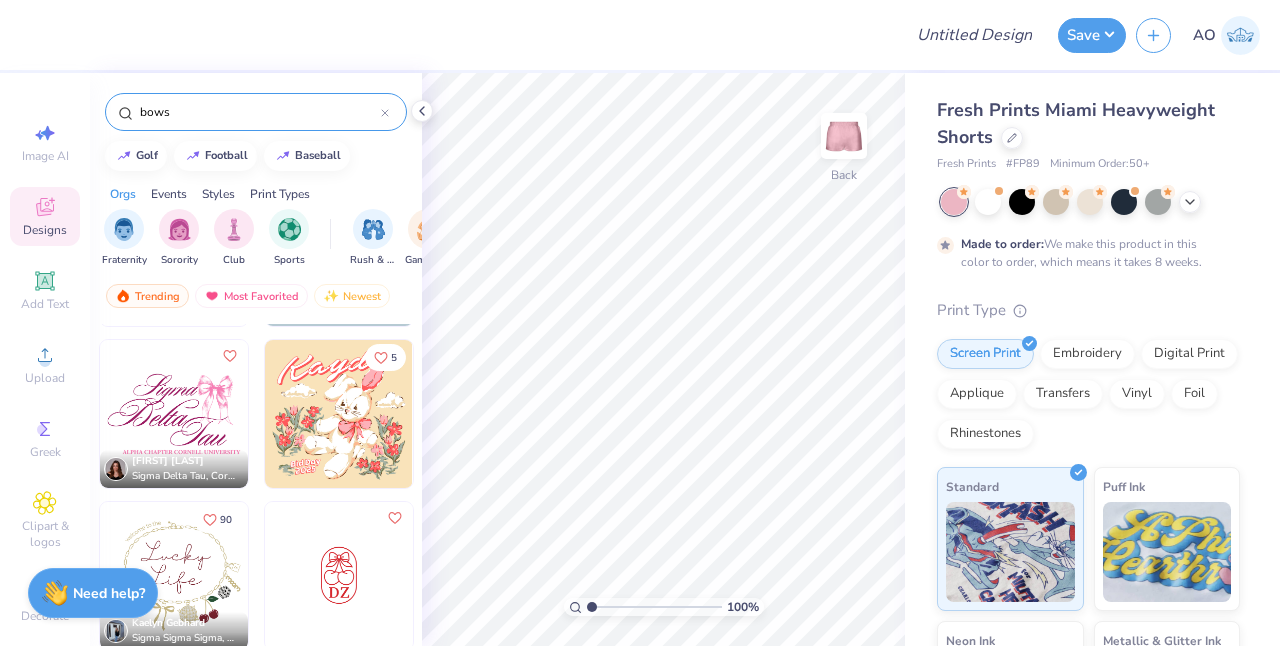 click at bounding box center (174, 414) 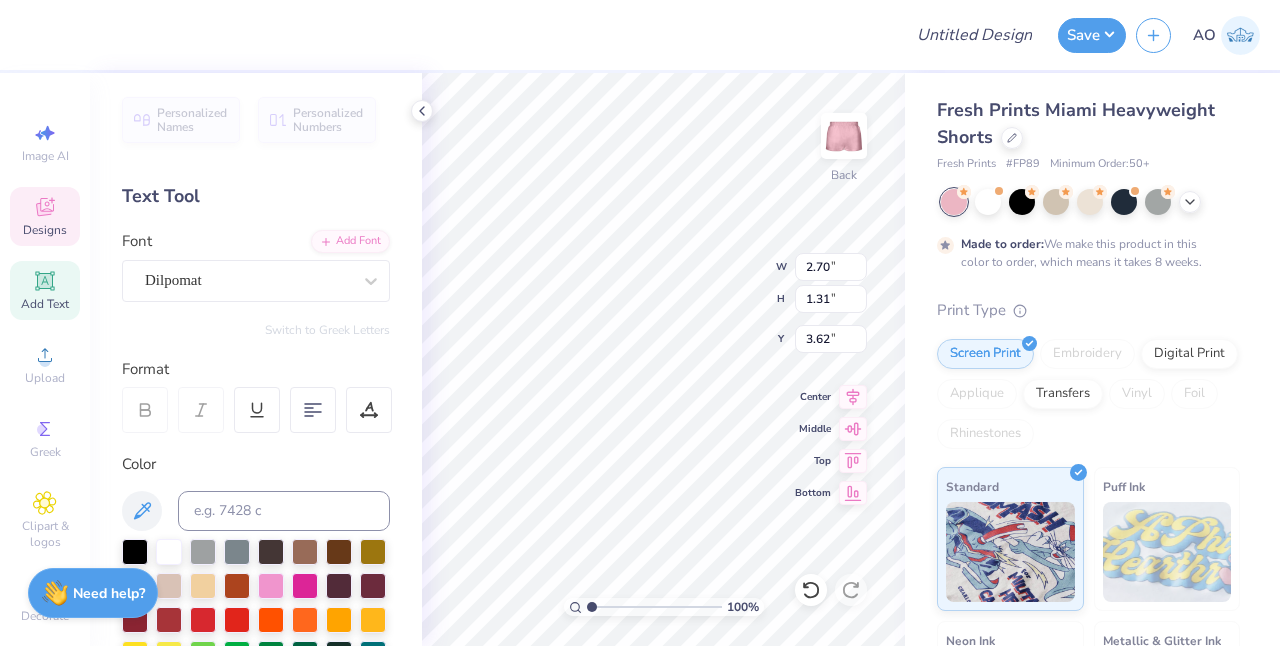 type on "1852" 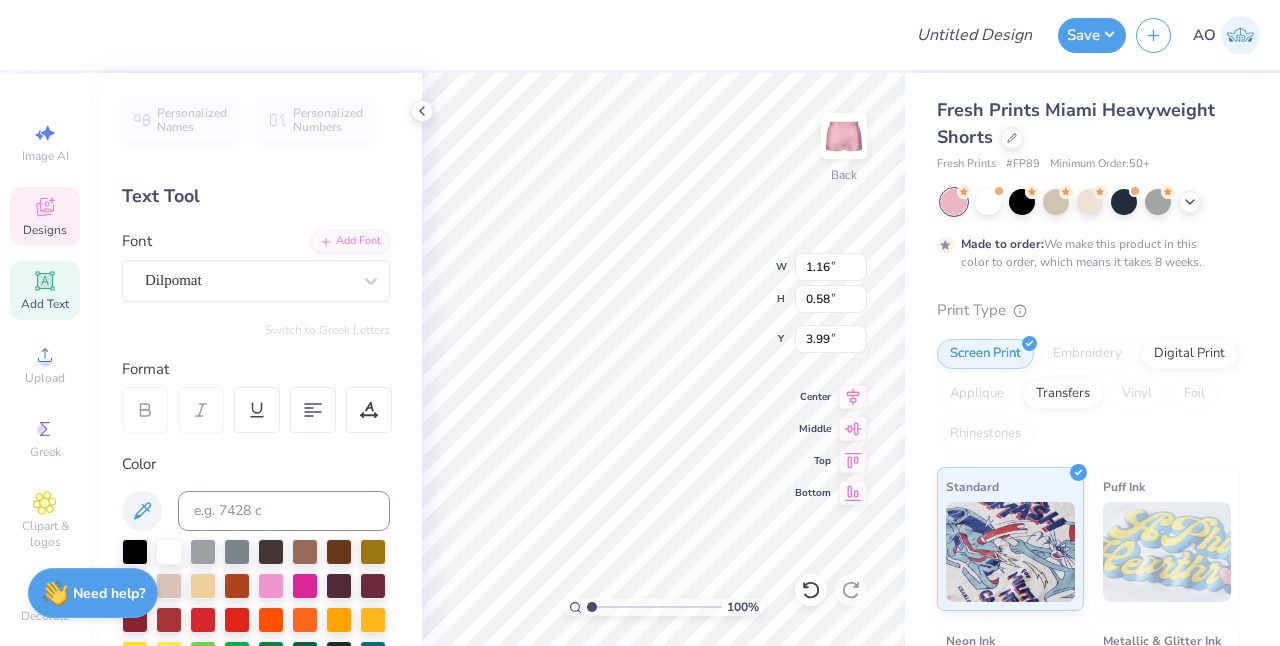 type on "3.81" 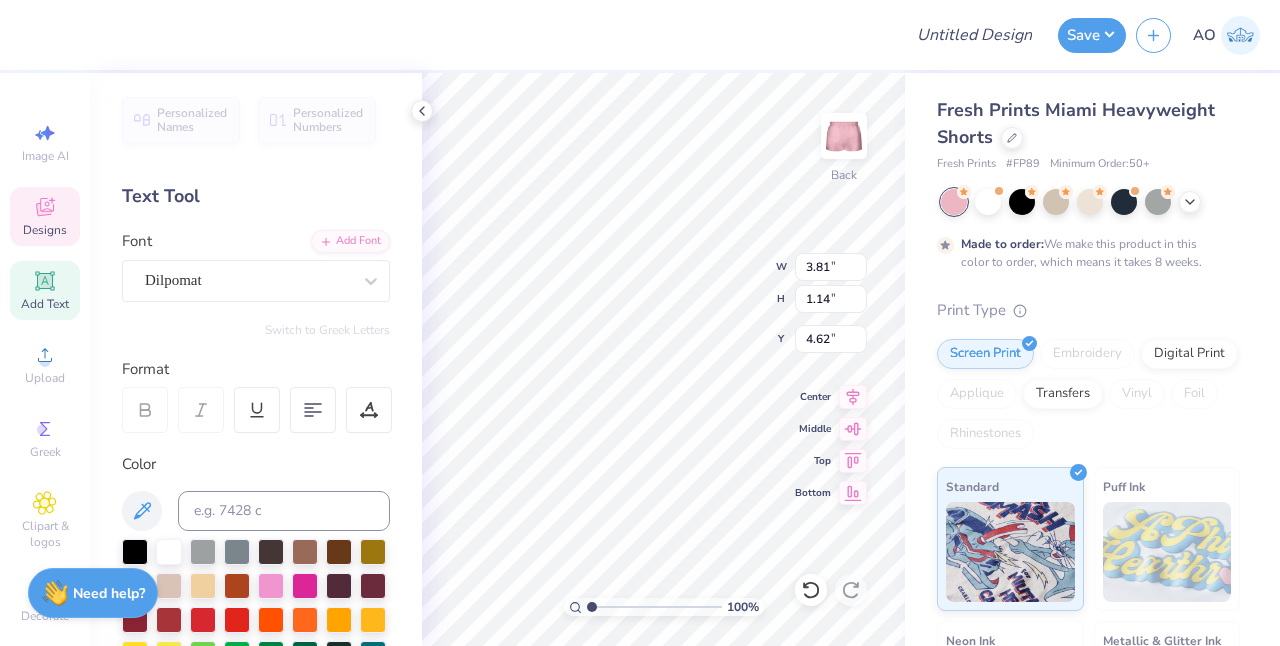 type on "1.16" 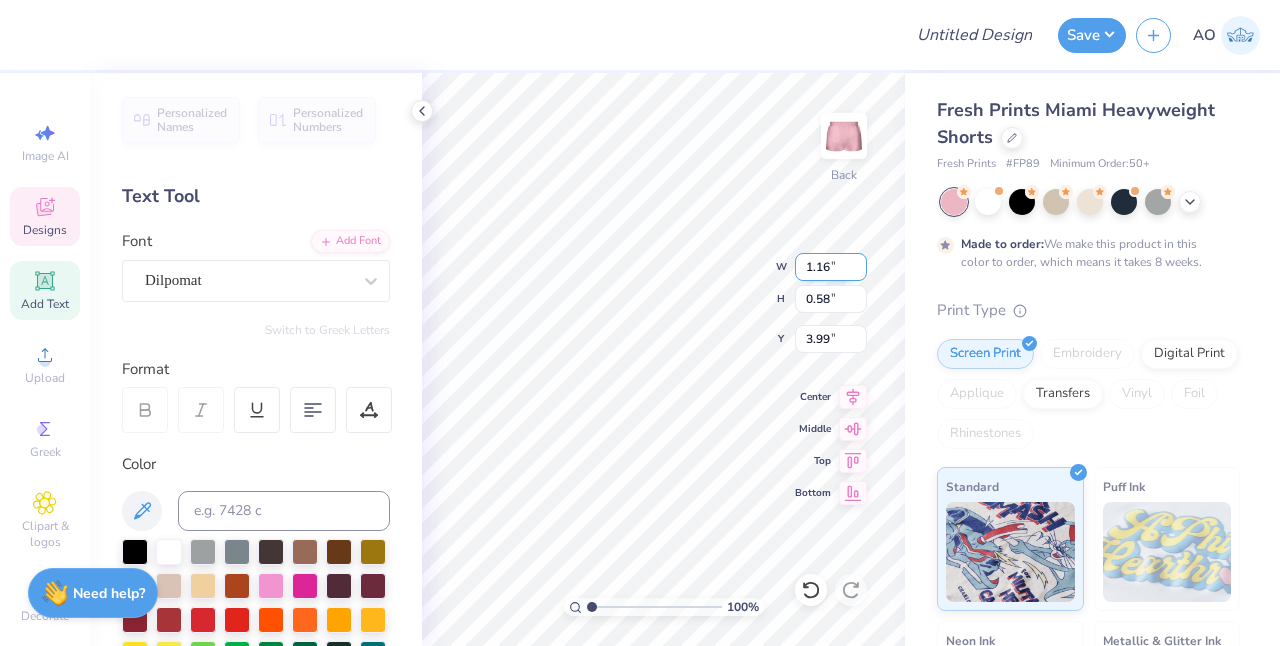 click on "1.16" at bounding box center [831, 267] 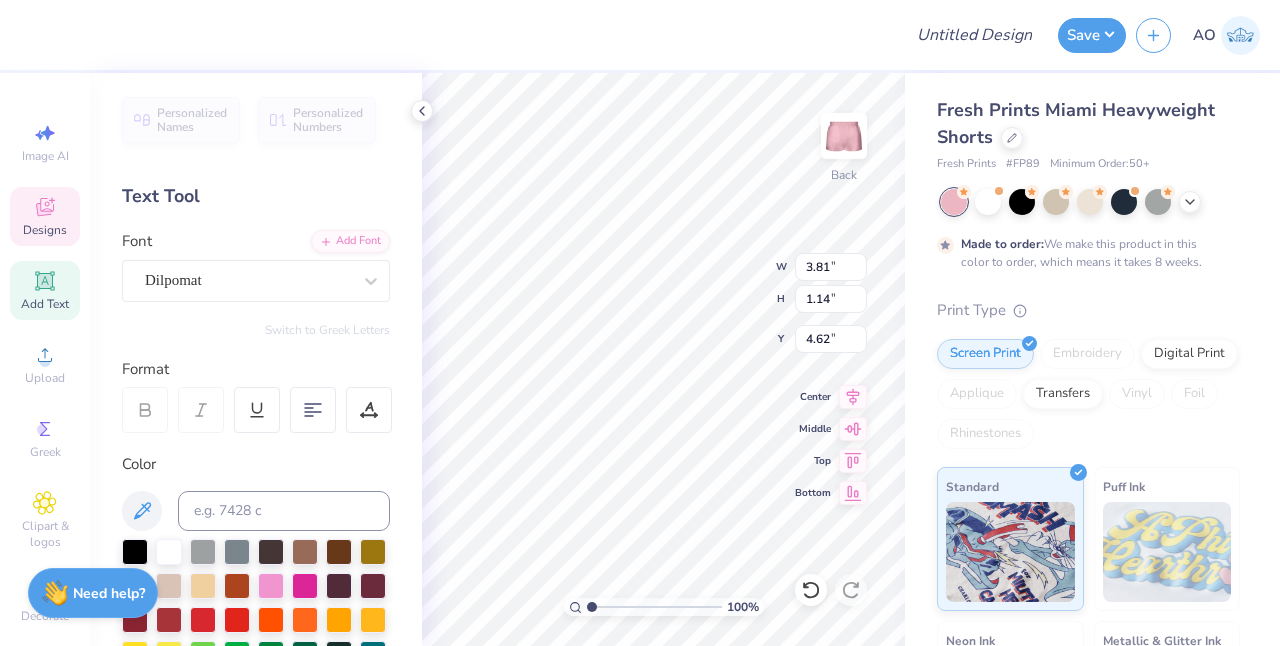 type on "1852" 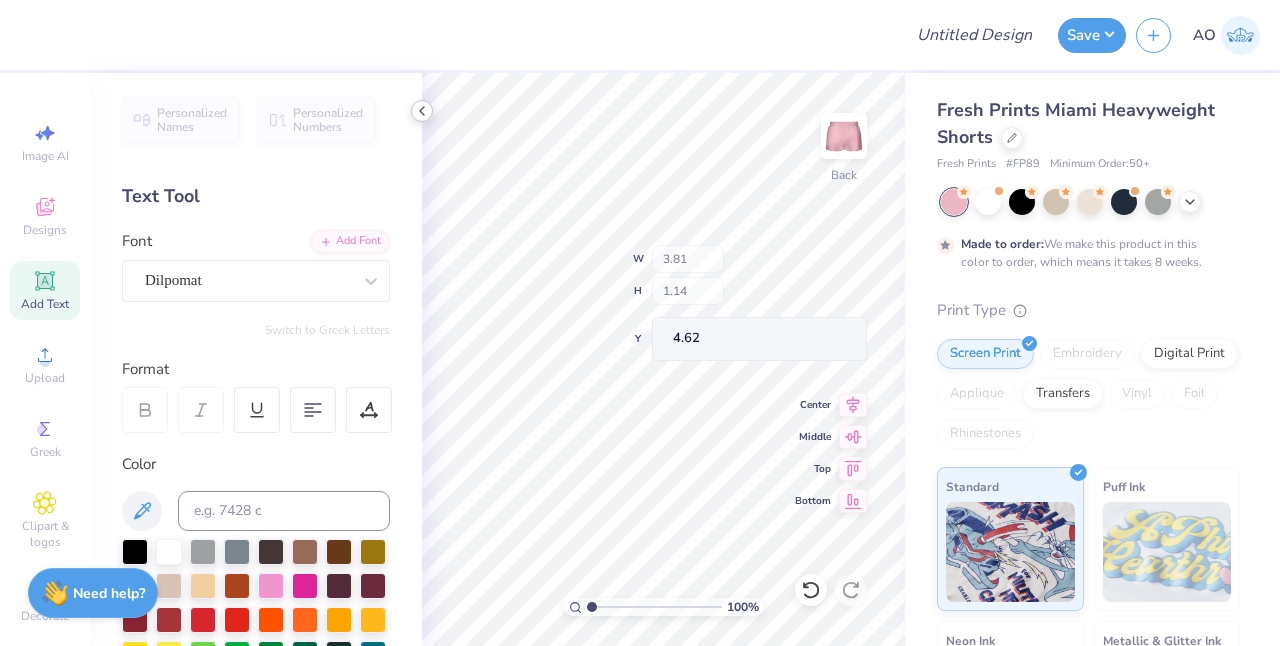click 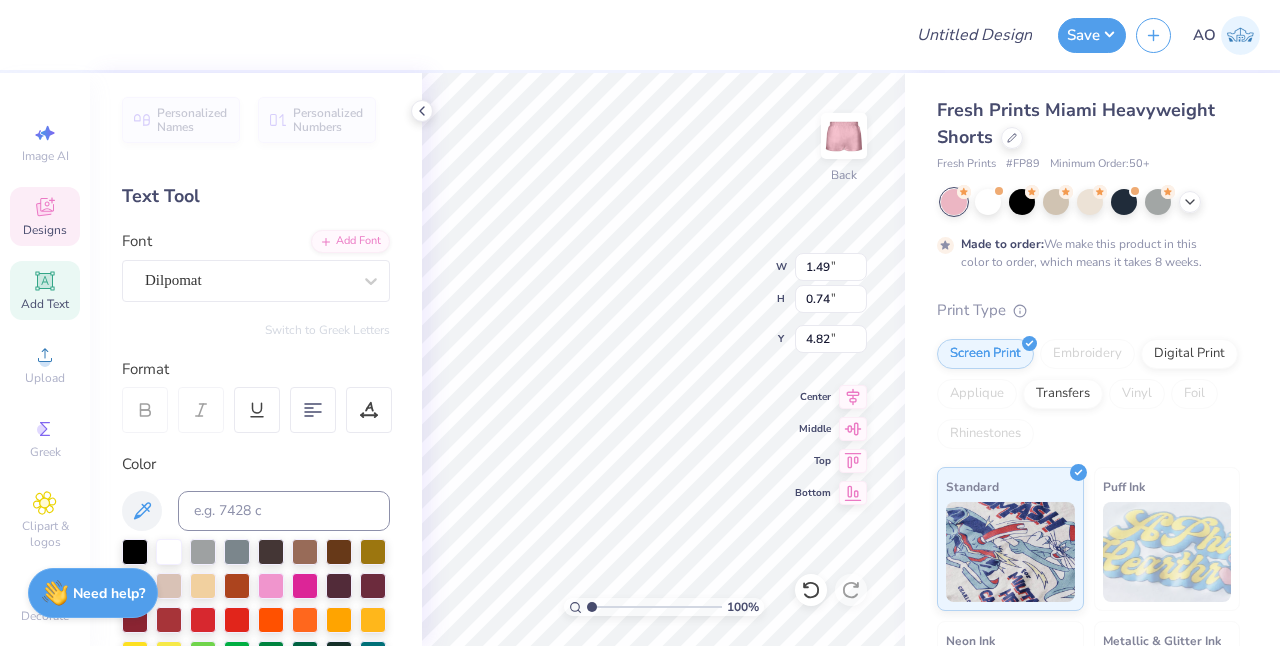 type on "2.52" 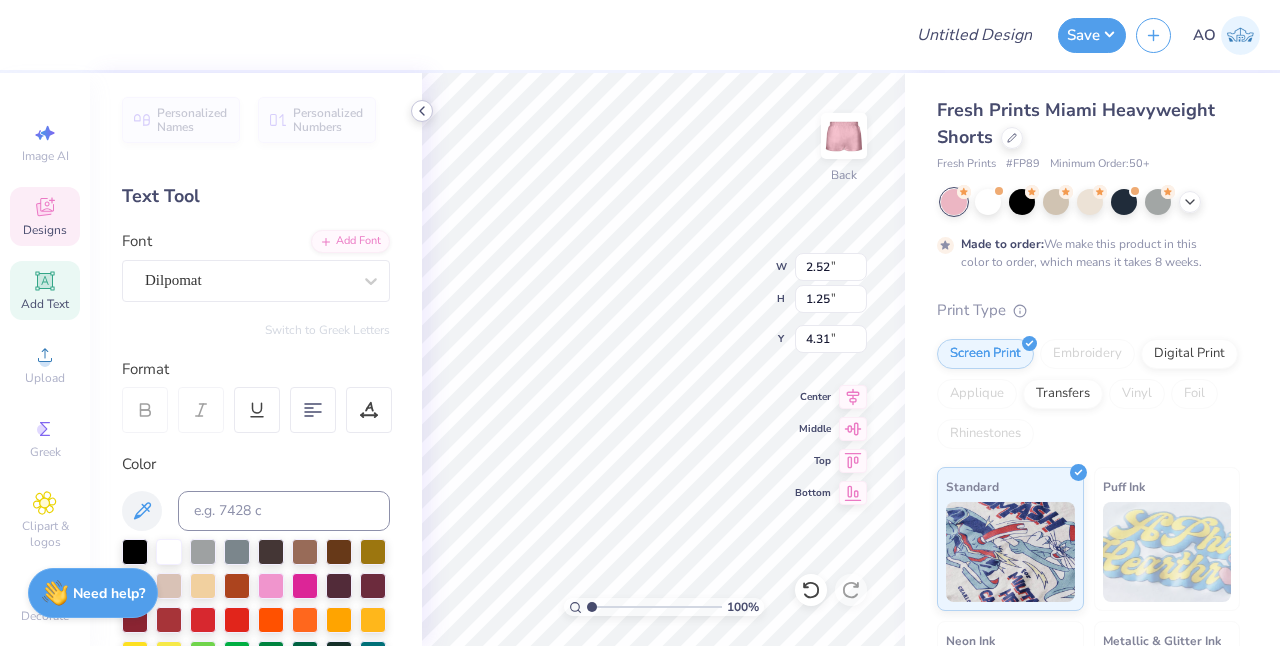 click 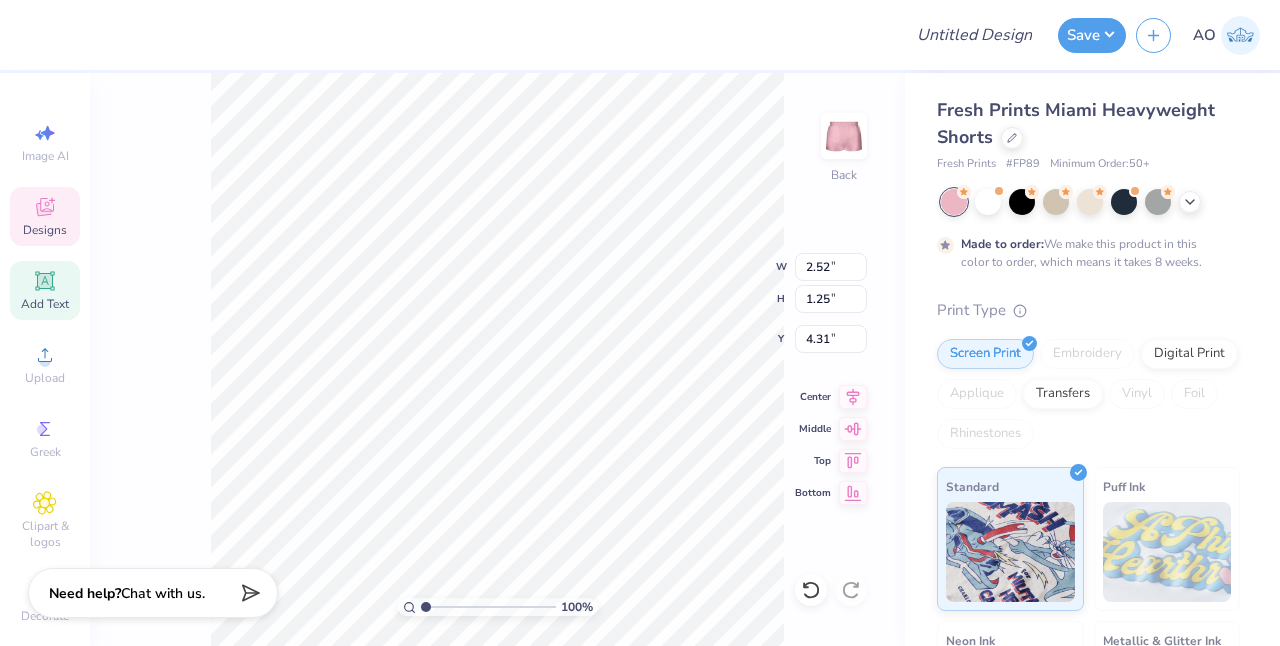type on "4.00" 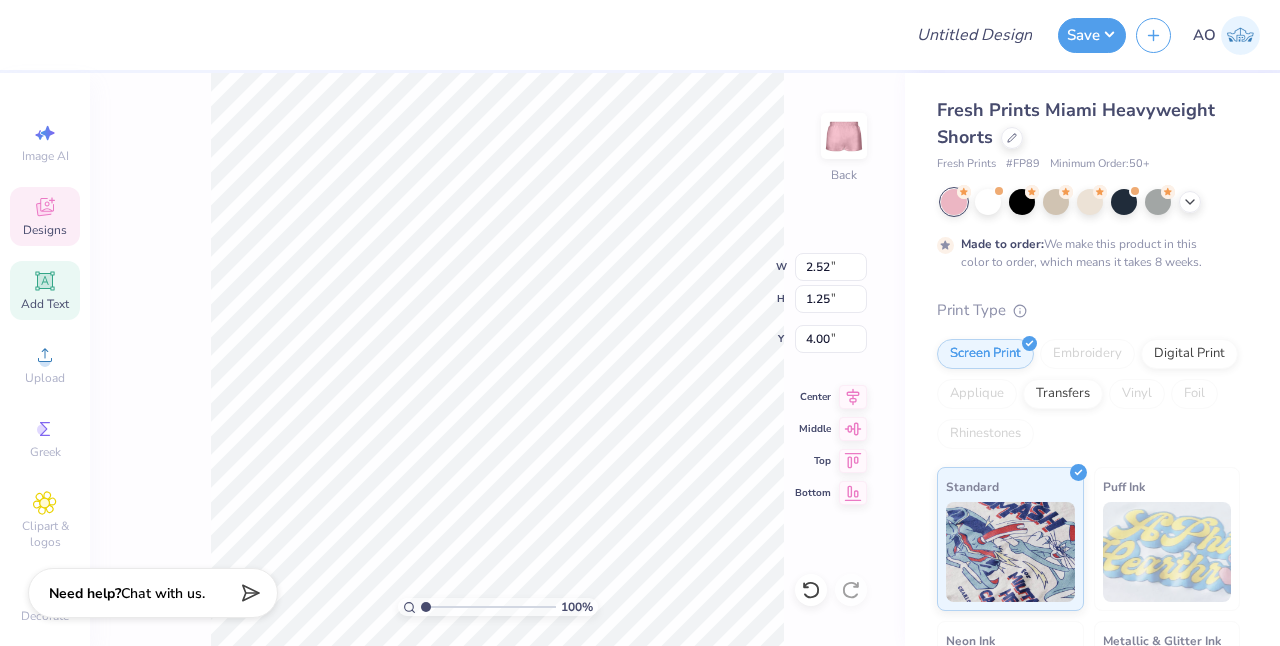 click on "100  % Back W 2.52 2.52 " H 1.25 1.25 " Y 4.00 4.31 " Center Middle Top Bottom" at bounding box center [497, 359] 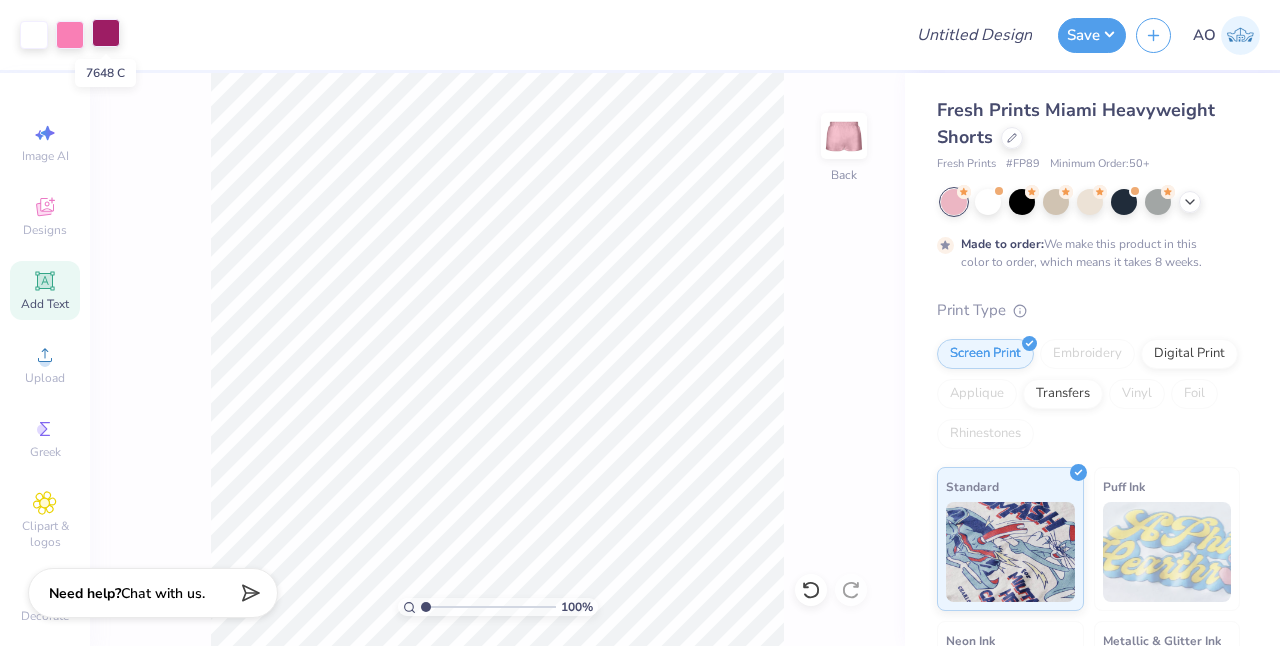 click at bounding box center (106, 33) 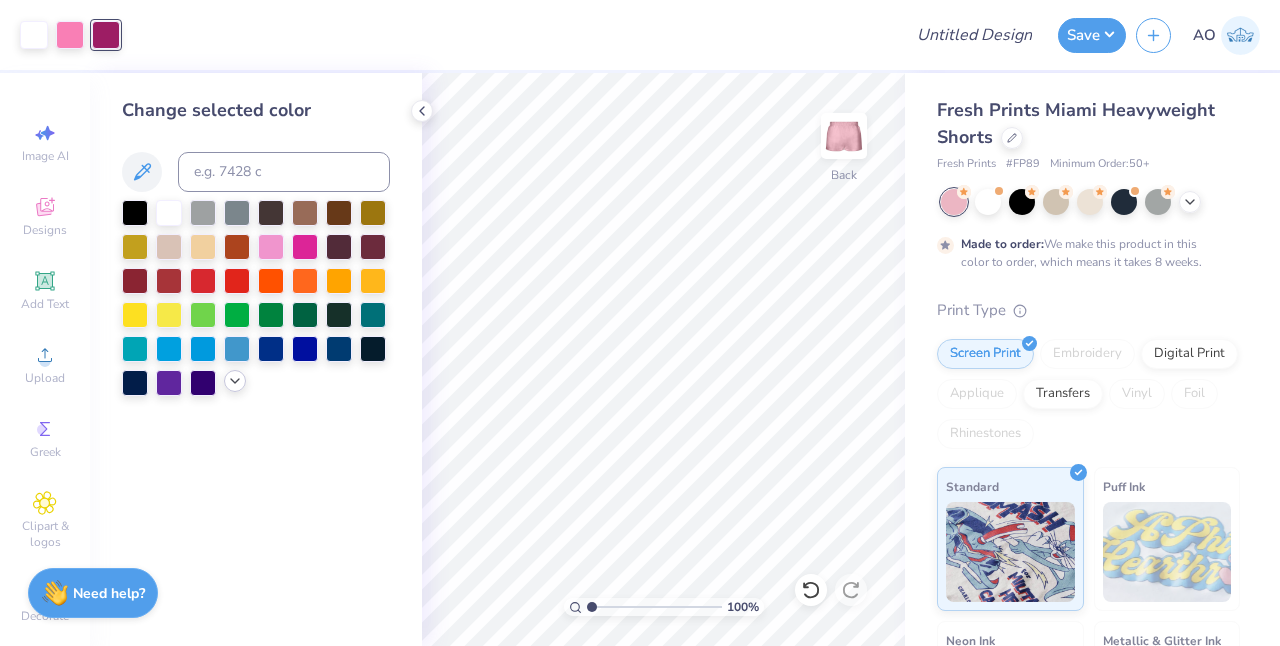 click 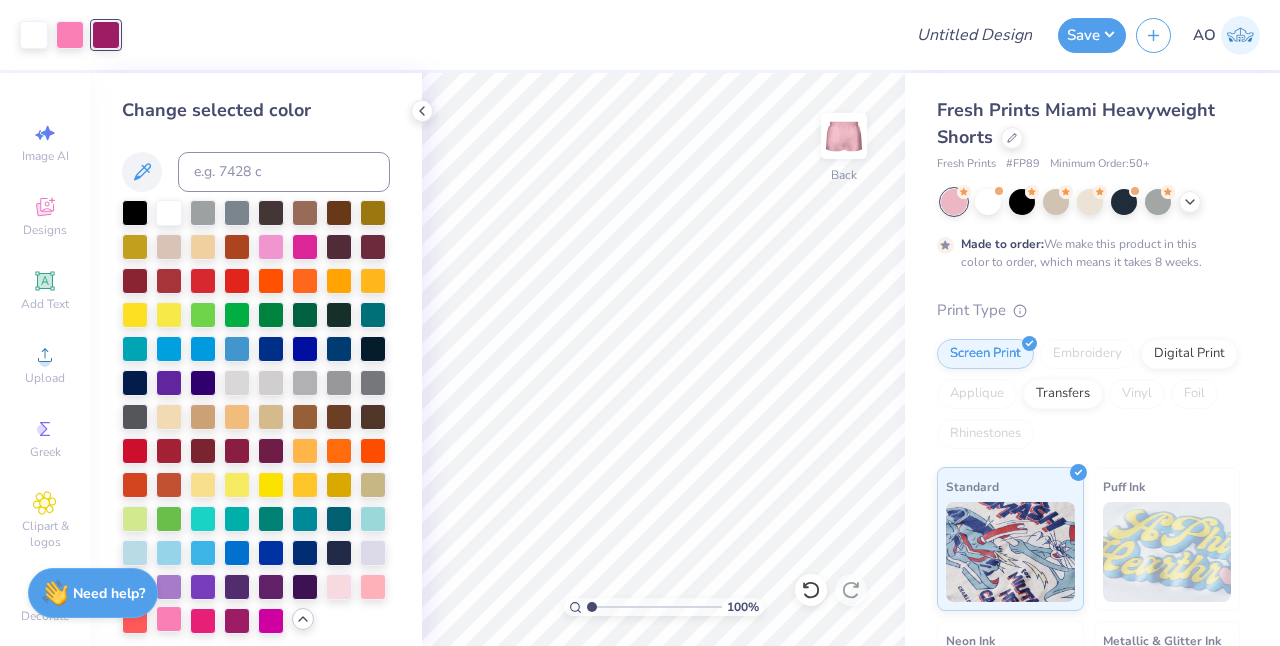 click at bounding box center [169, 619] 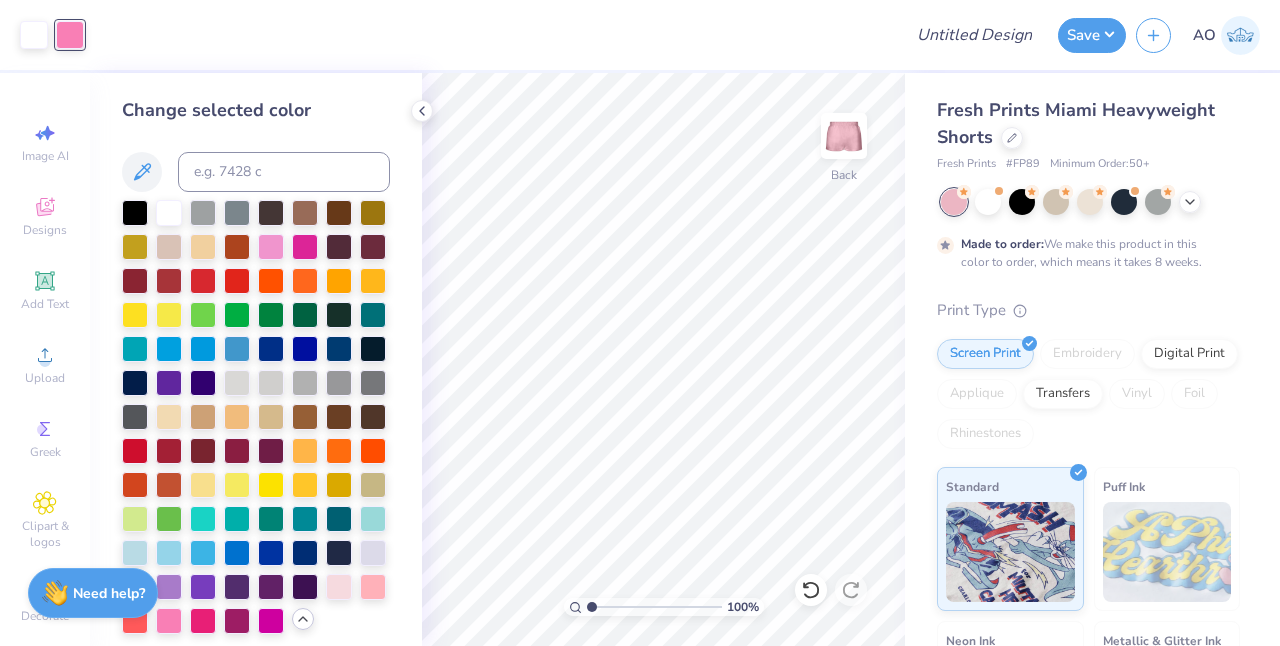 click on "Change selected color" at bounding box center (256, 359) 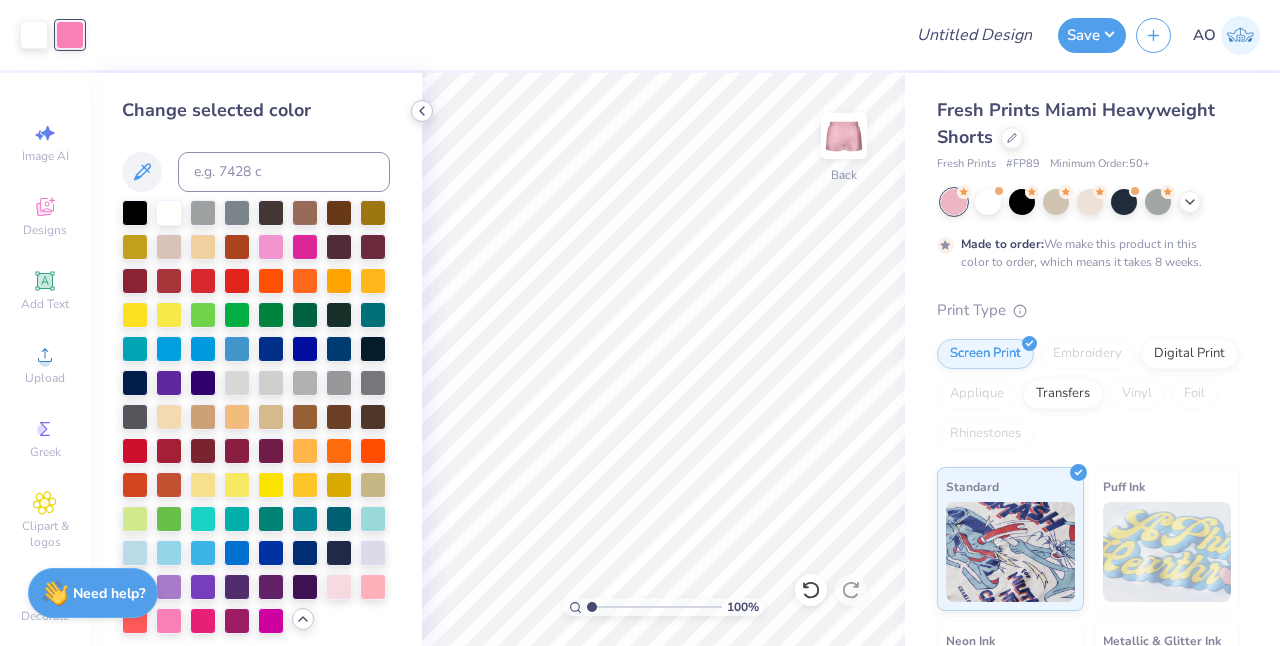 click 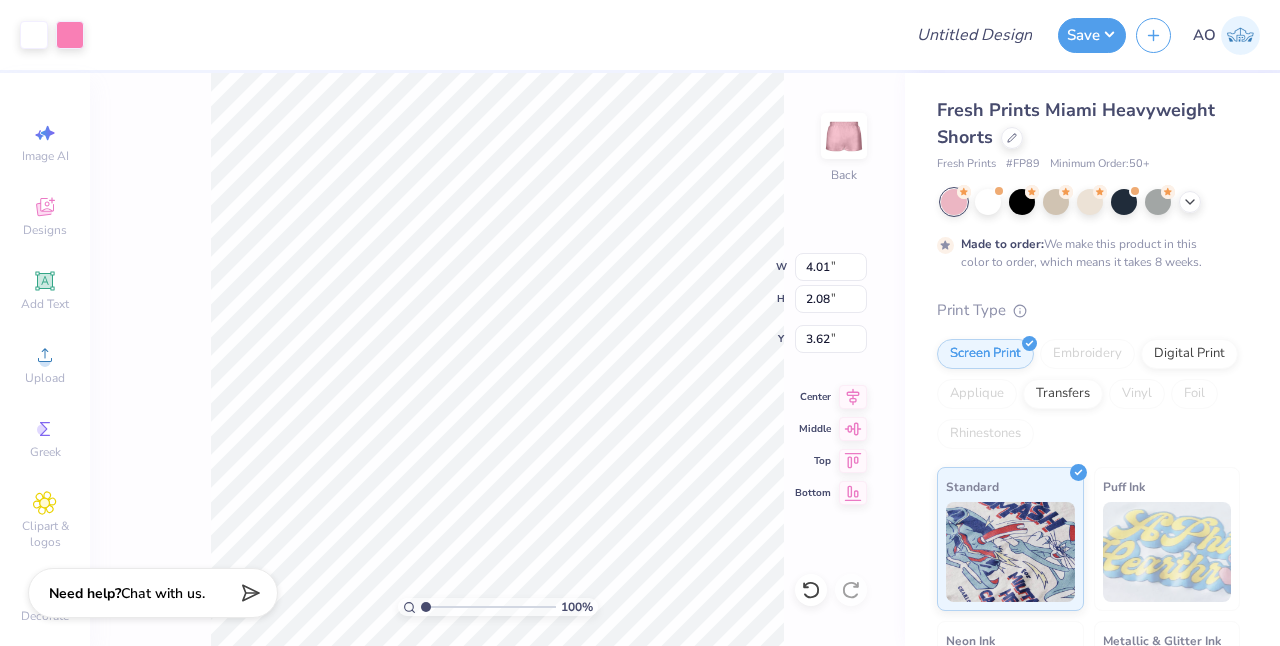 type on "7.92" 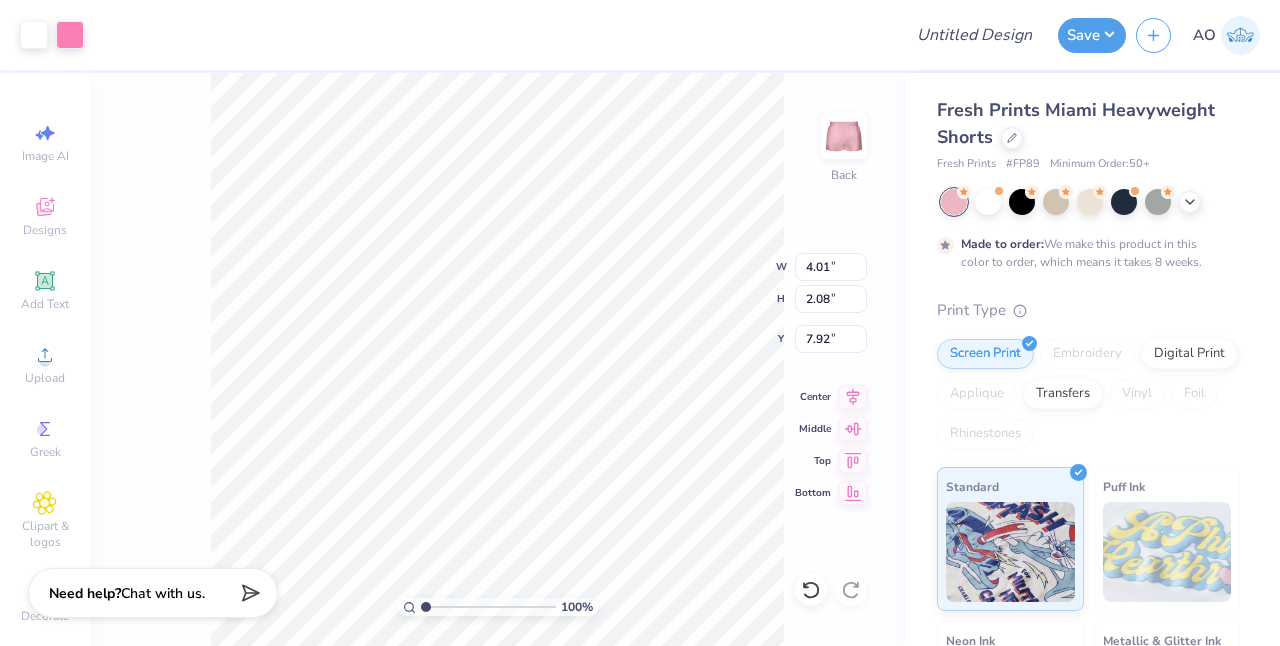 type on "3.39" 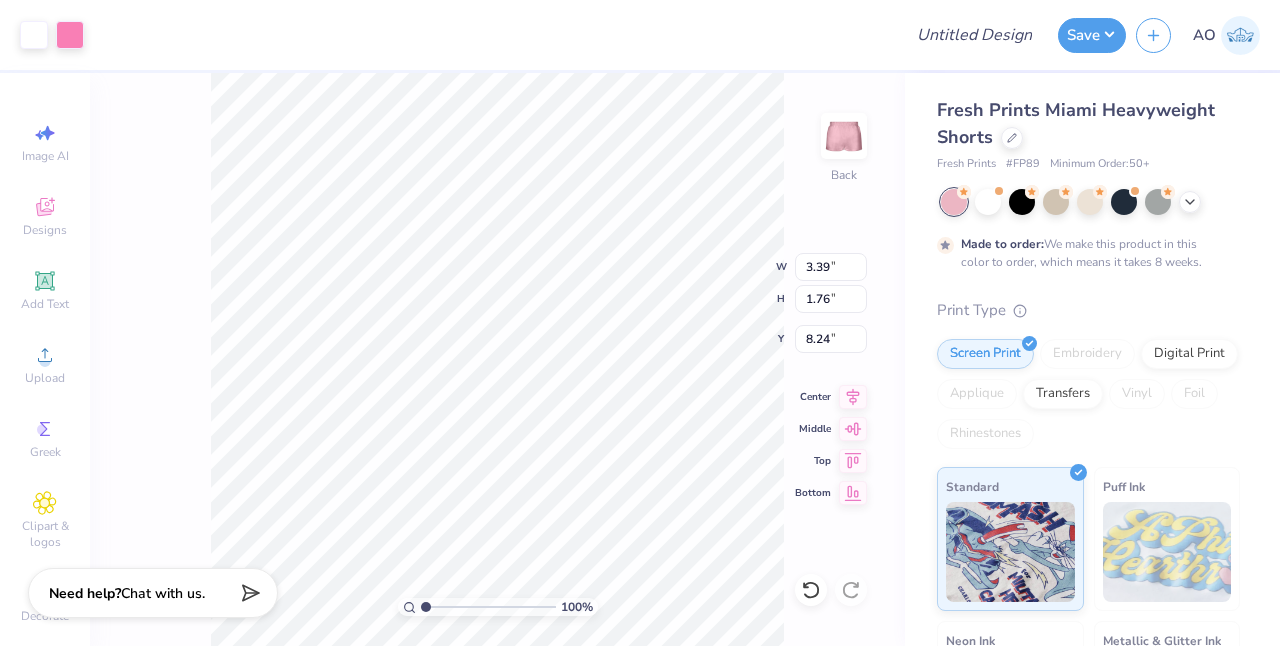 click on "100  % Back W 3.39 4.01 " H 1.76 2.08 " Y 8.24 7.92 " Center Middle Top Bottom" at bounding box center [497, 359] 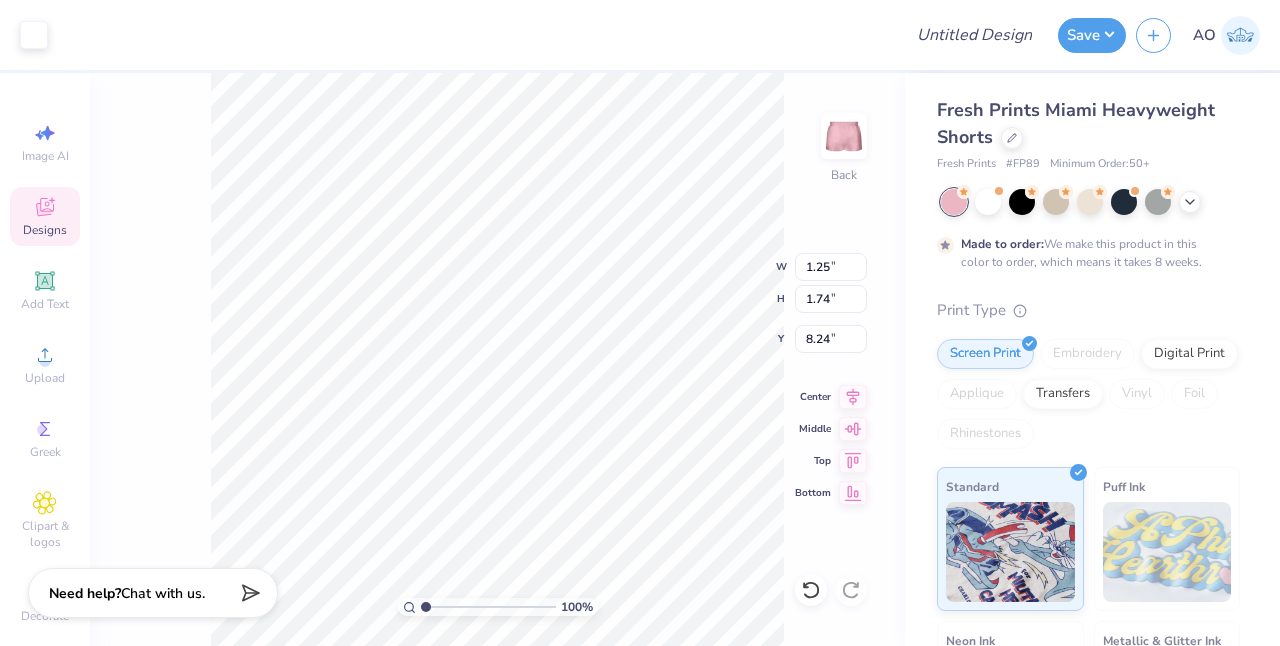 type on "8.26" 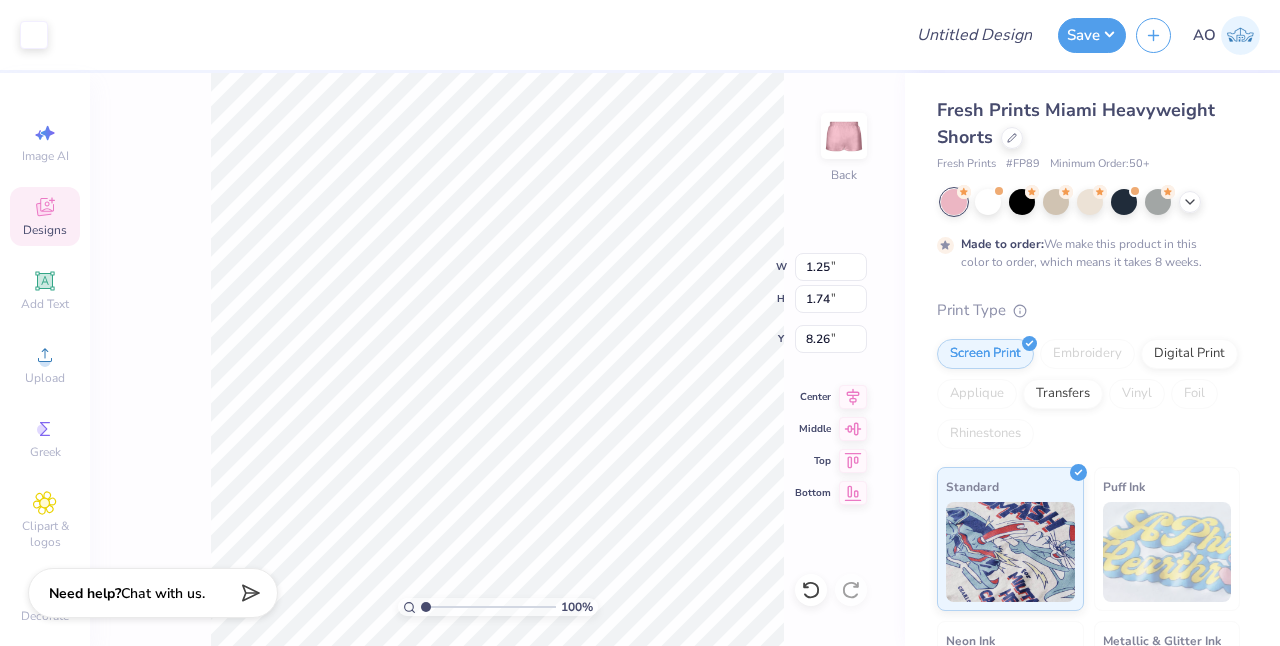 click on "100  % Back W 1.25 1.25 " H 1.74 1.74 " Y 8.26 8.24 " Center Middle Top Bottom" at bounding box center [497, 359] 